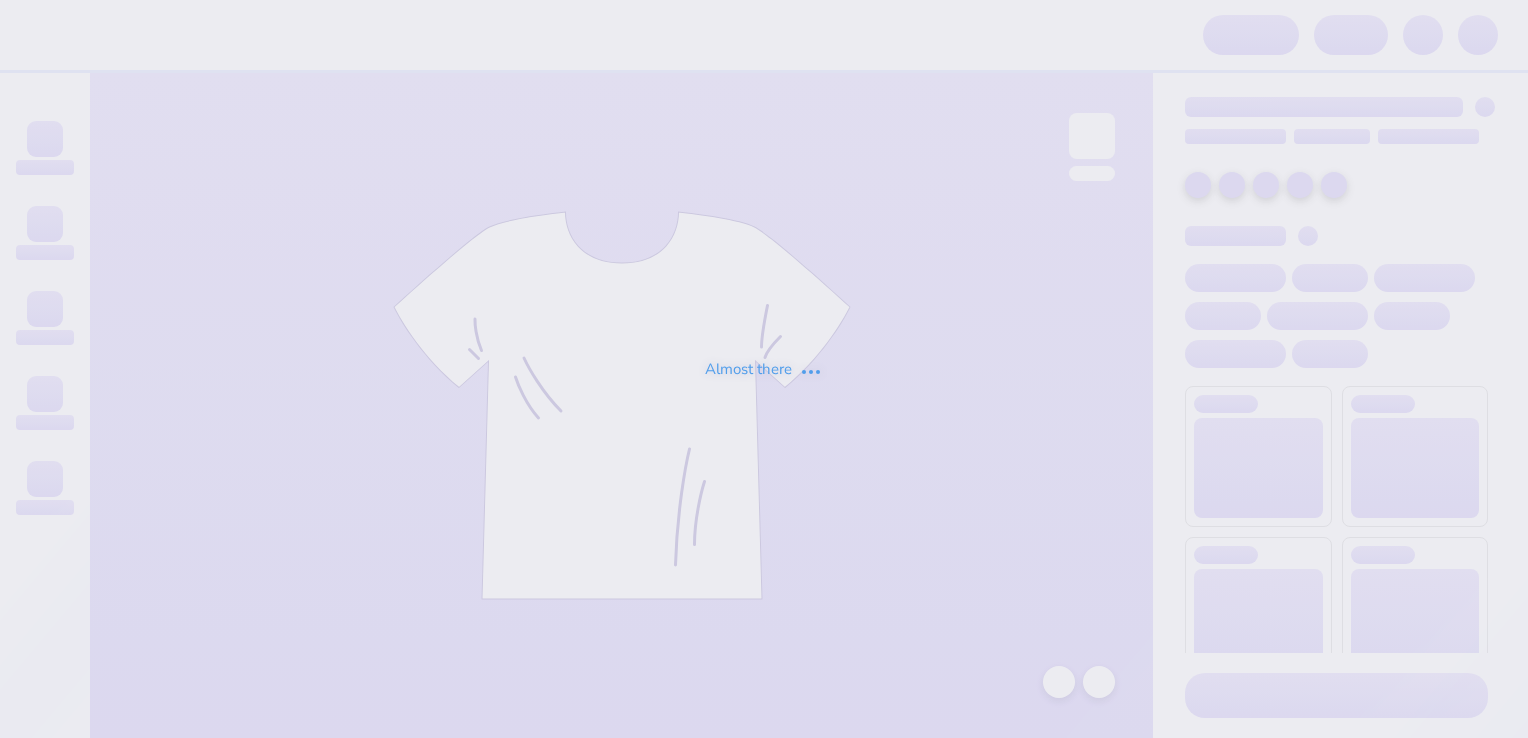 scroll, scrollTop: 0, scrollLeft: 0, axis: both 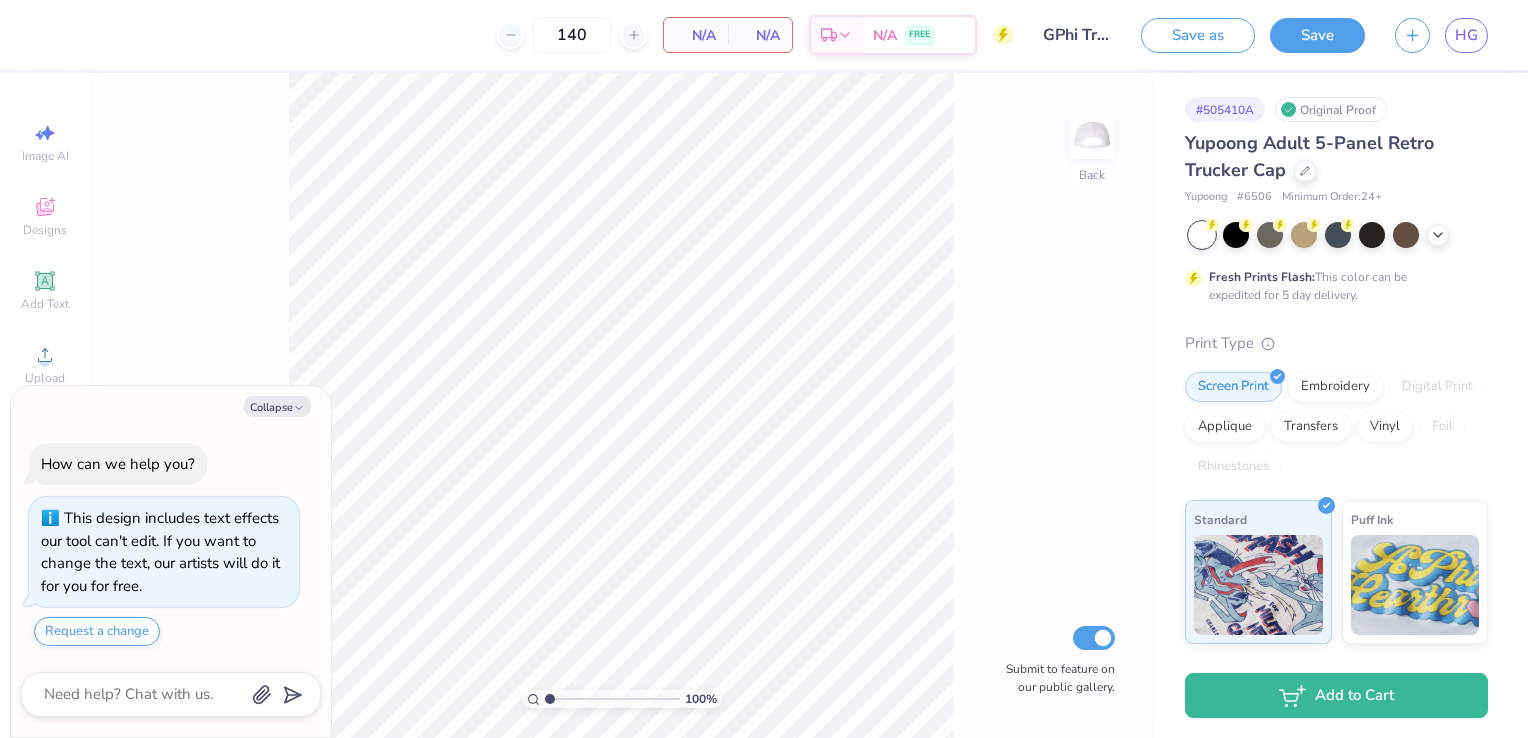 type on "x" 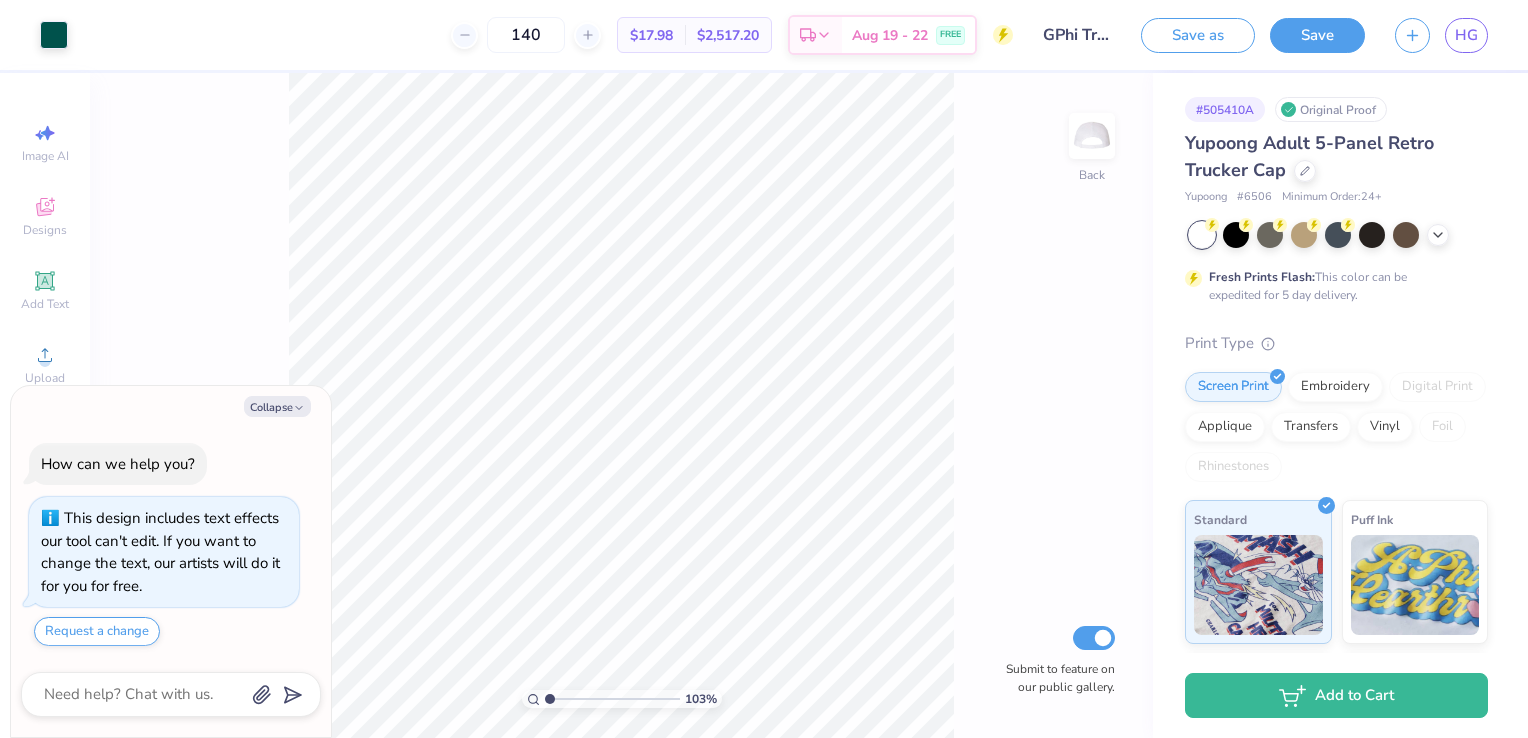 type on "1.04508059443145" 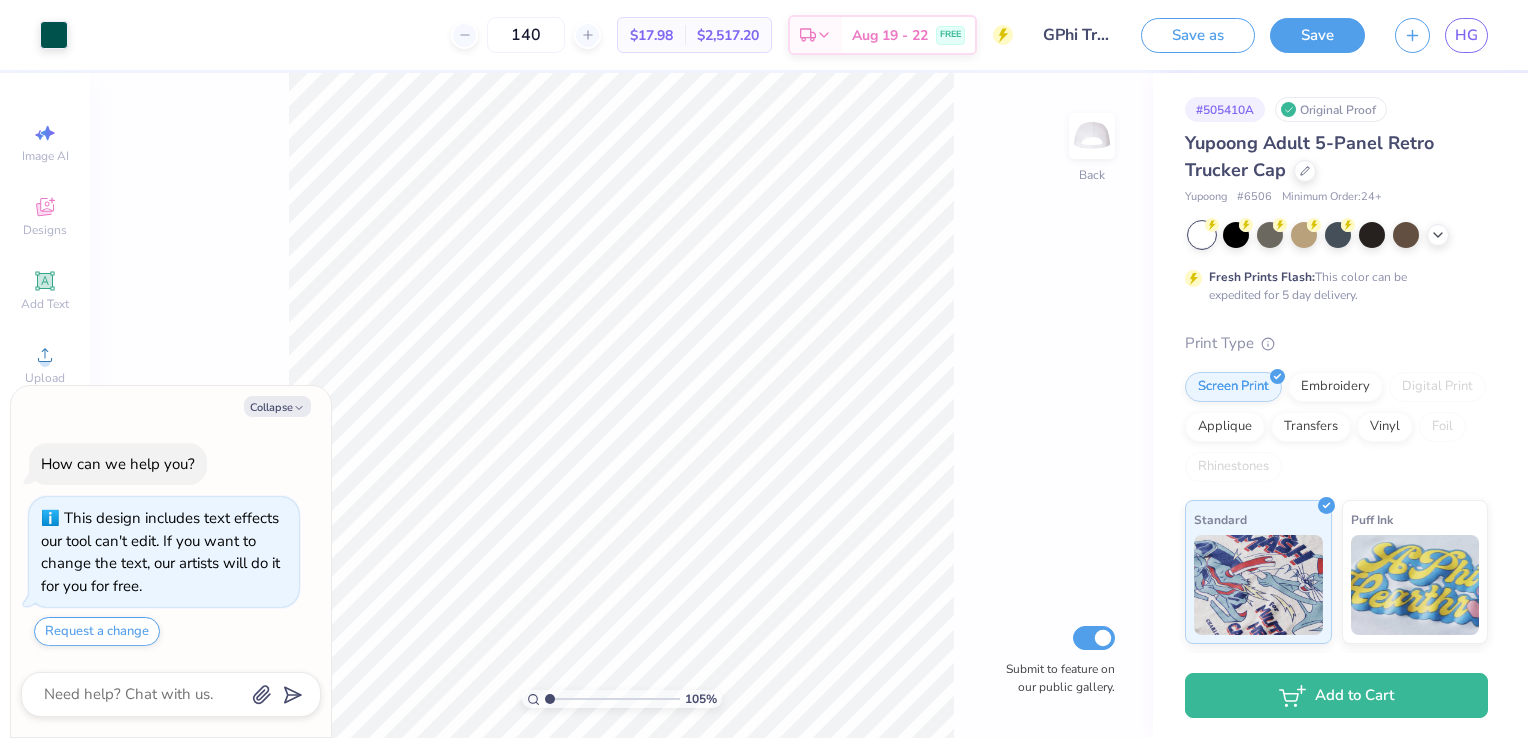 click at bounding box center (54, 35) 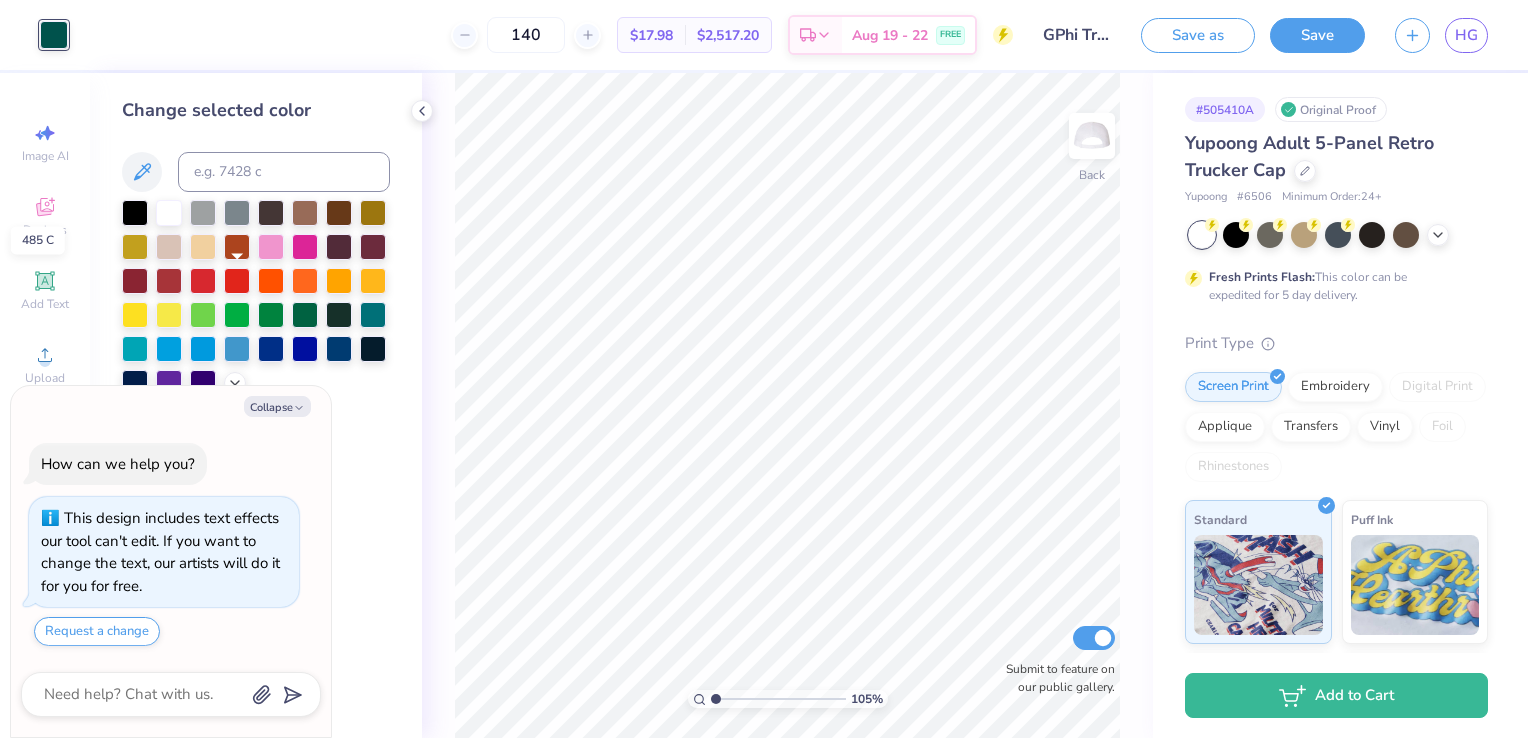 click at bounding box center (237, 281) 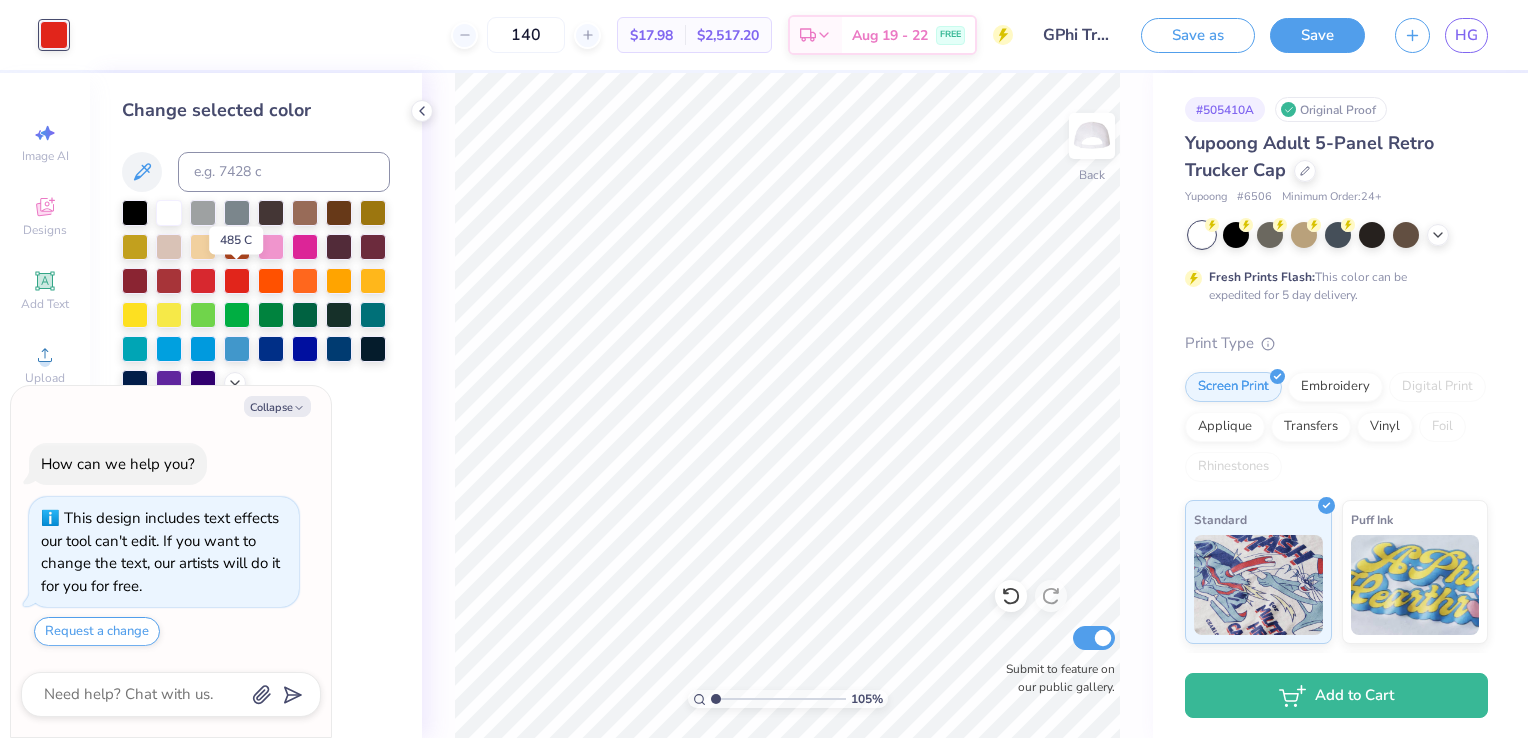 type on "x" 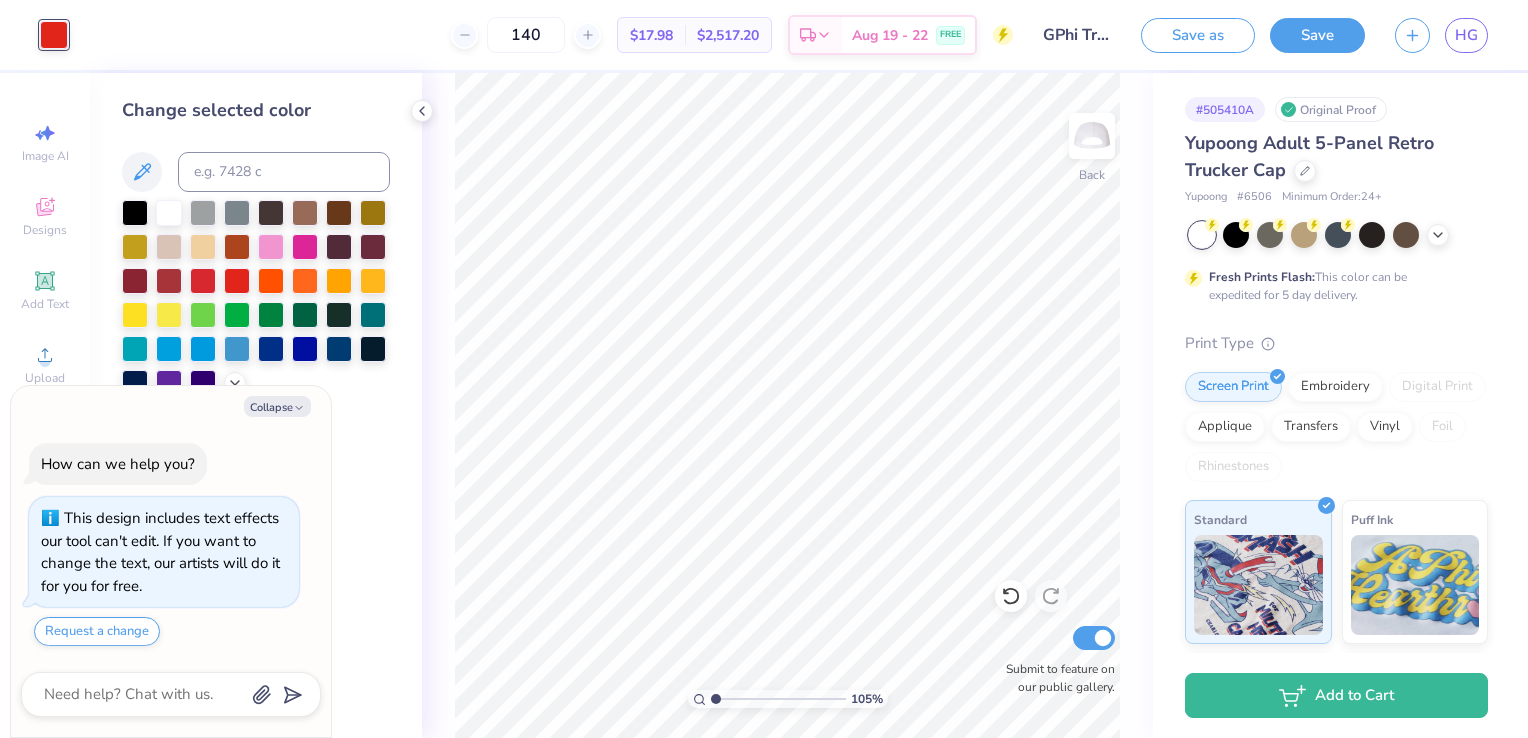 type on "x" 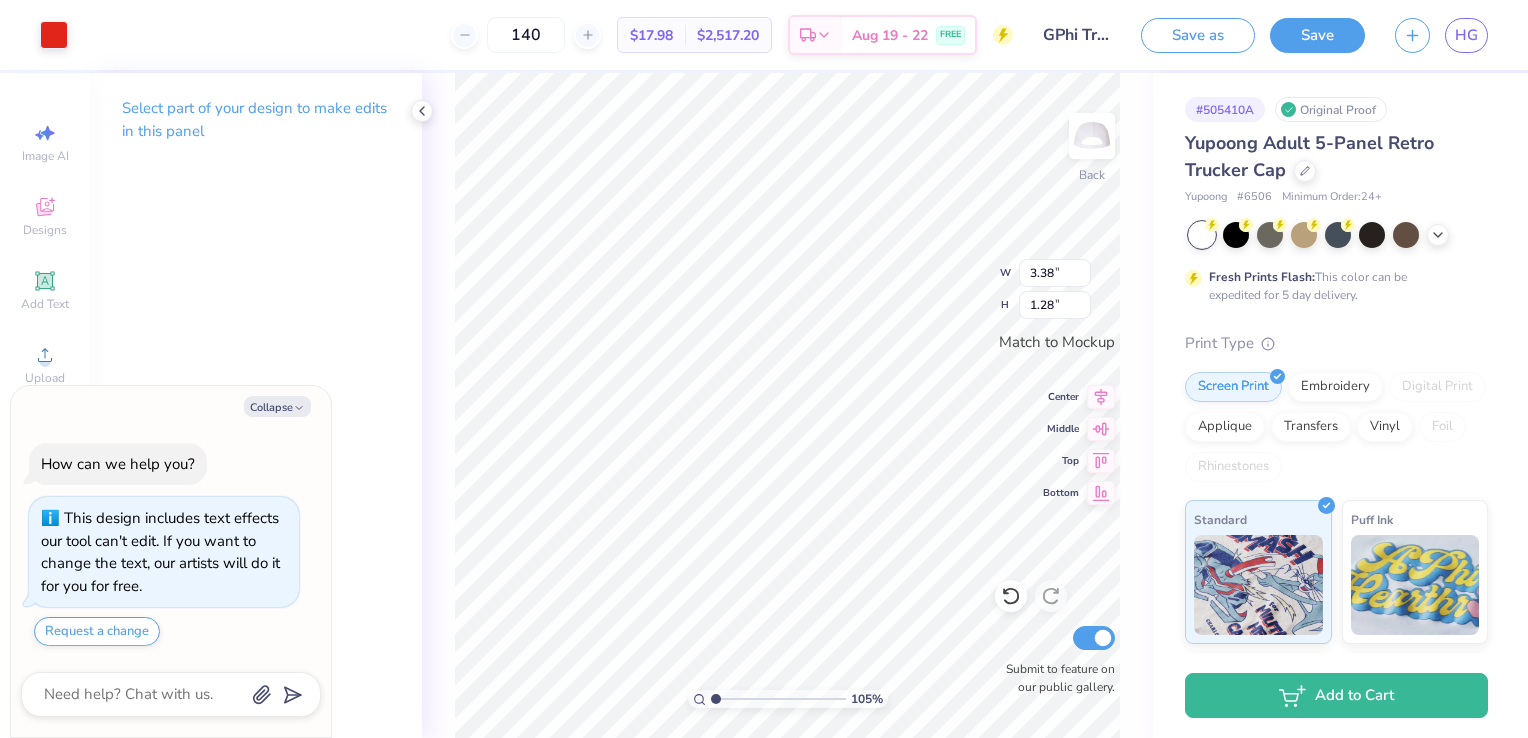 type on "x" 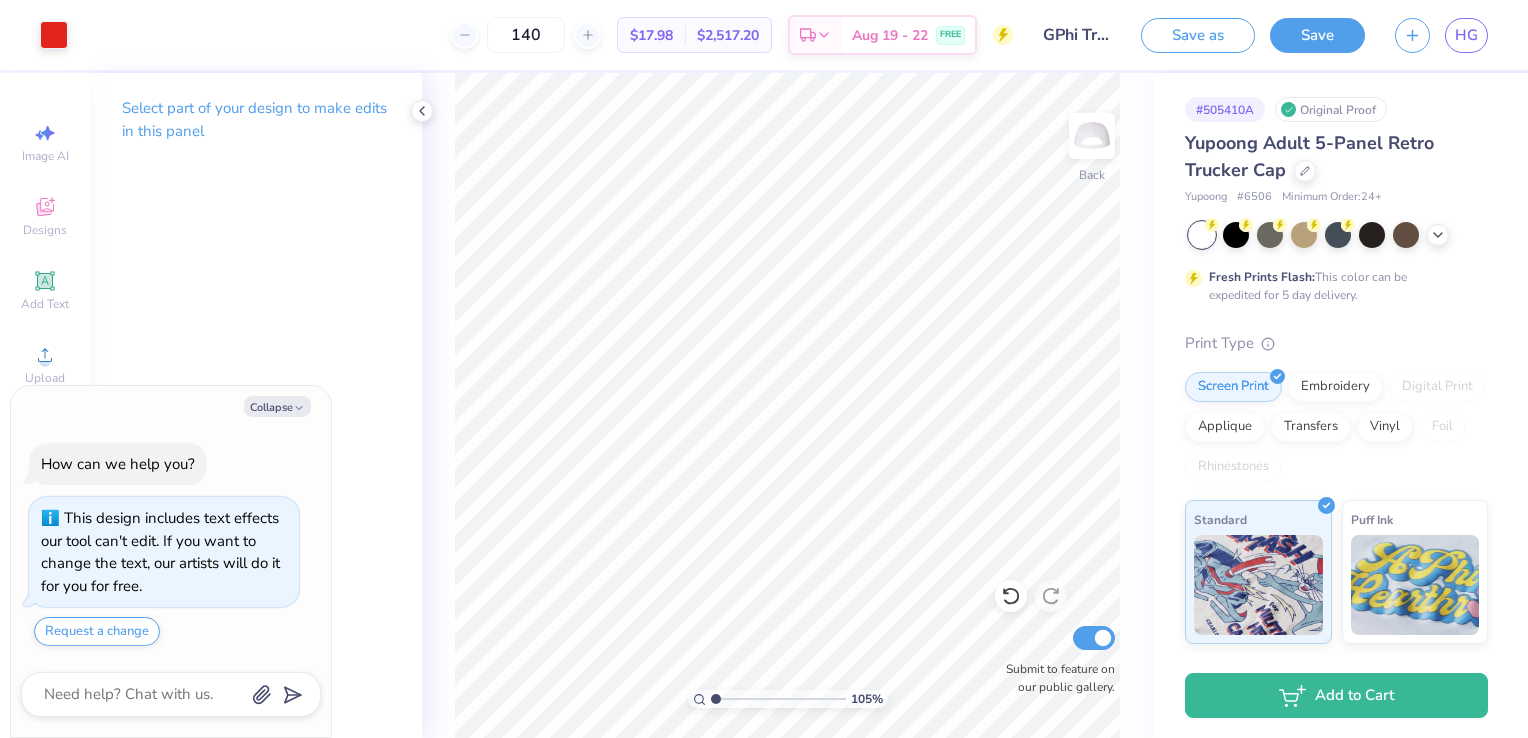 type on "x" 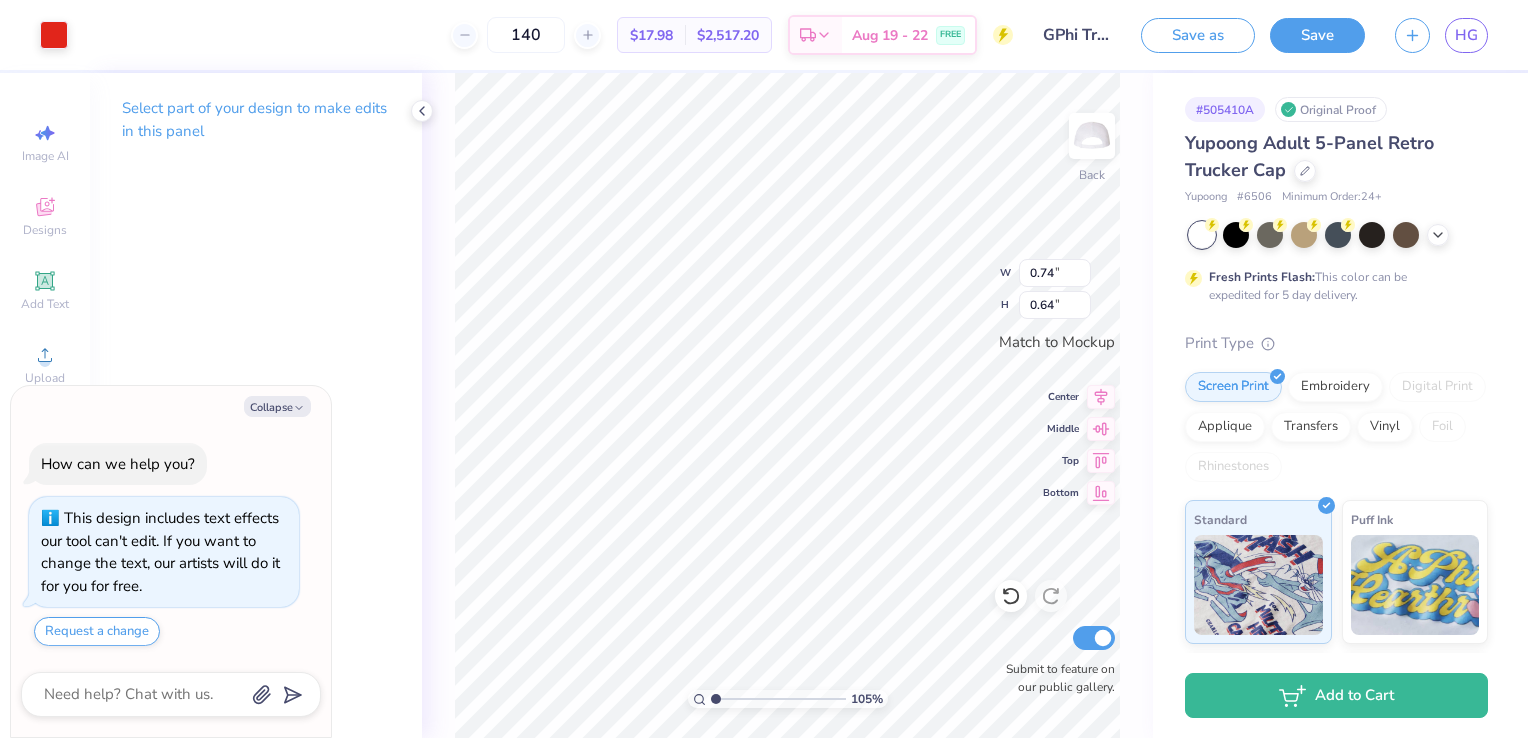 type on "x" 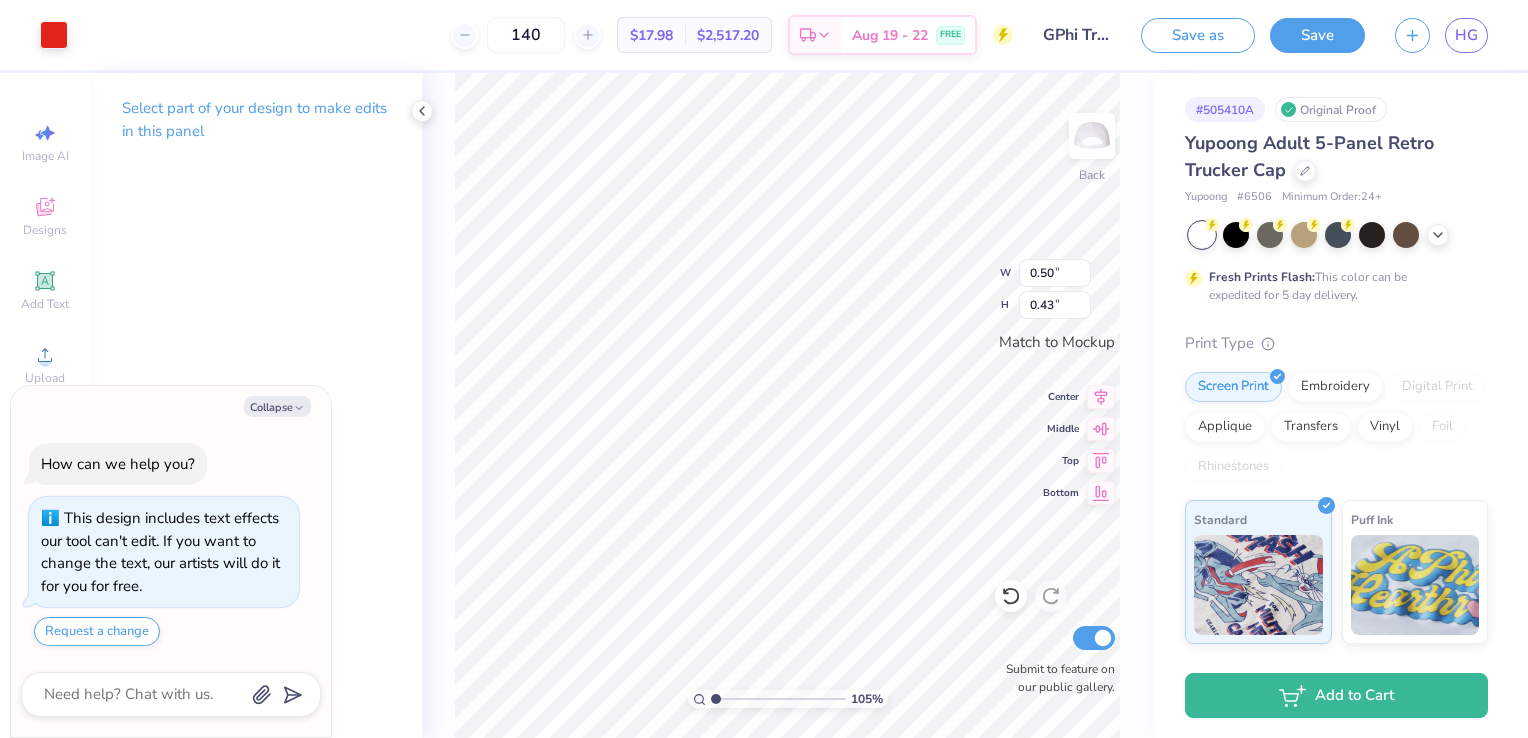 type on "x" 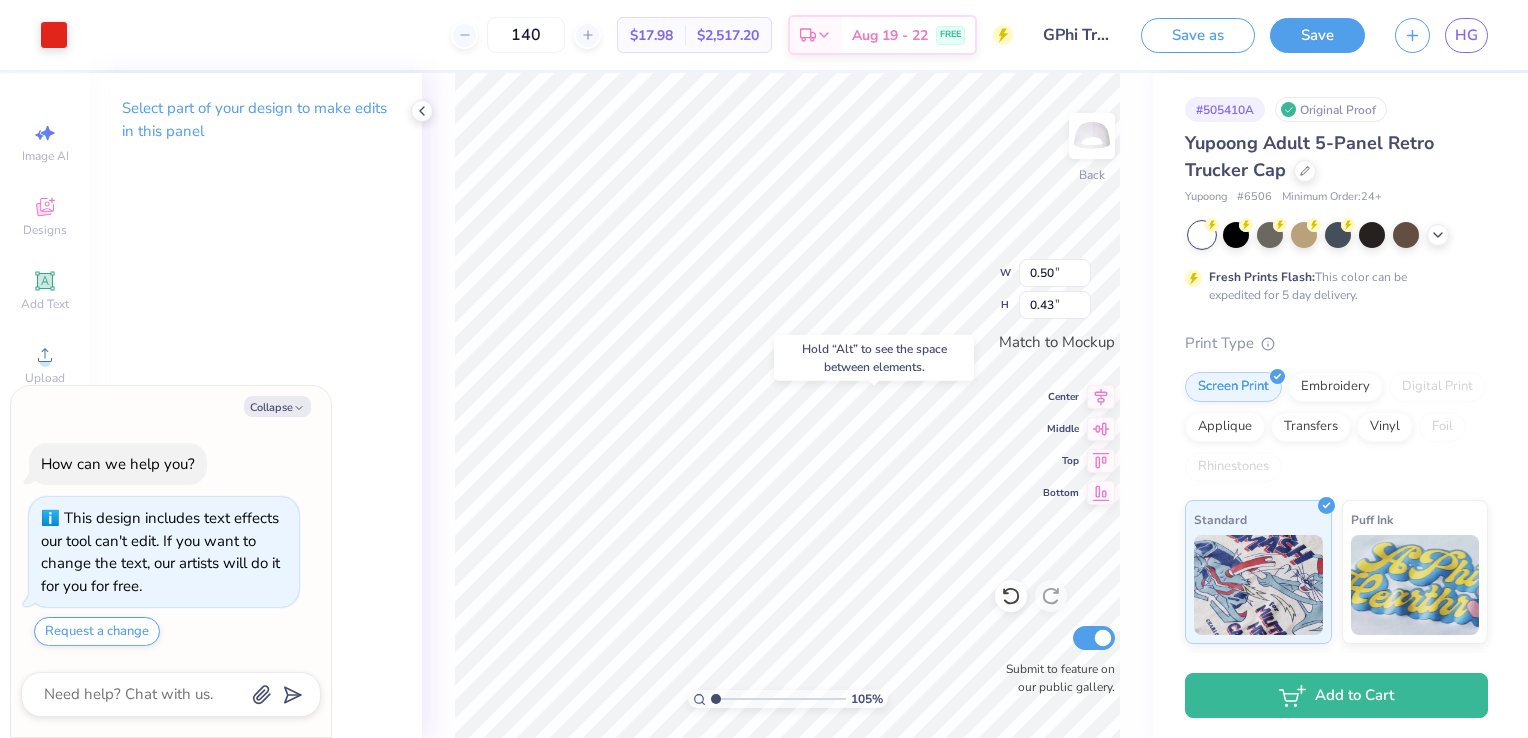type on "x" 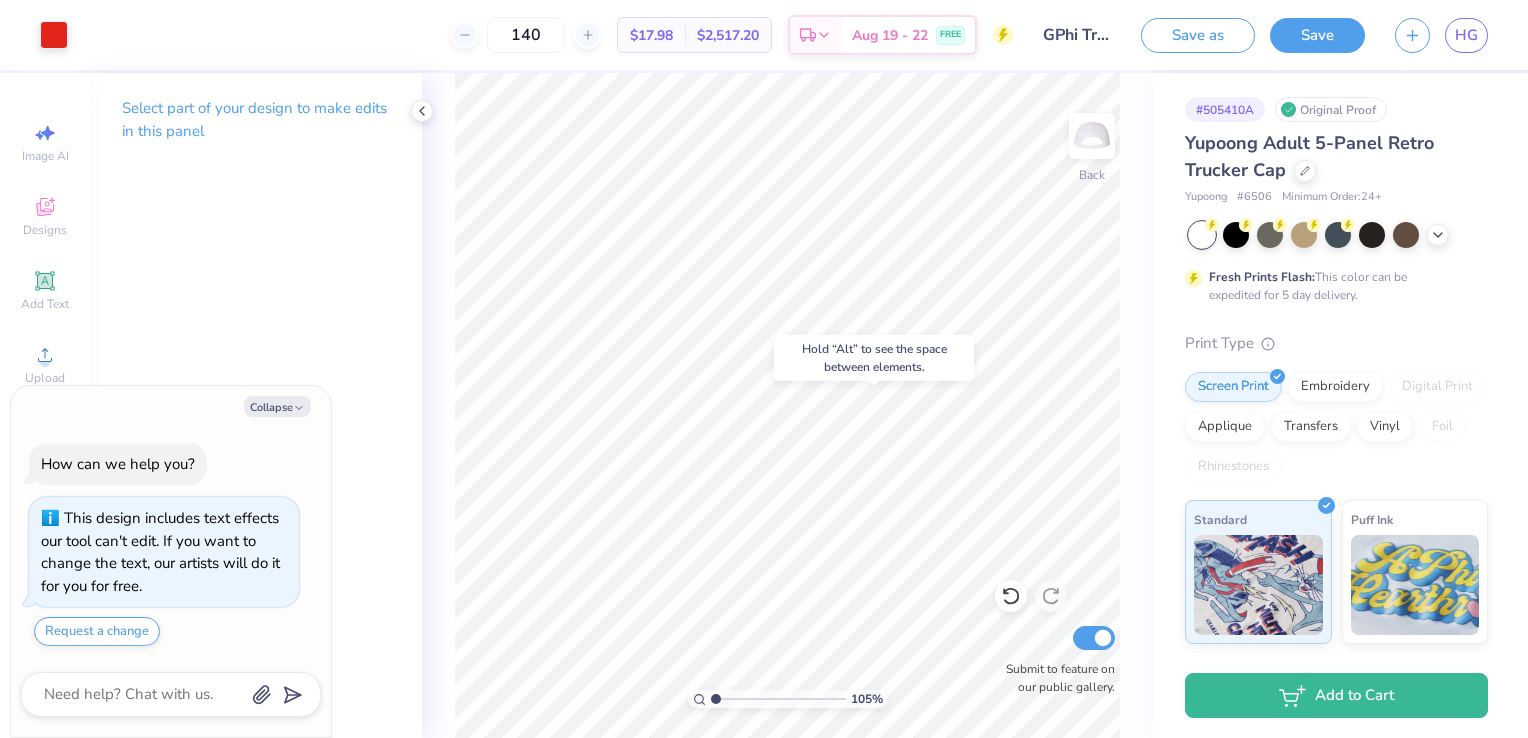 type on "x" 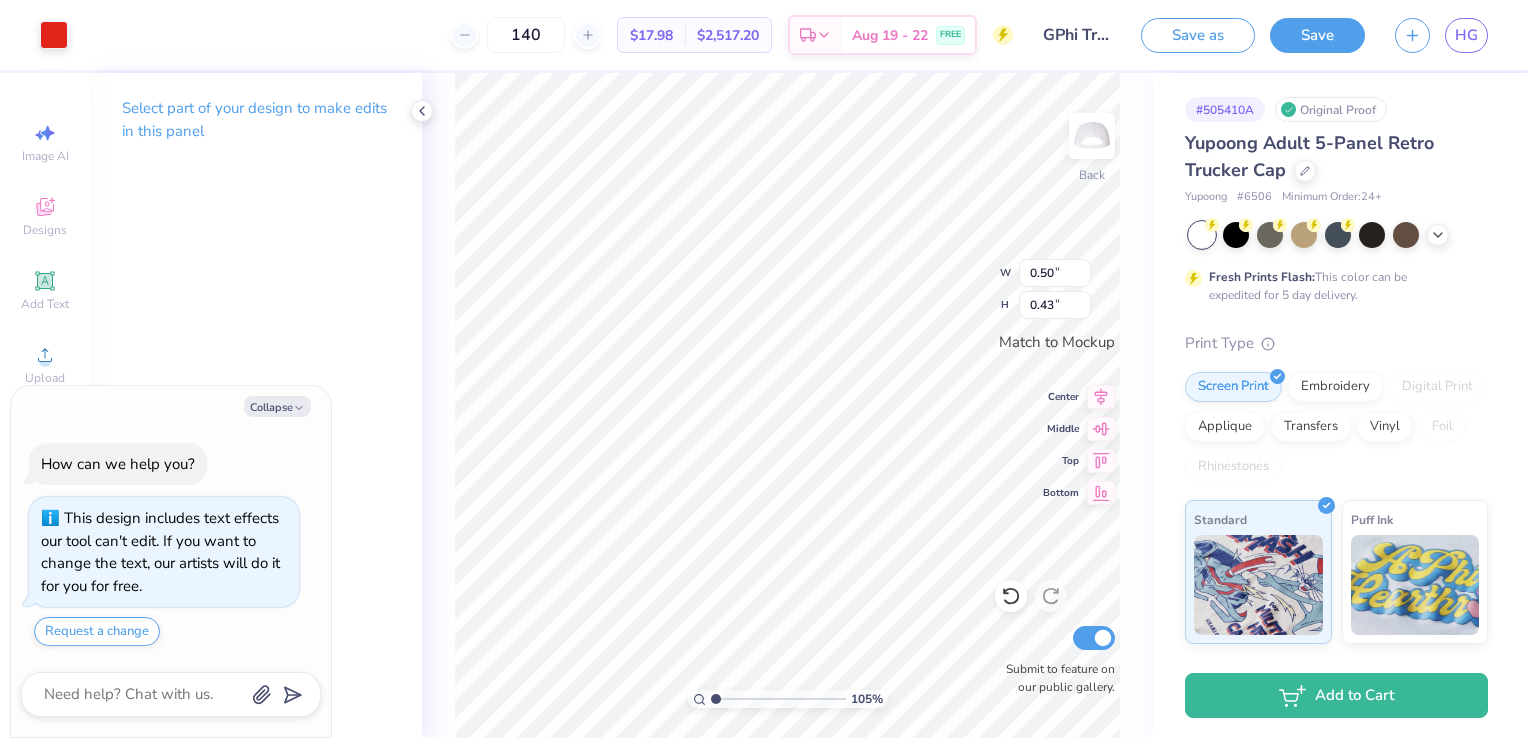 type on "x" 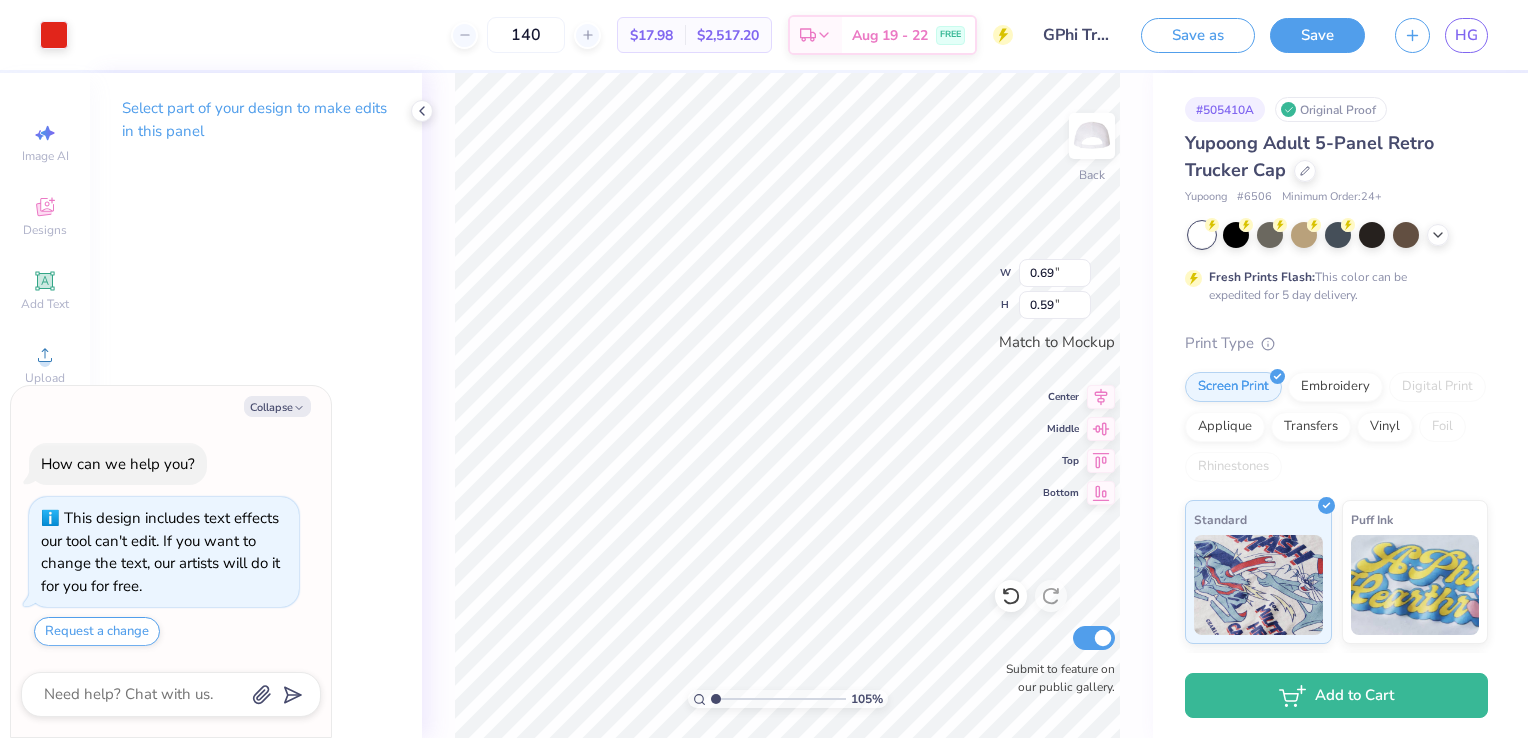 type on "x" 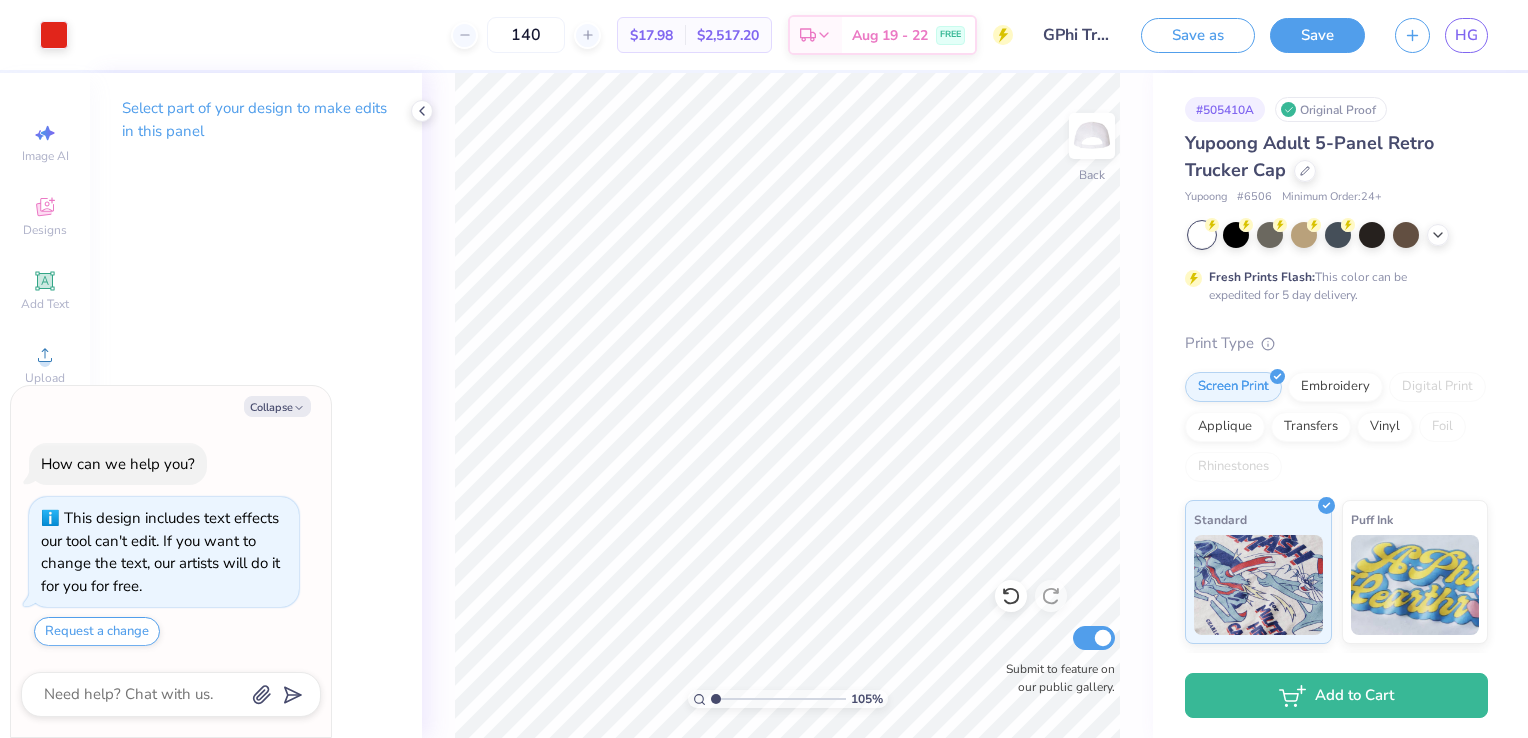 type on "x" 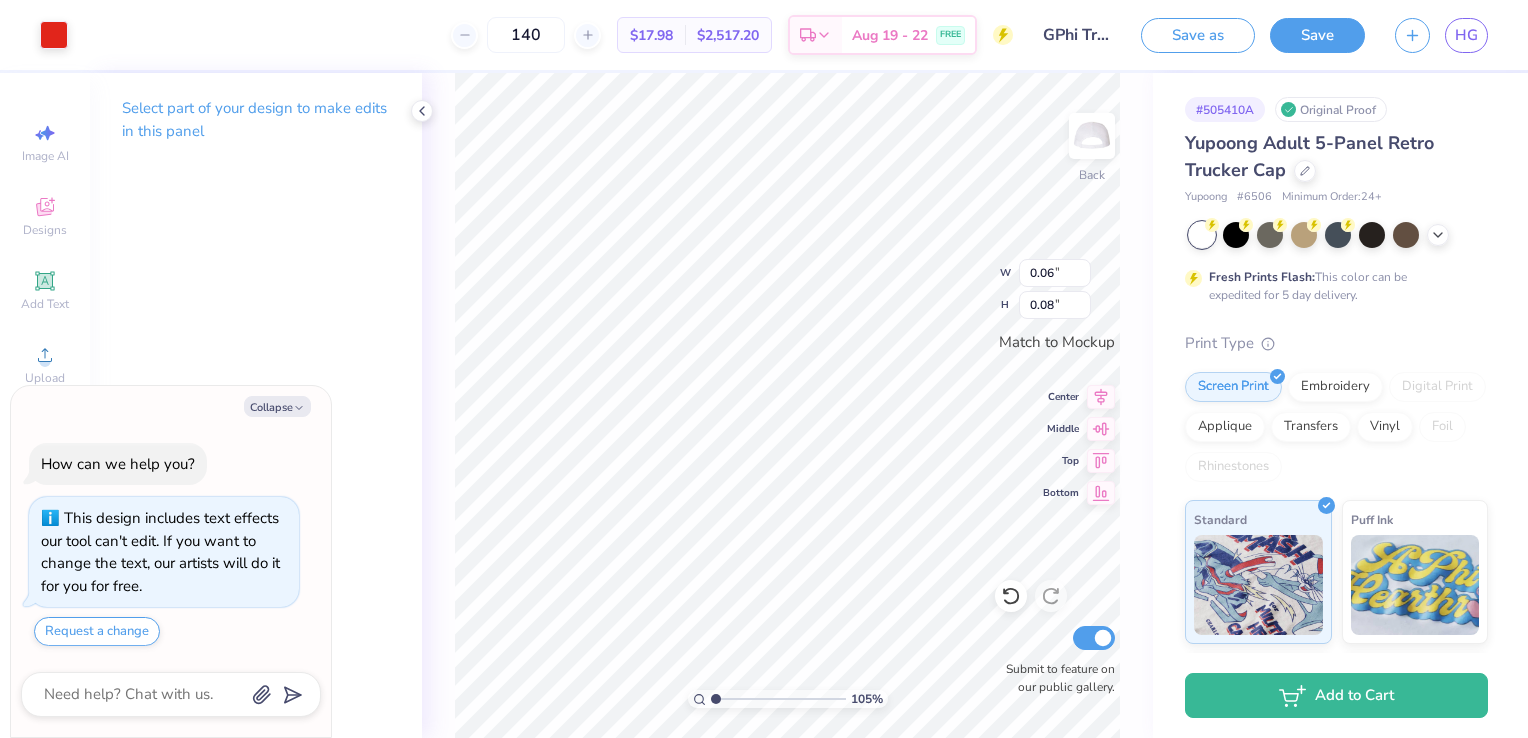 type on "x" 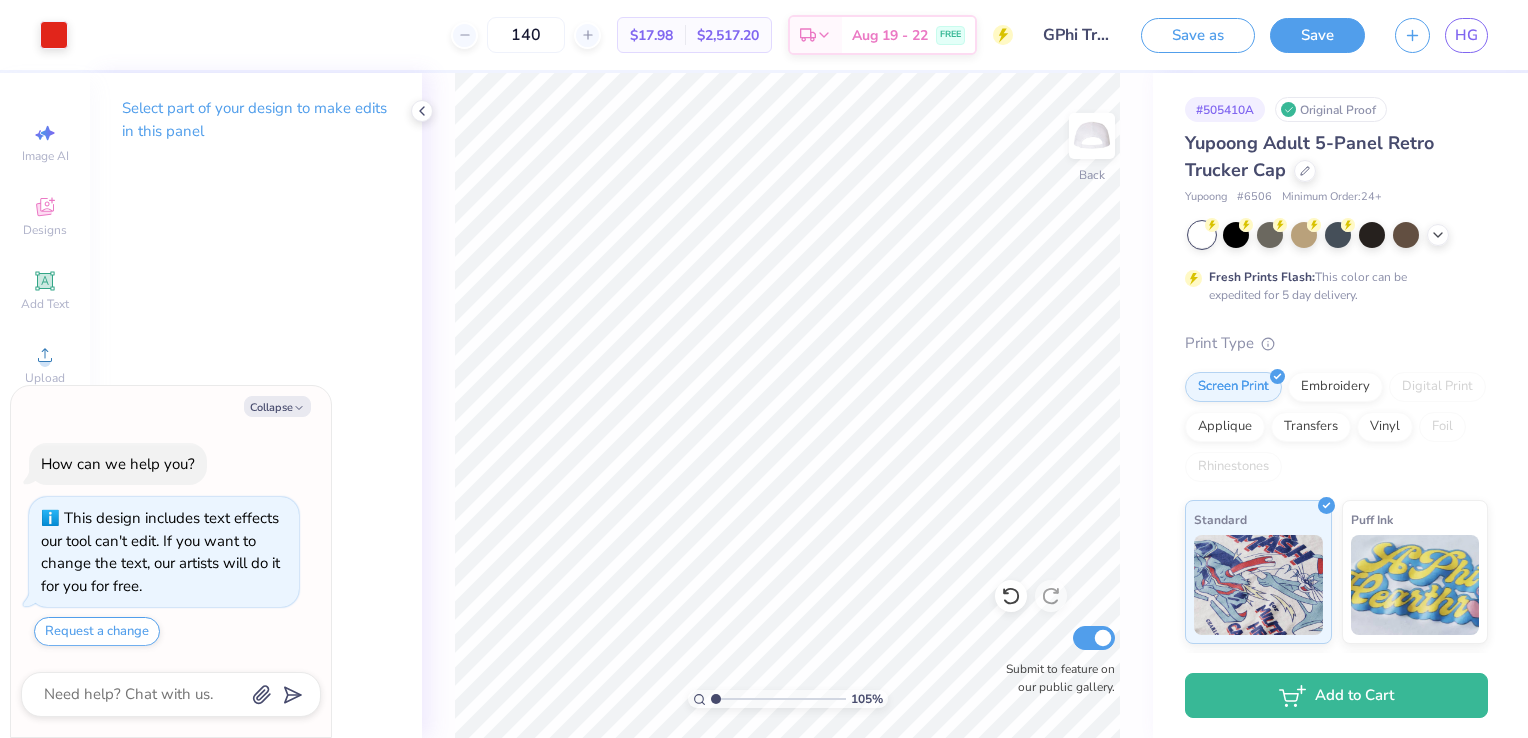 type on "x" 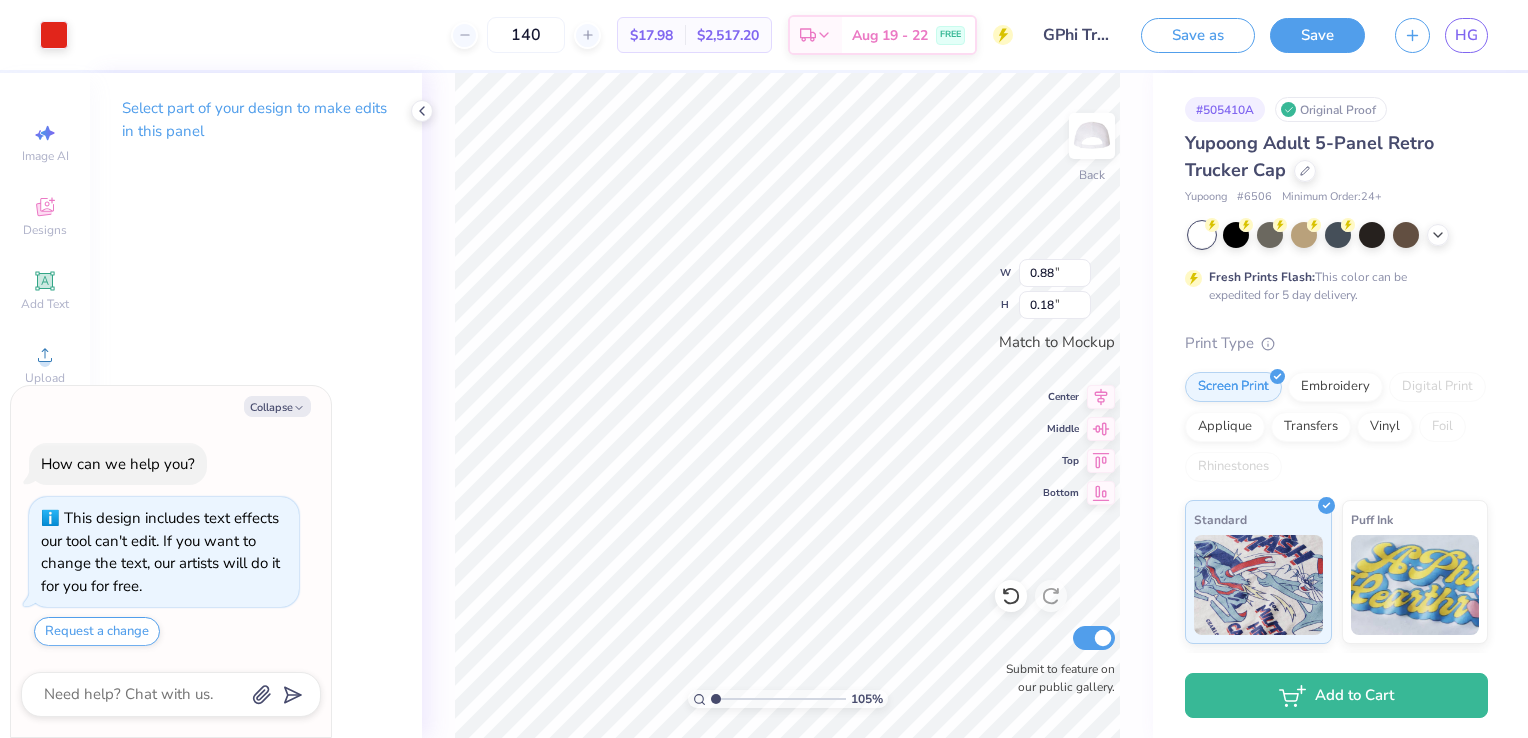 type on "x" 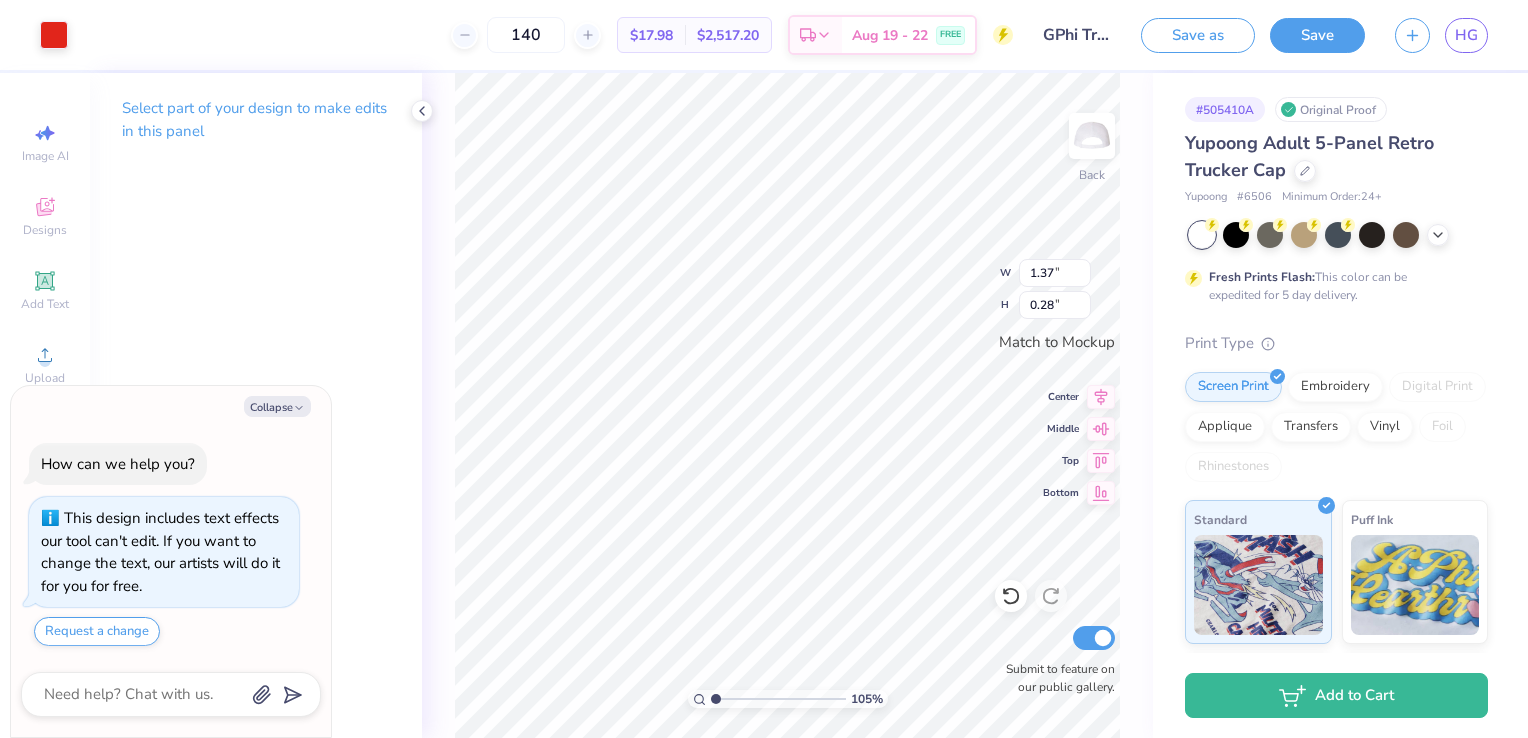 type on "x" 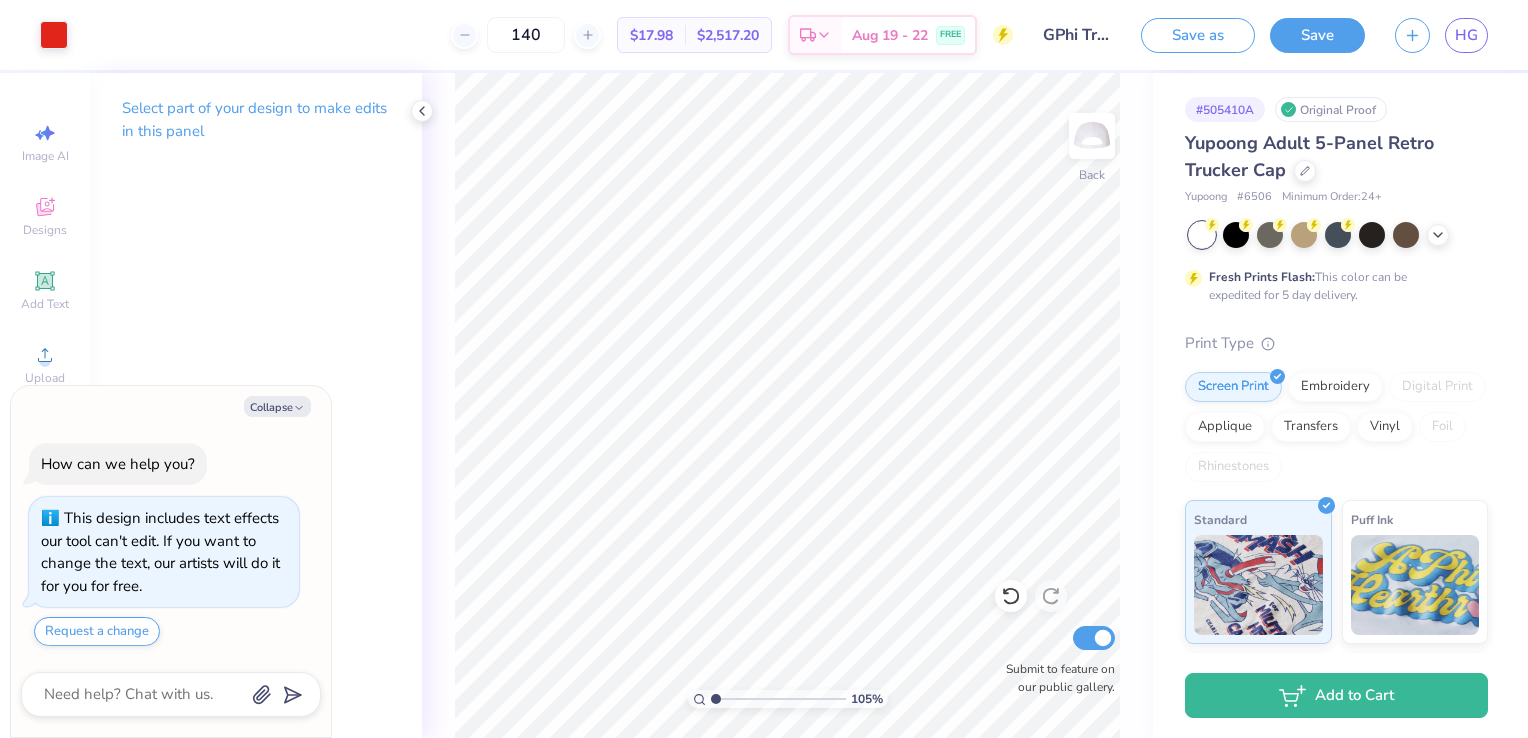 type on "1" 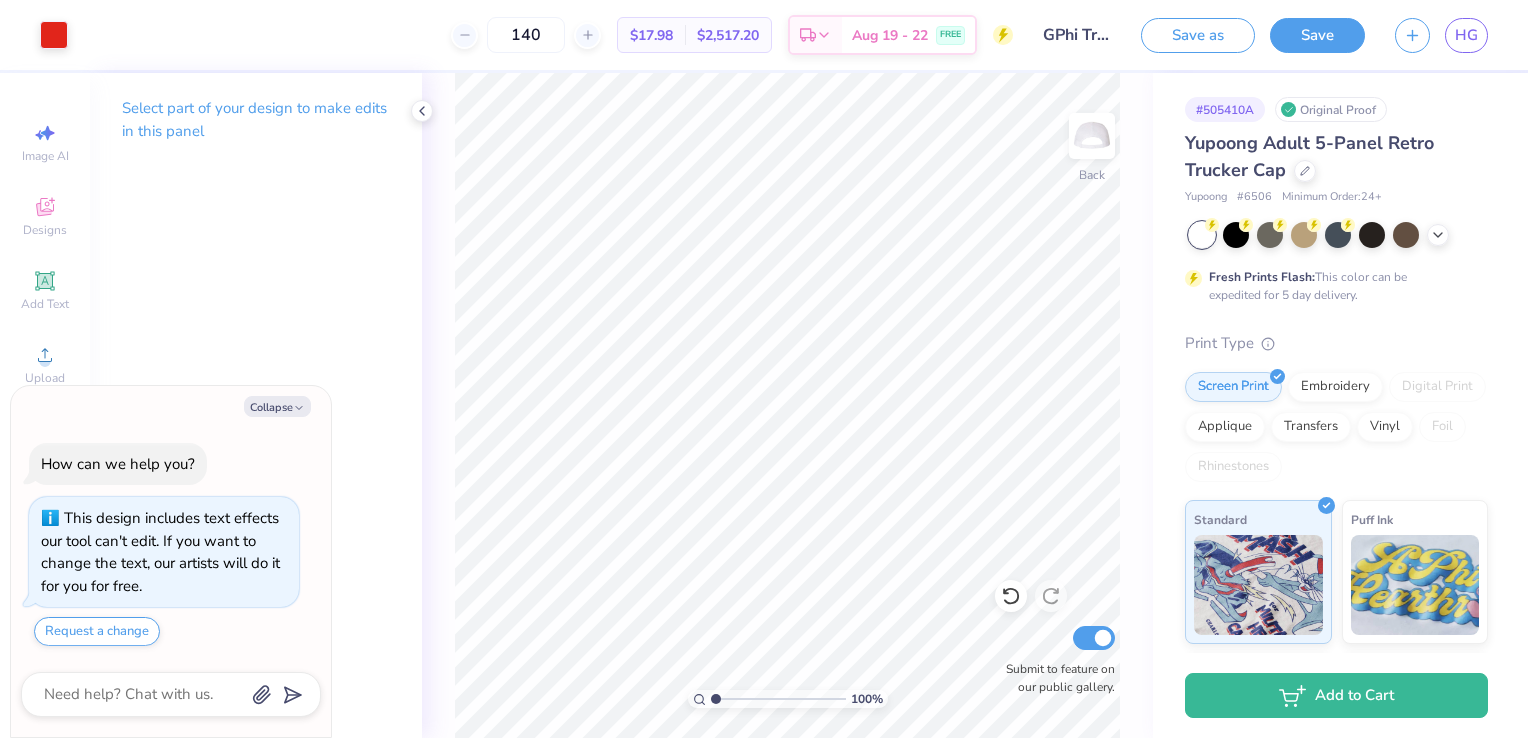 click on "Save" at bounding box center (1317, 35) 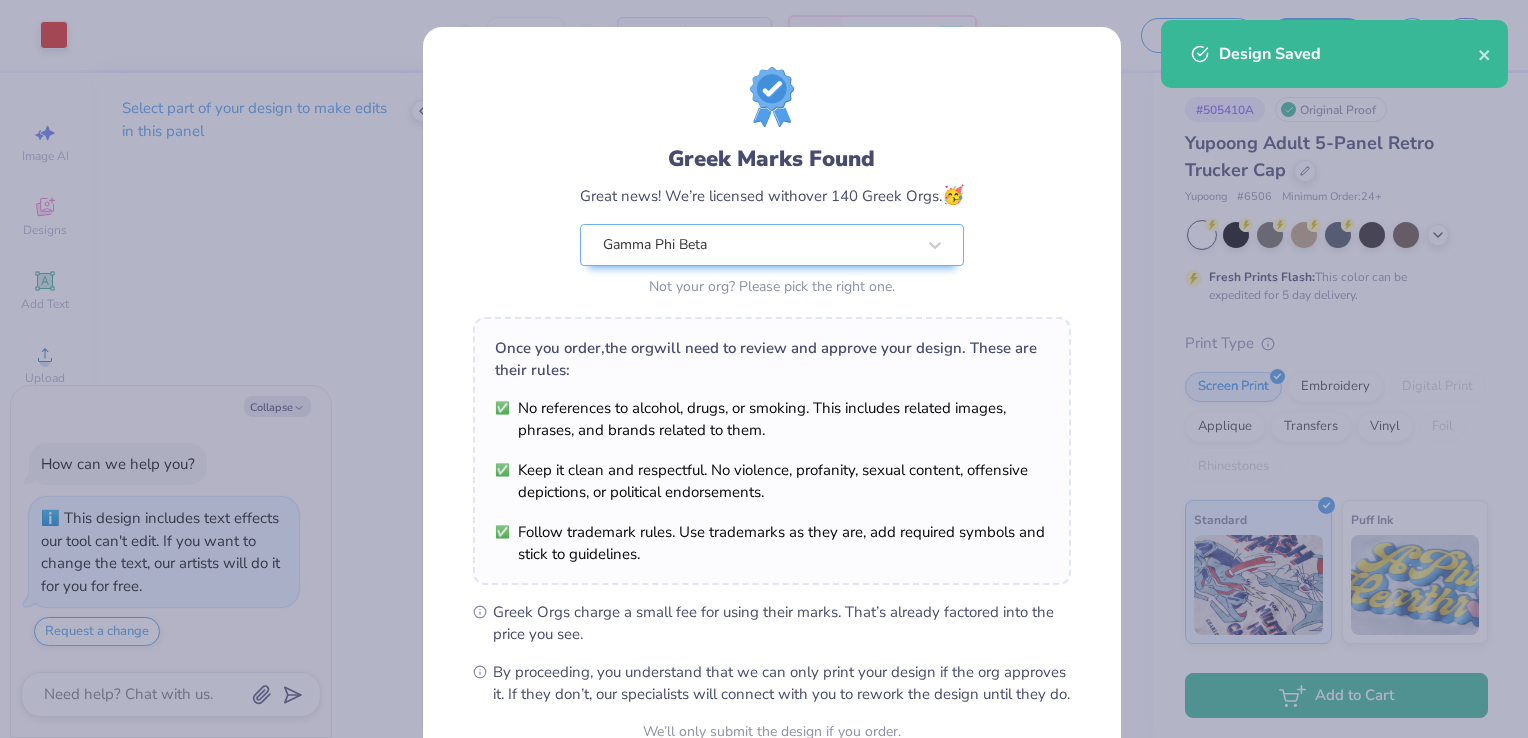 scroll, scrollTop: 196, scrollLeft: 0, axis: vertical 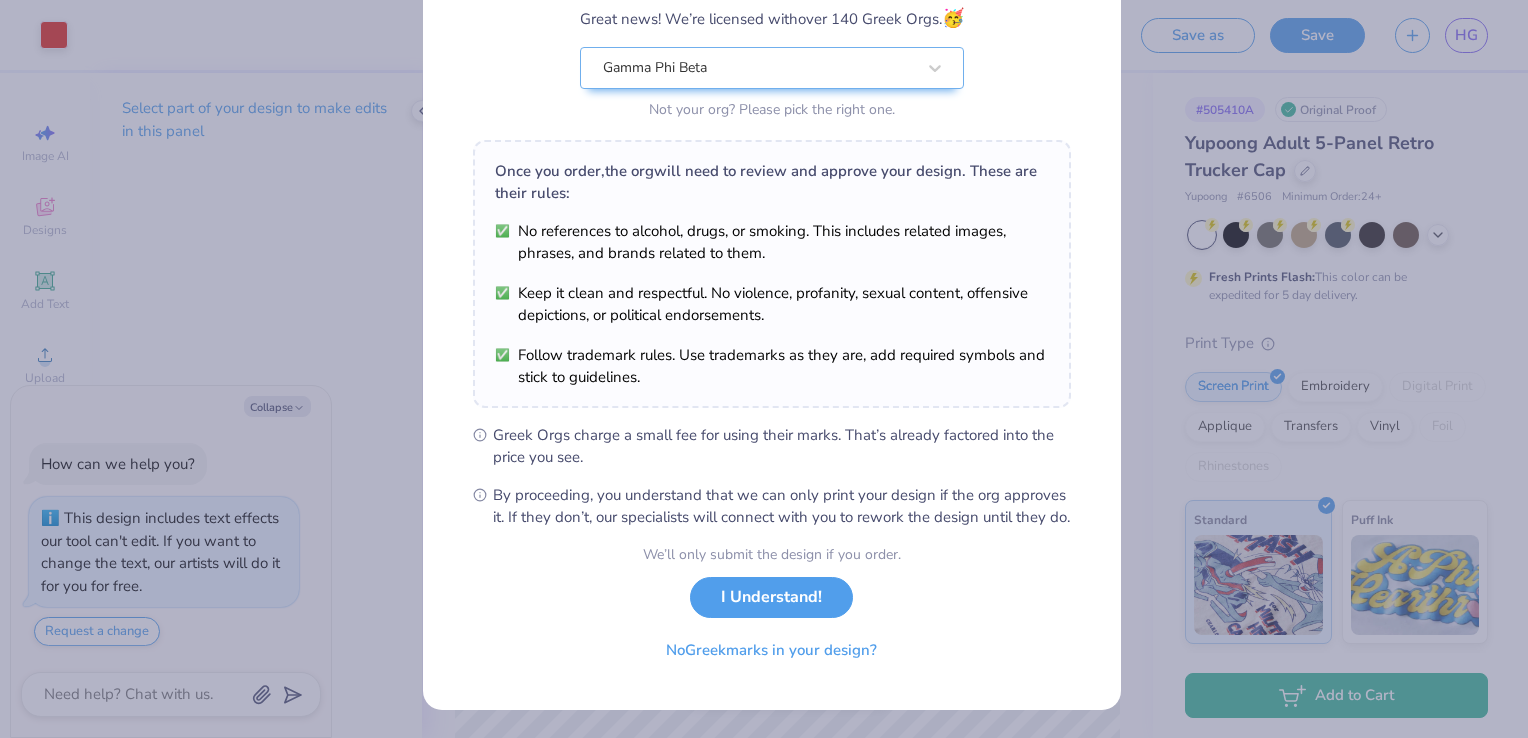 click on "I Understand!" at bounding box center (771, 597) 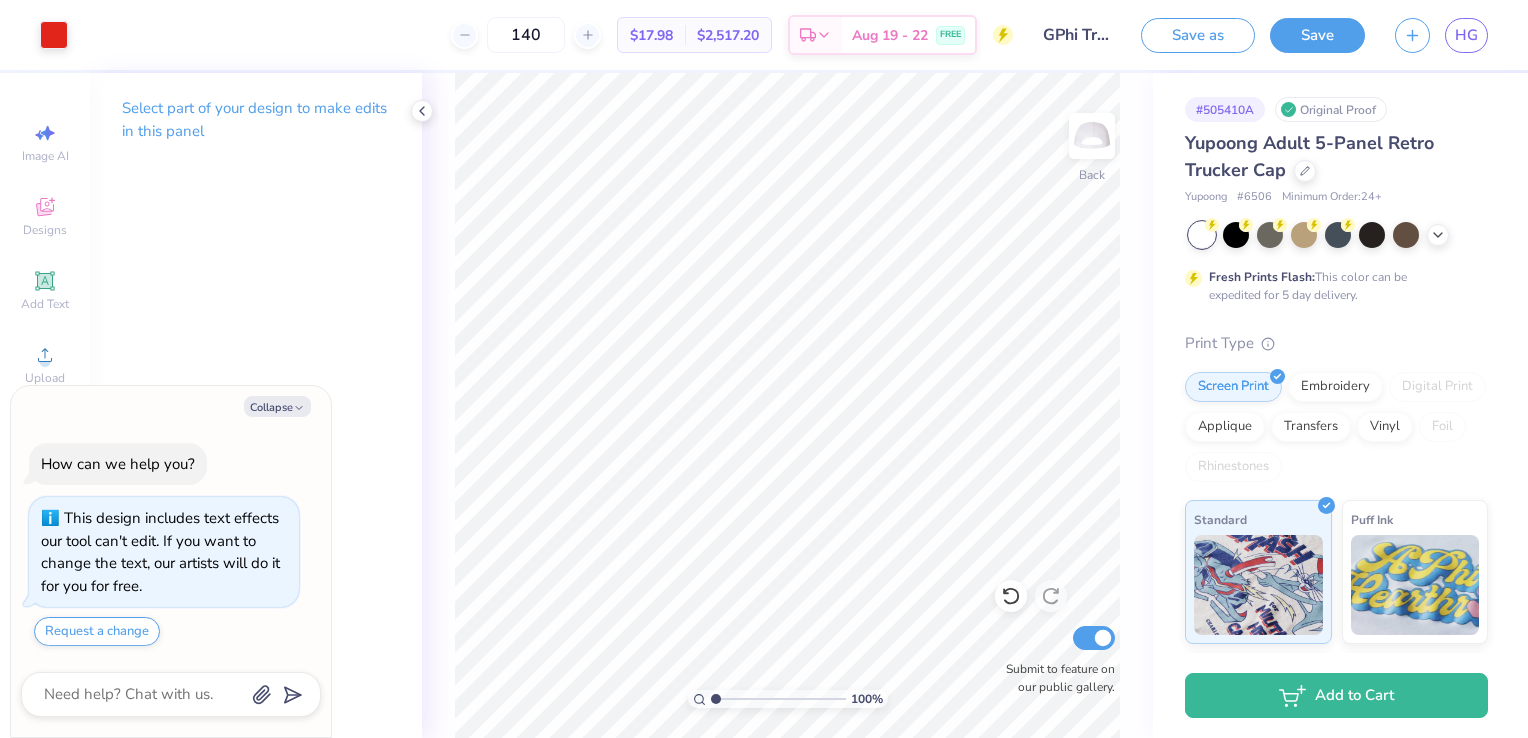 scroll, scrollTop: 0, scrollLeft: 0, axis: both 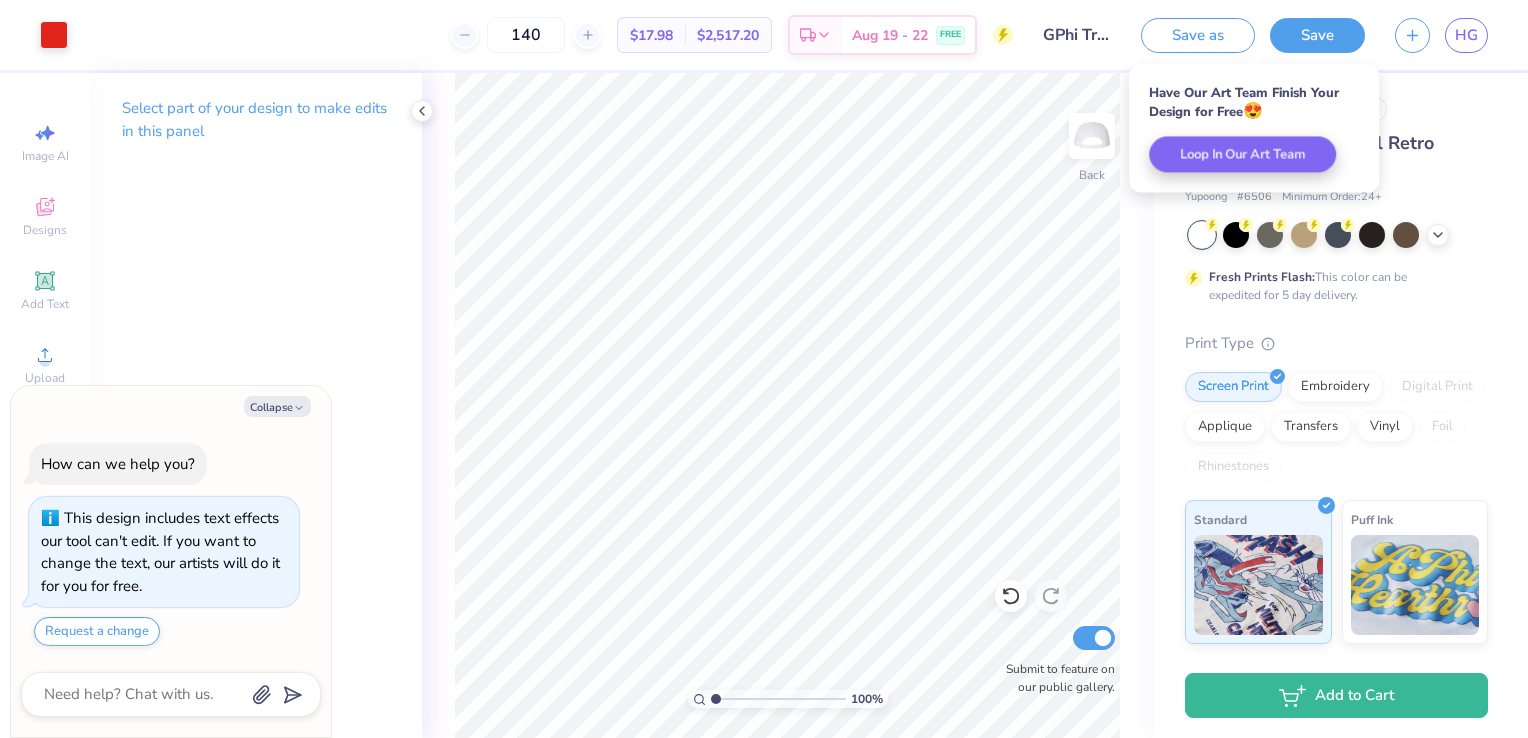 click 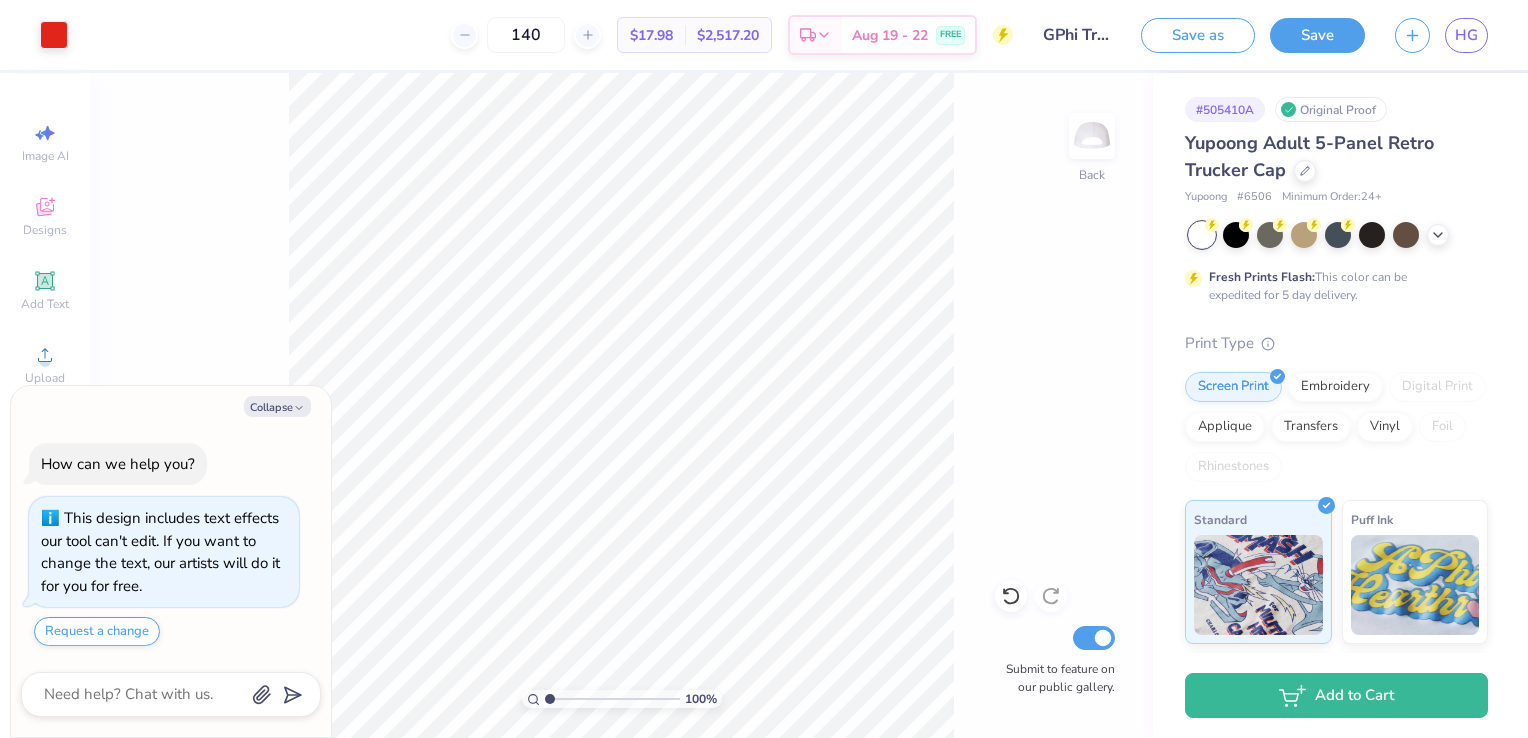 click on "HG" at bounding box center (1466, 35) 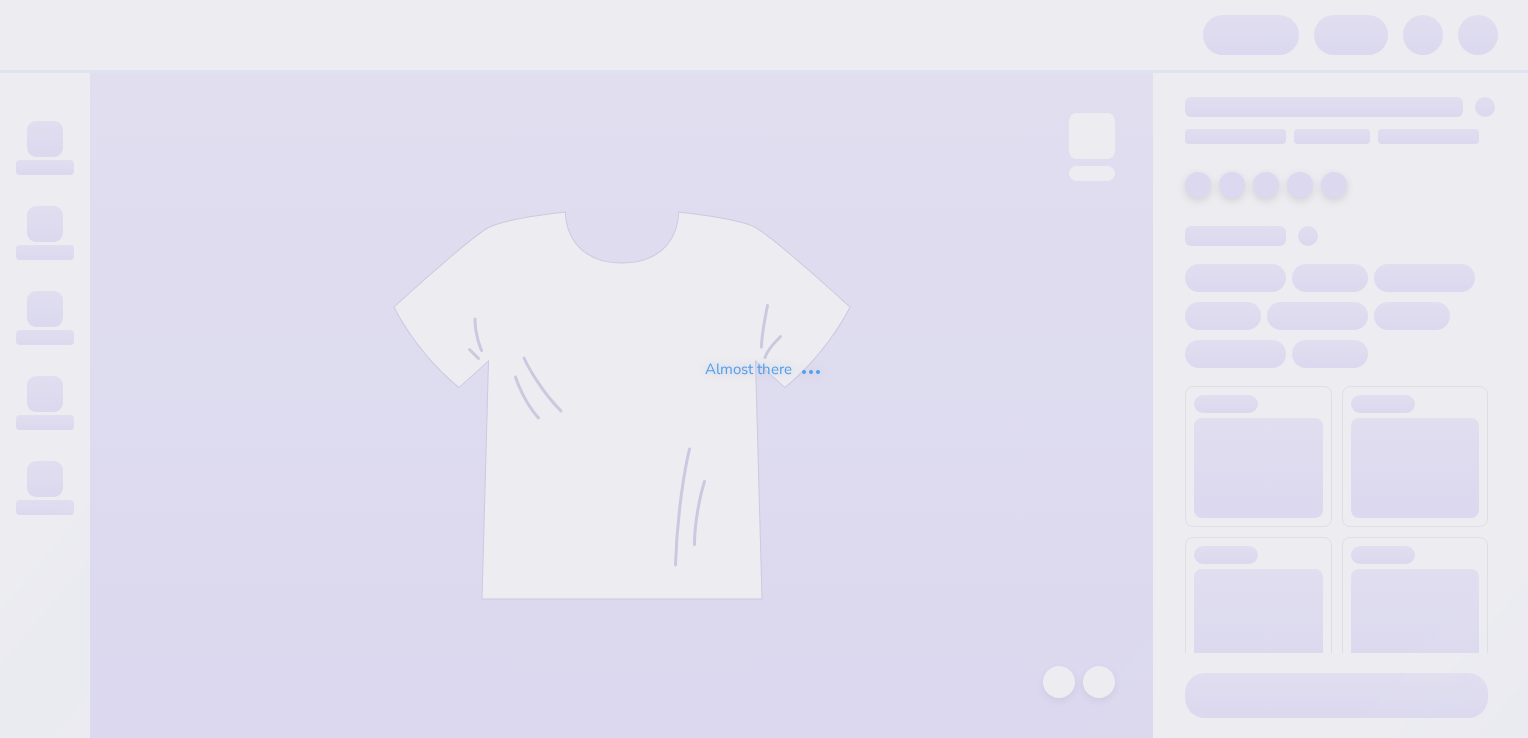 scroll, scrollTop: 0, scrollLeft: 0, axis: both 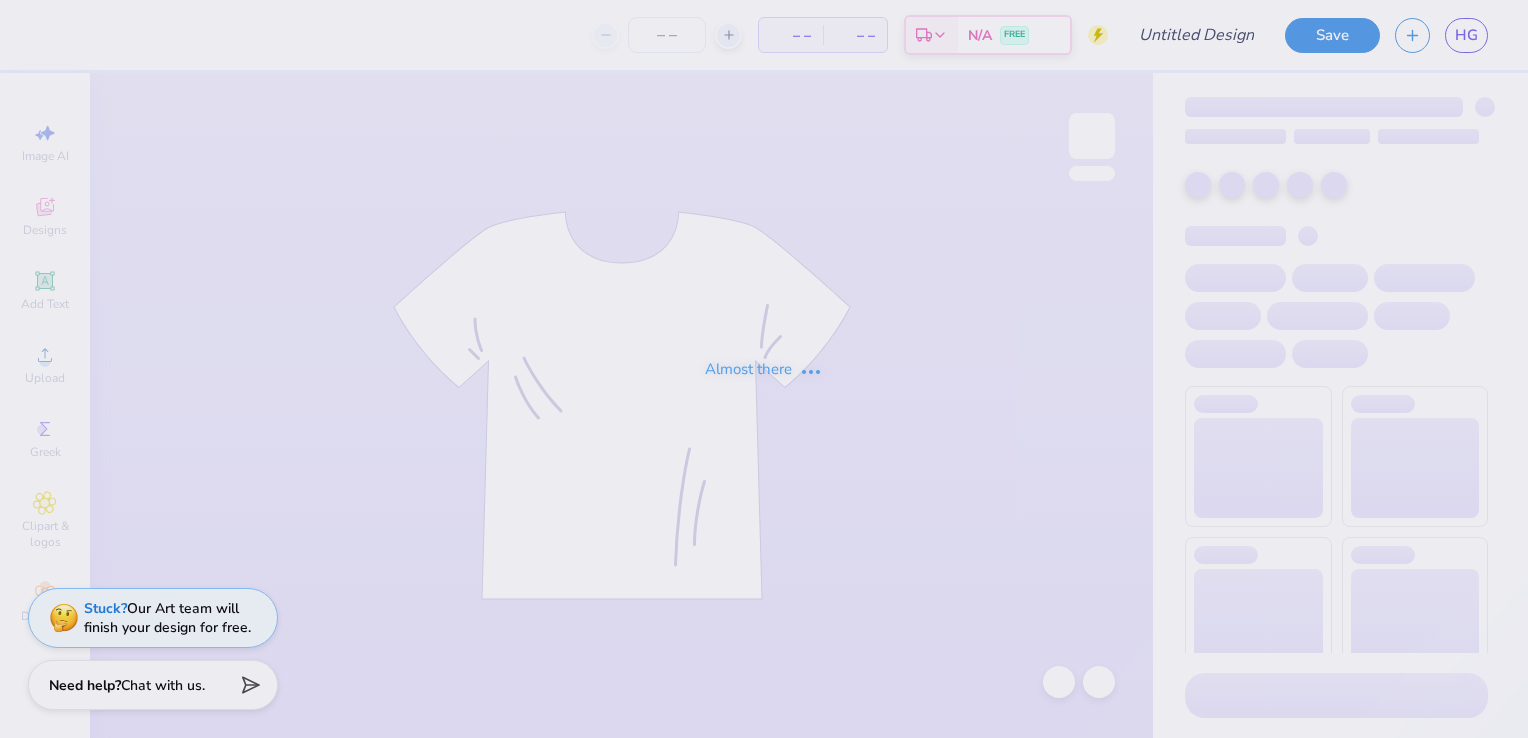 type on "GPhi Trucker Hats 3" 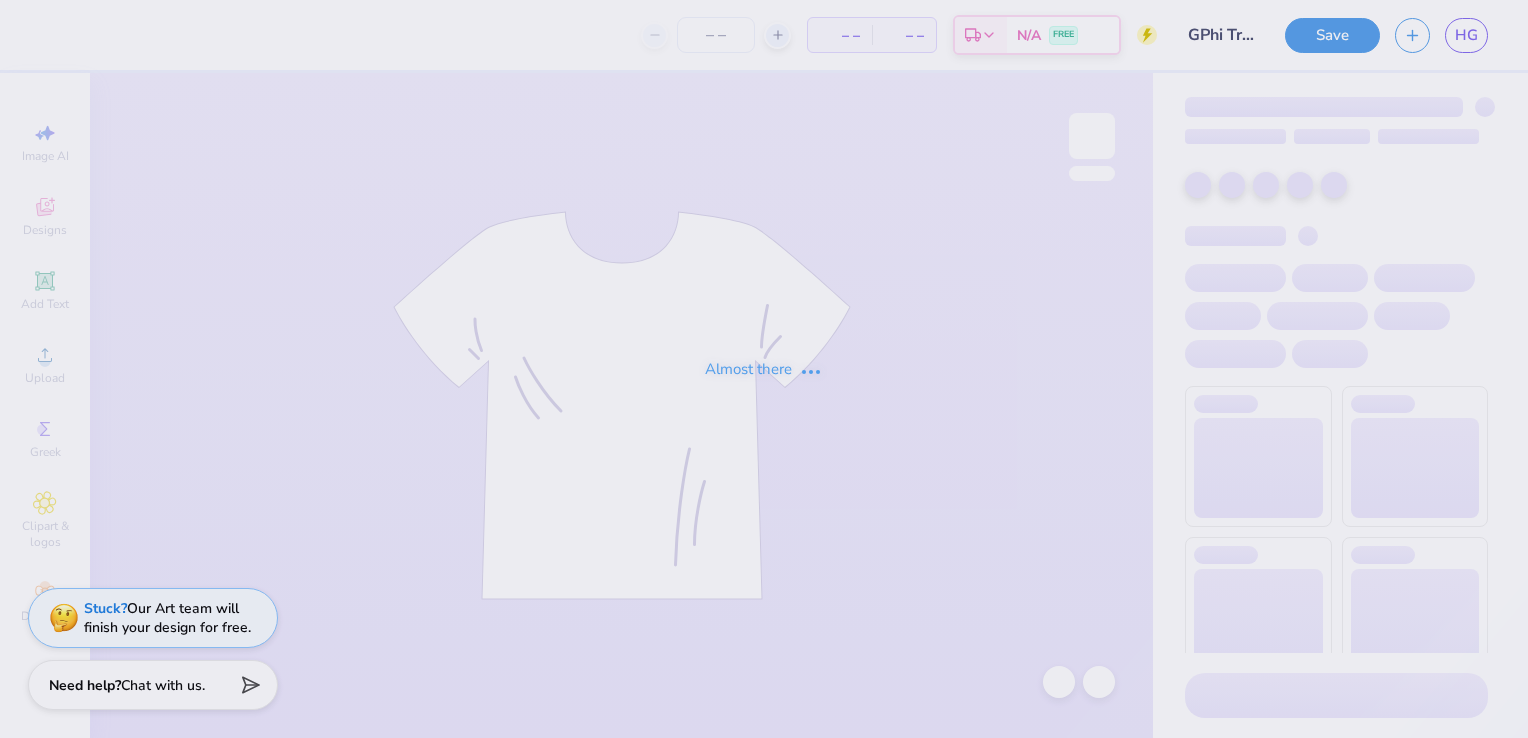 type on "140" 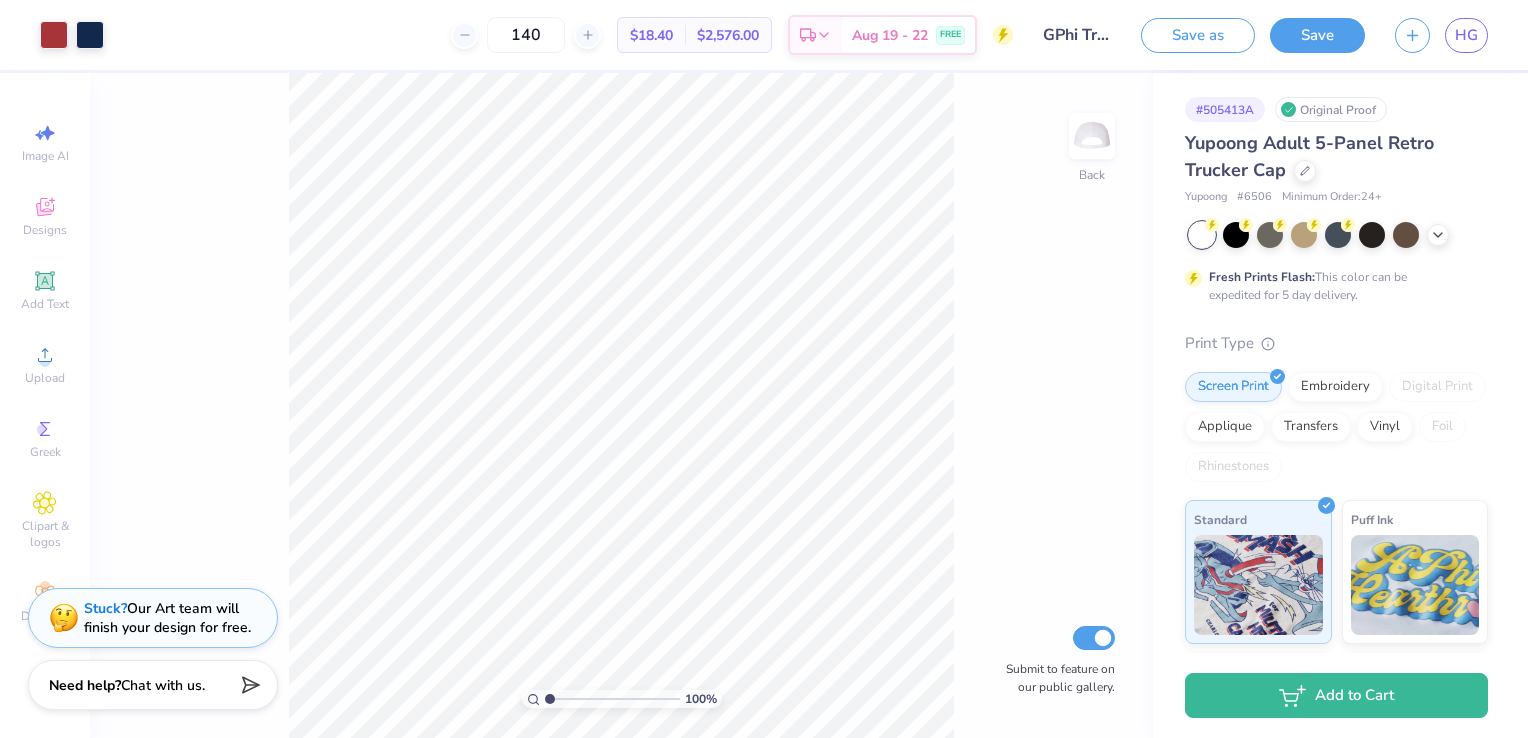 click on "Screen Print" at bounding box center [1233, 387] 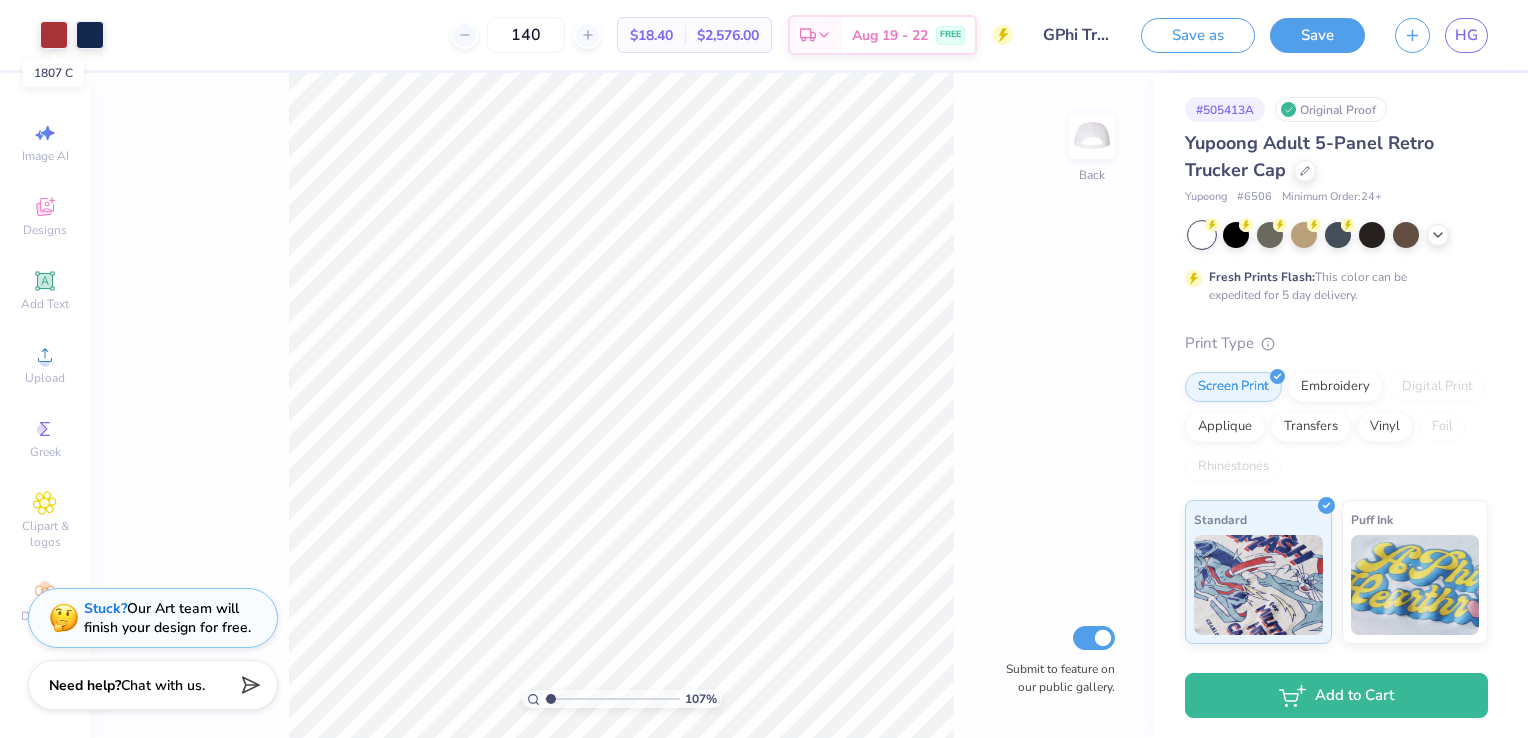 click at bounding box center [54, 35] 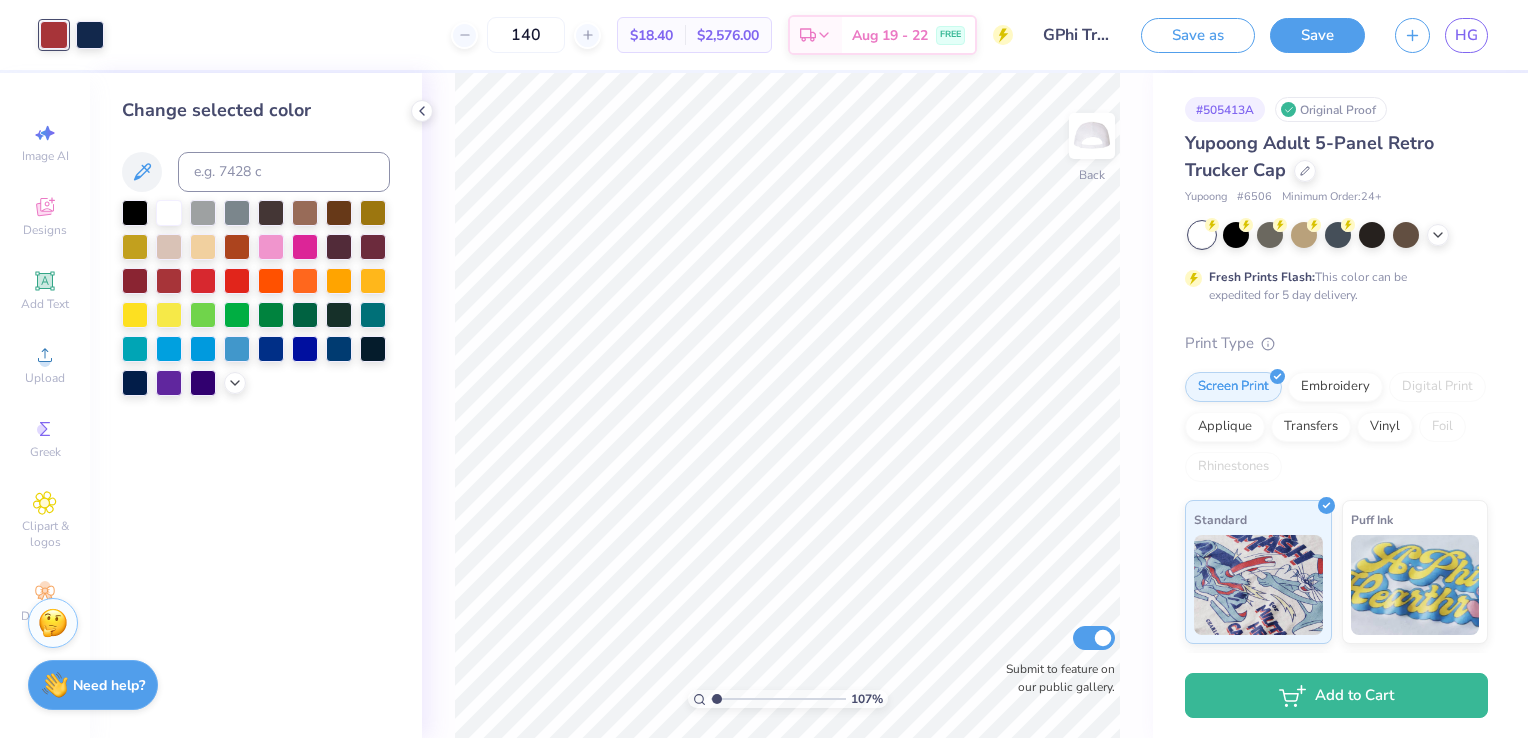 click at bounding box center (135, 383) 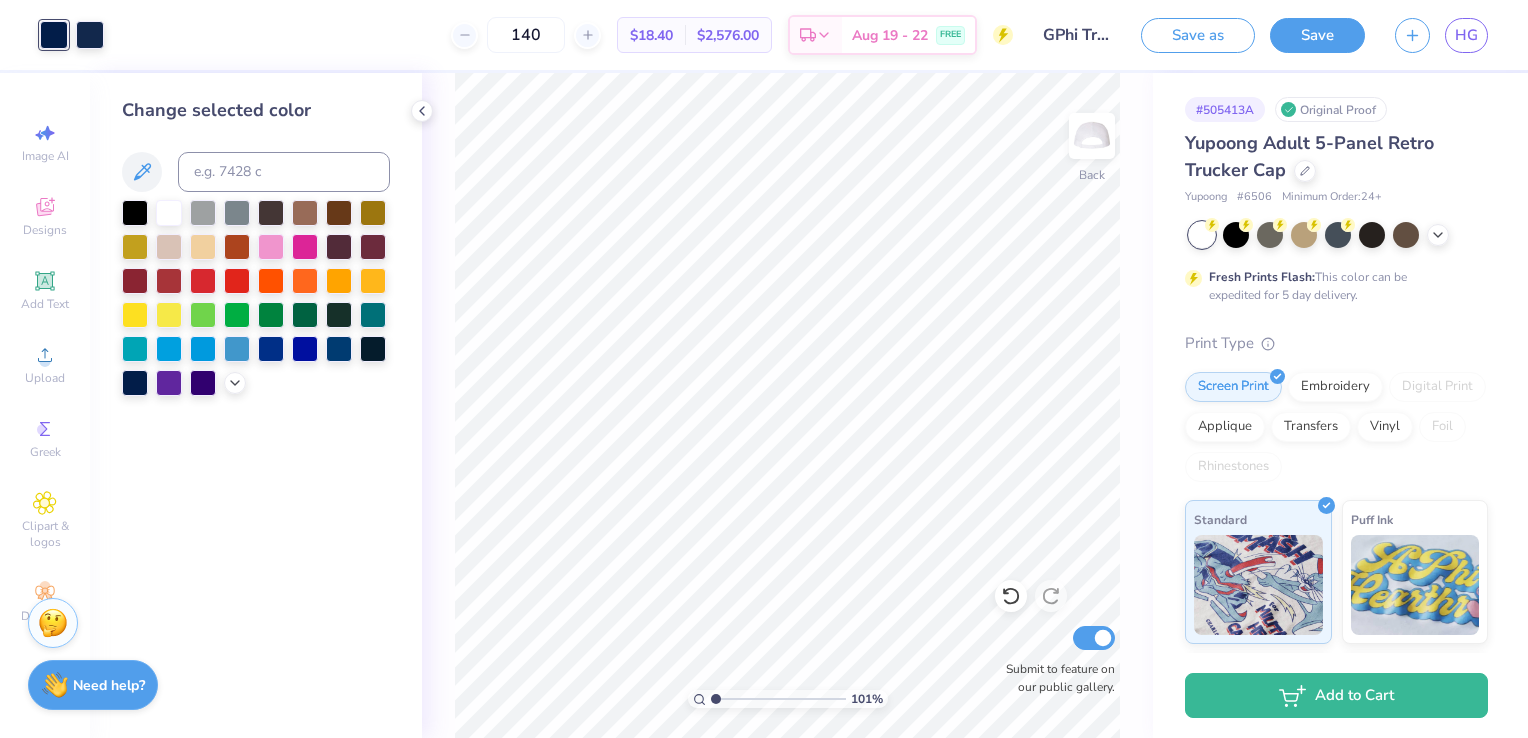 type on "1" 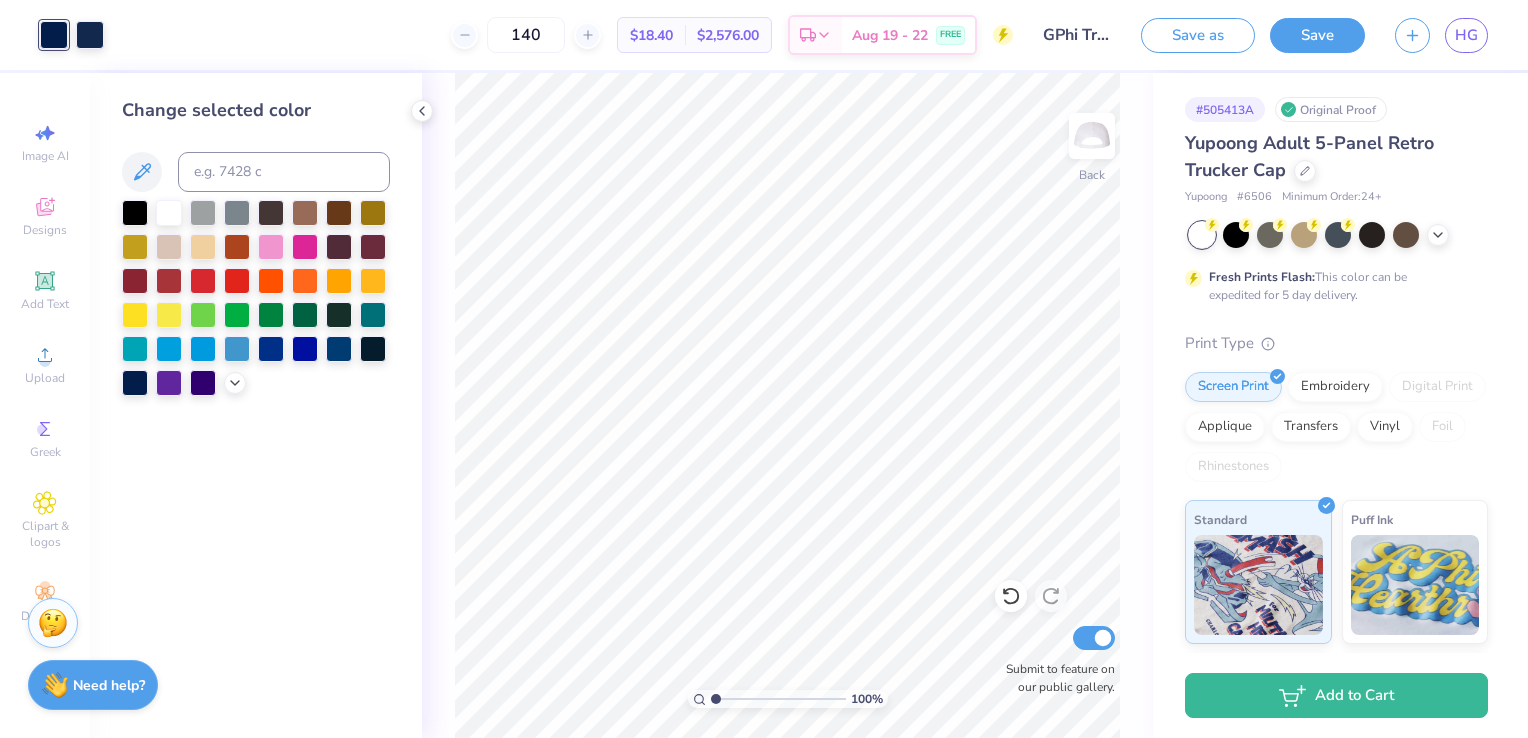 click on "Save" at bounding box center (1317, 35) 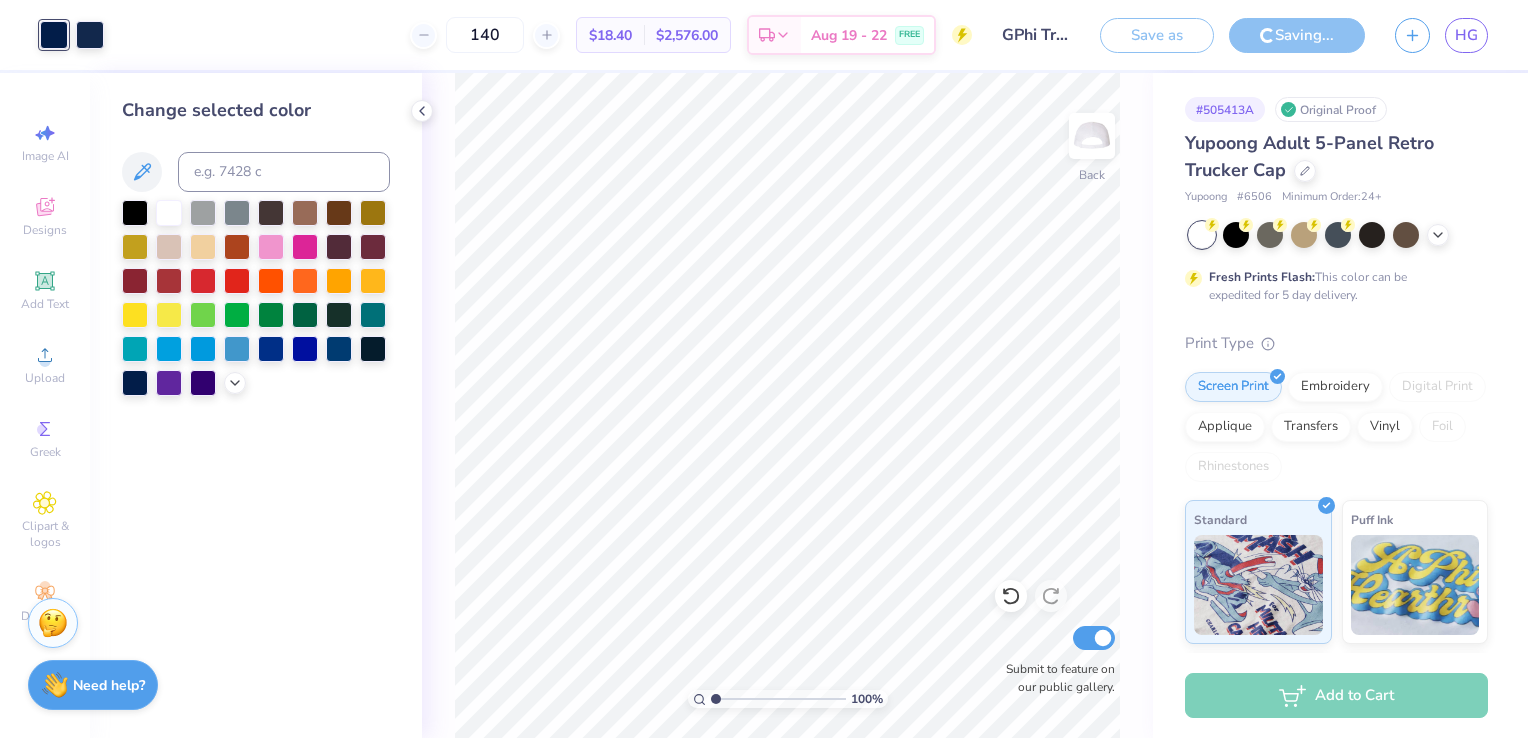 click at bounding box center (90, 35) 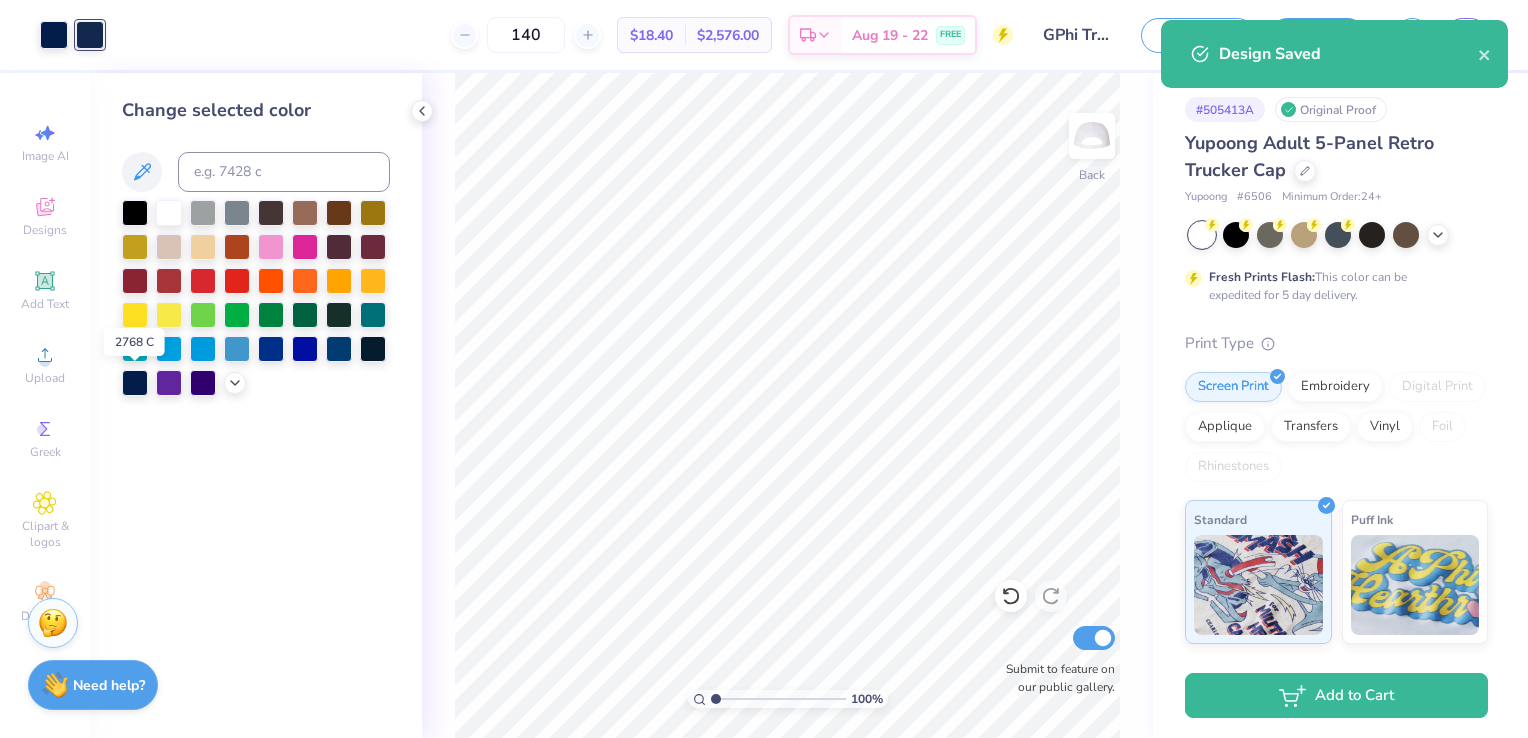 click at bounding box center (135, 383) 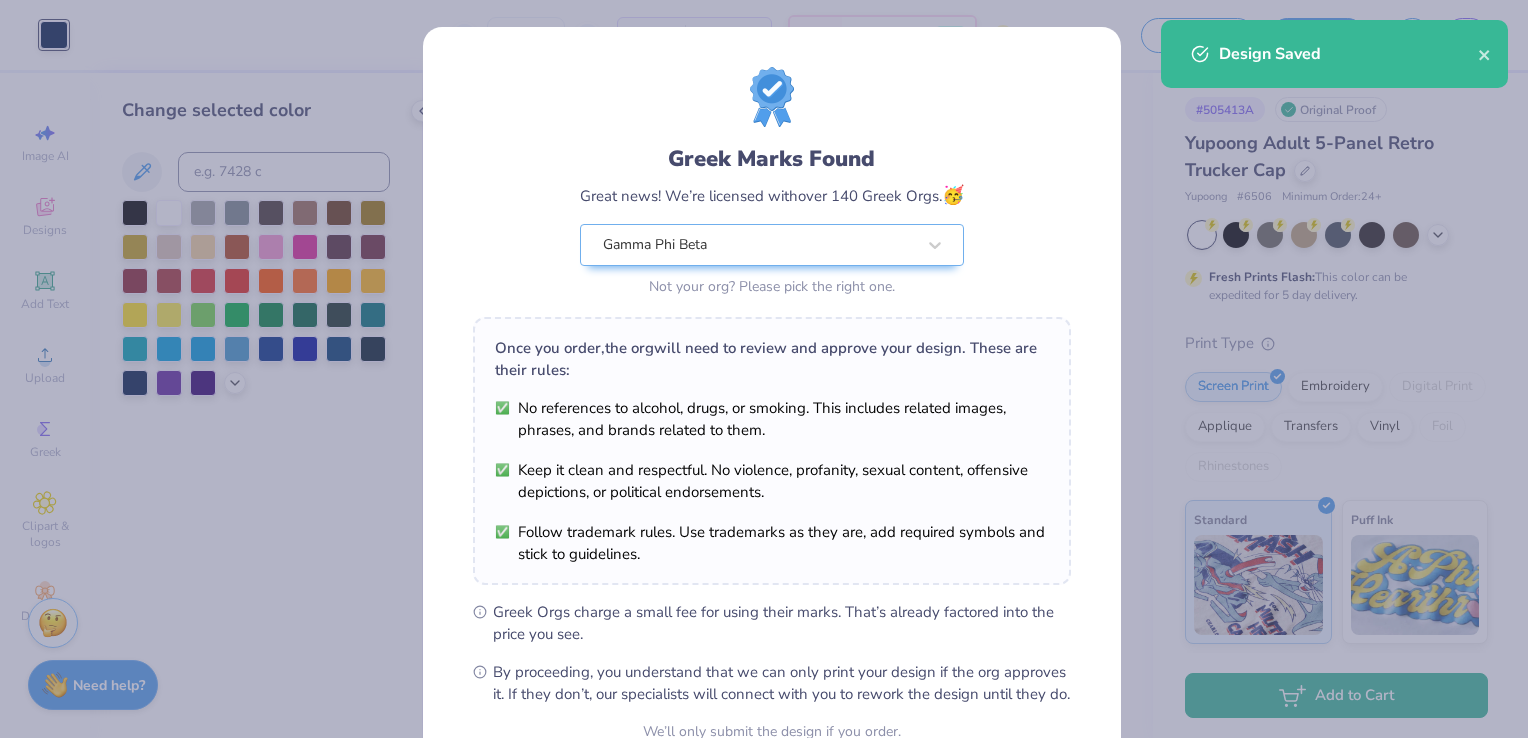 scroll, scrollTop: 196, scrollLeft: 0, axis: vertical 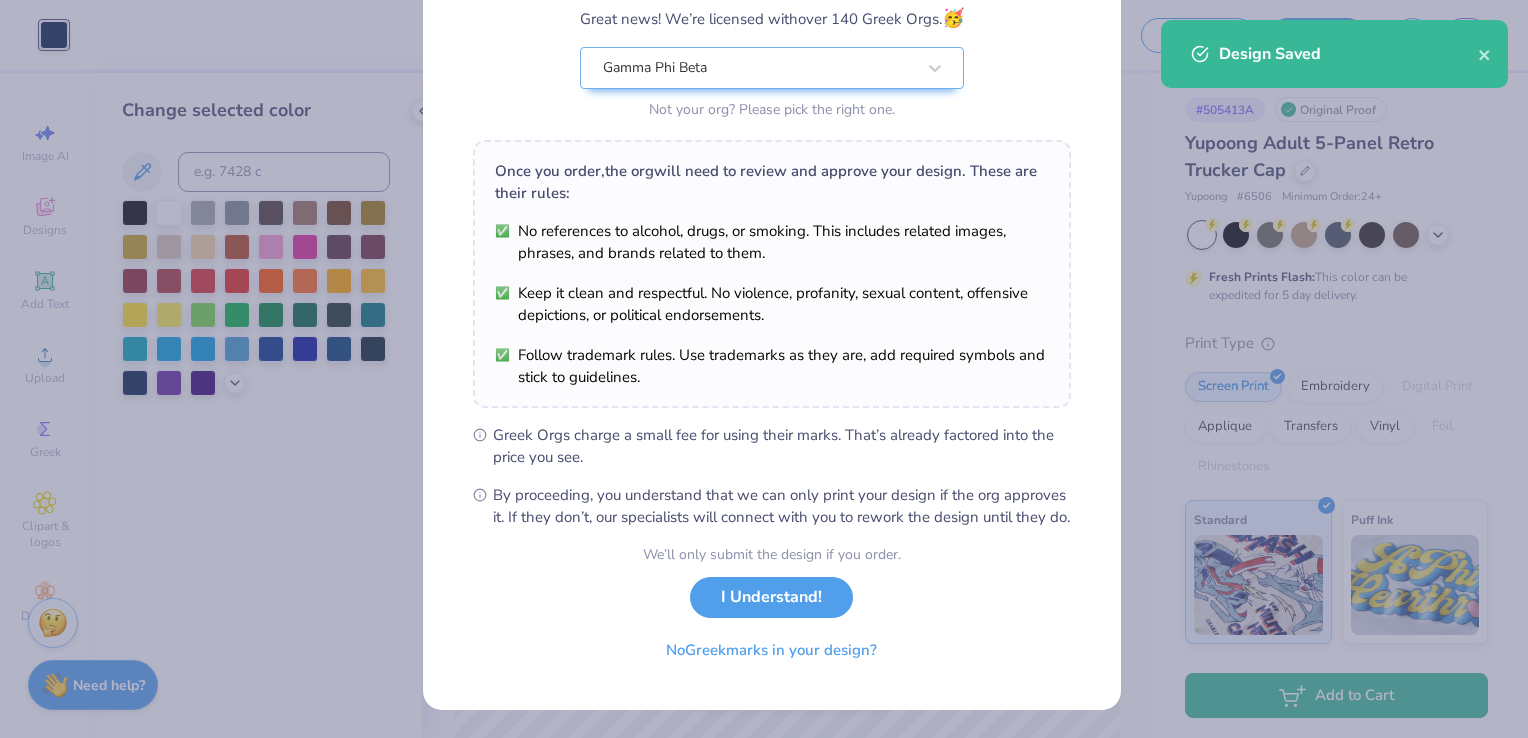 click on "I Understand!" at bounding box center [771, 597] 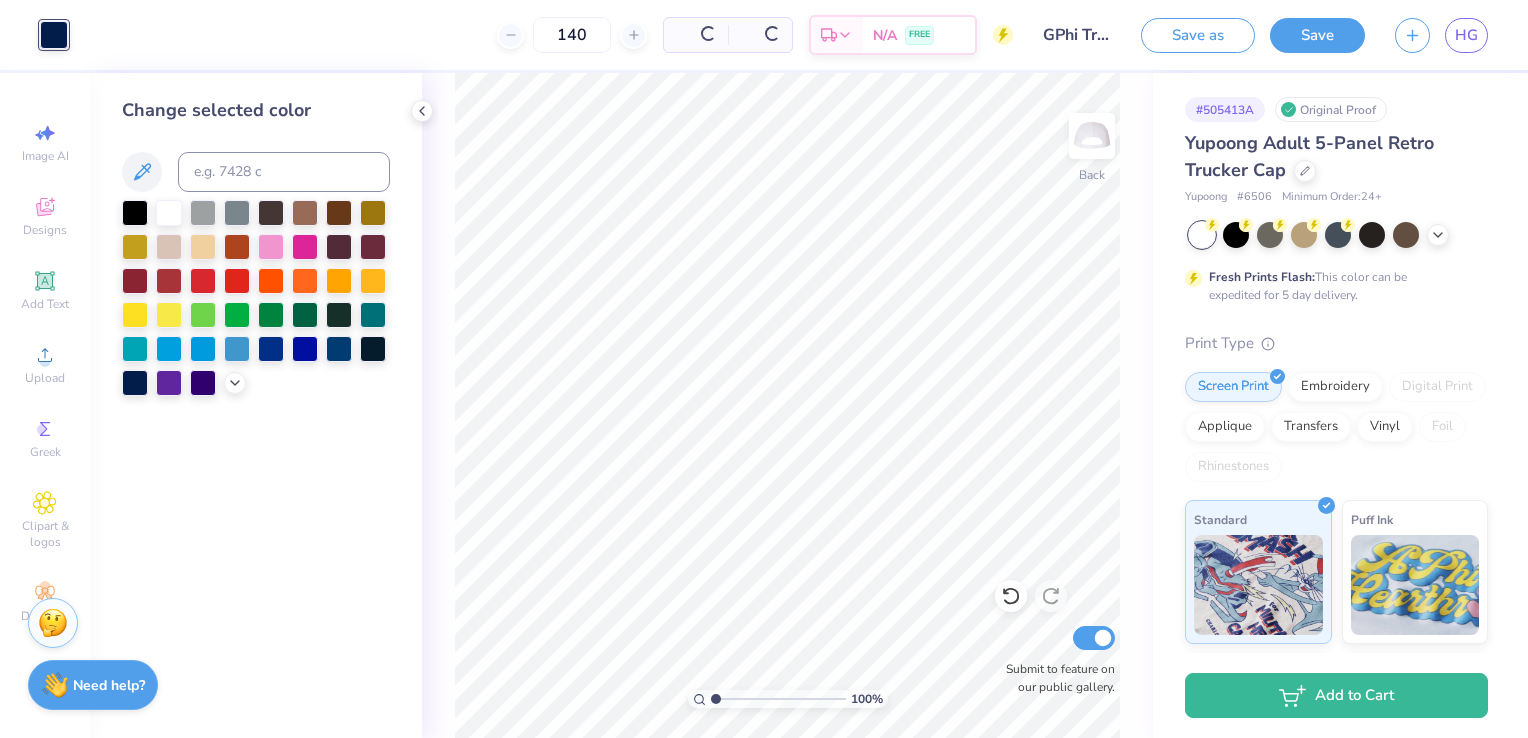 scroll, scrollTop: 0, scrollLeft: 0, axis: both 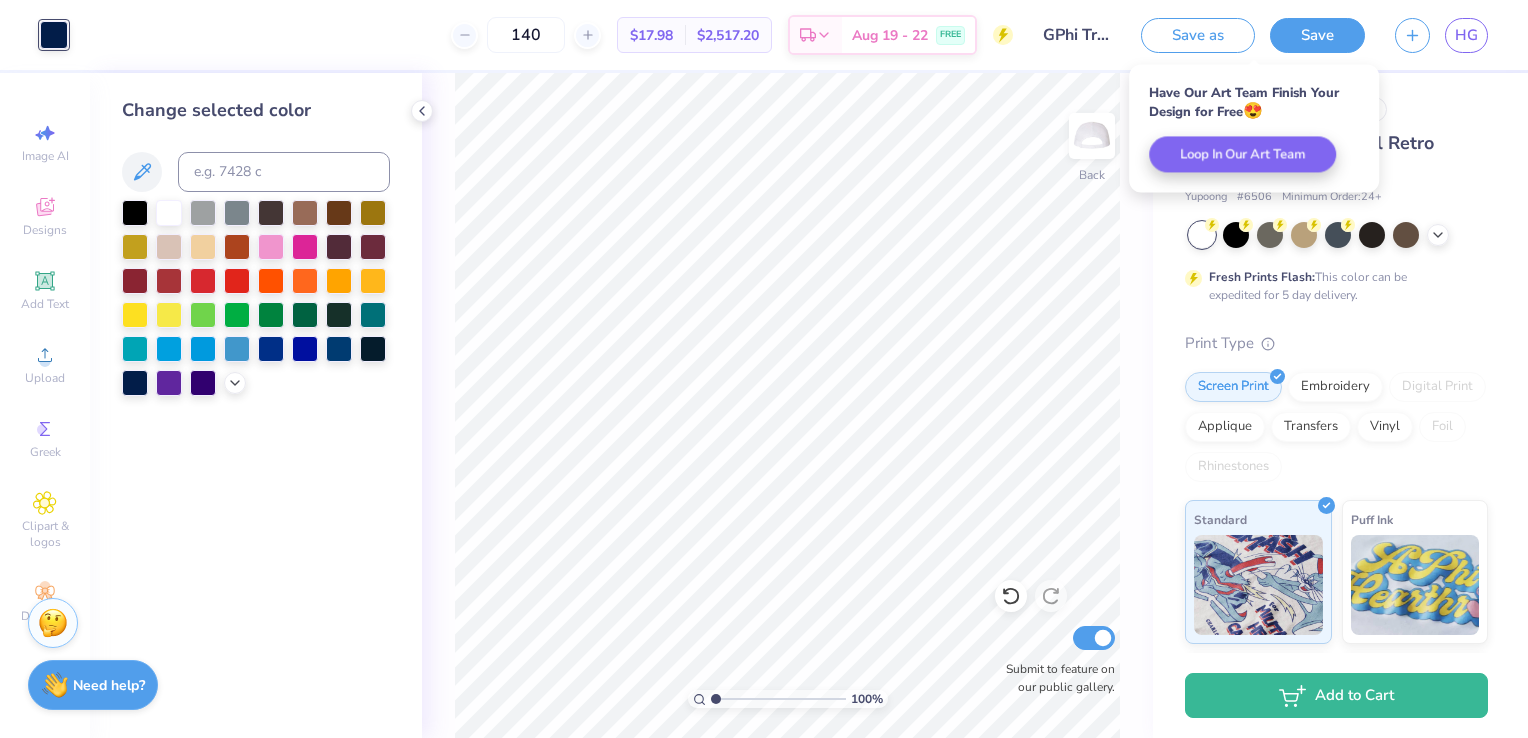 click on "Save" at bounding box center (1317, 35) 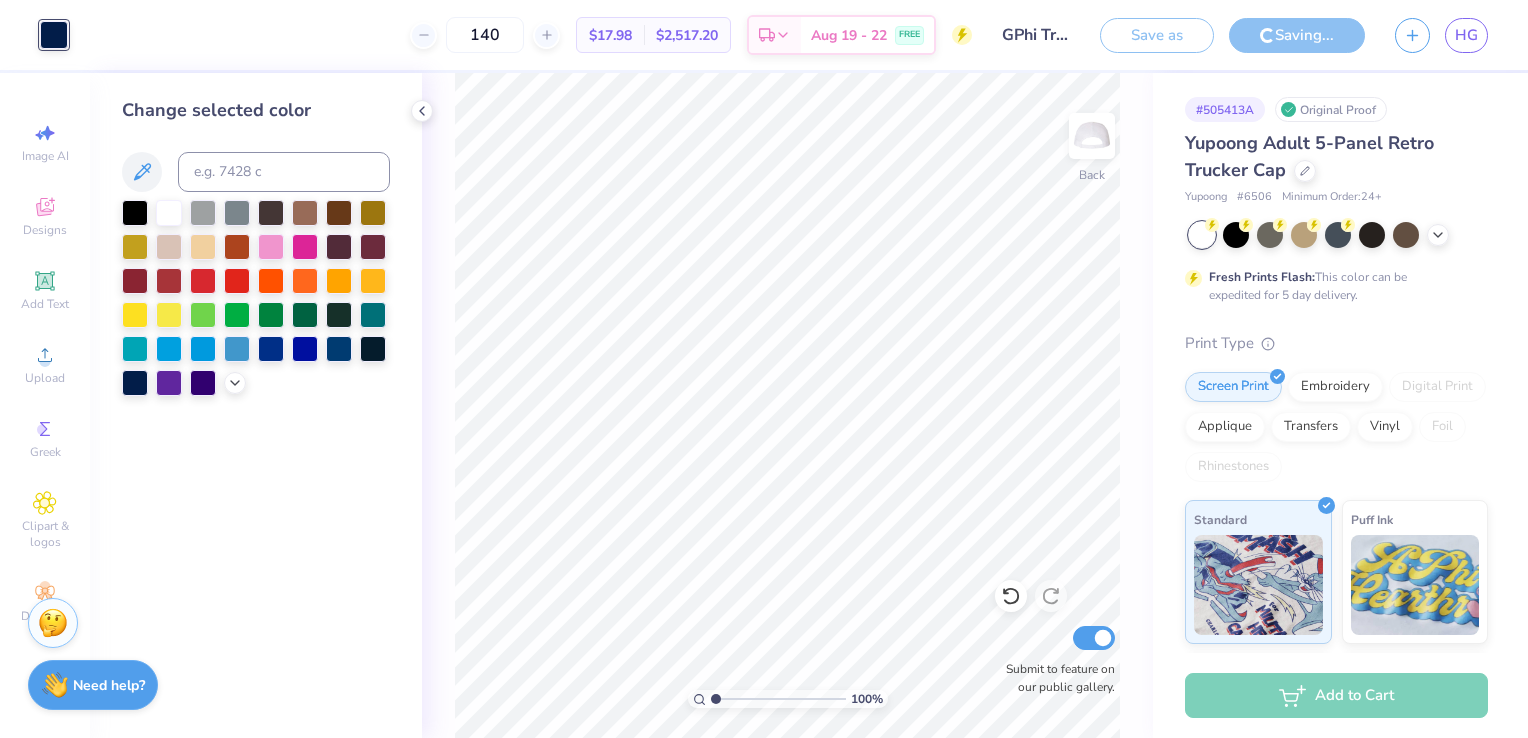 click on "HG" at bounding box center [1466, 35] 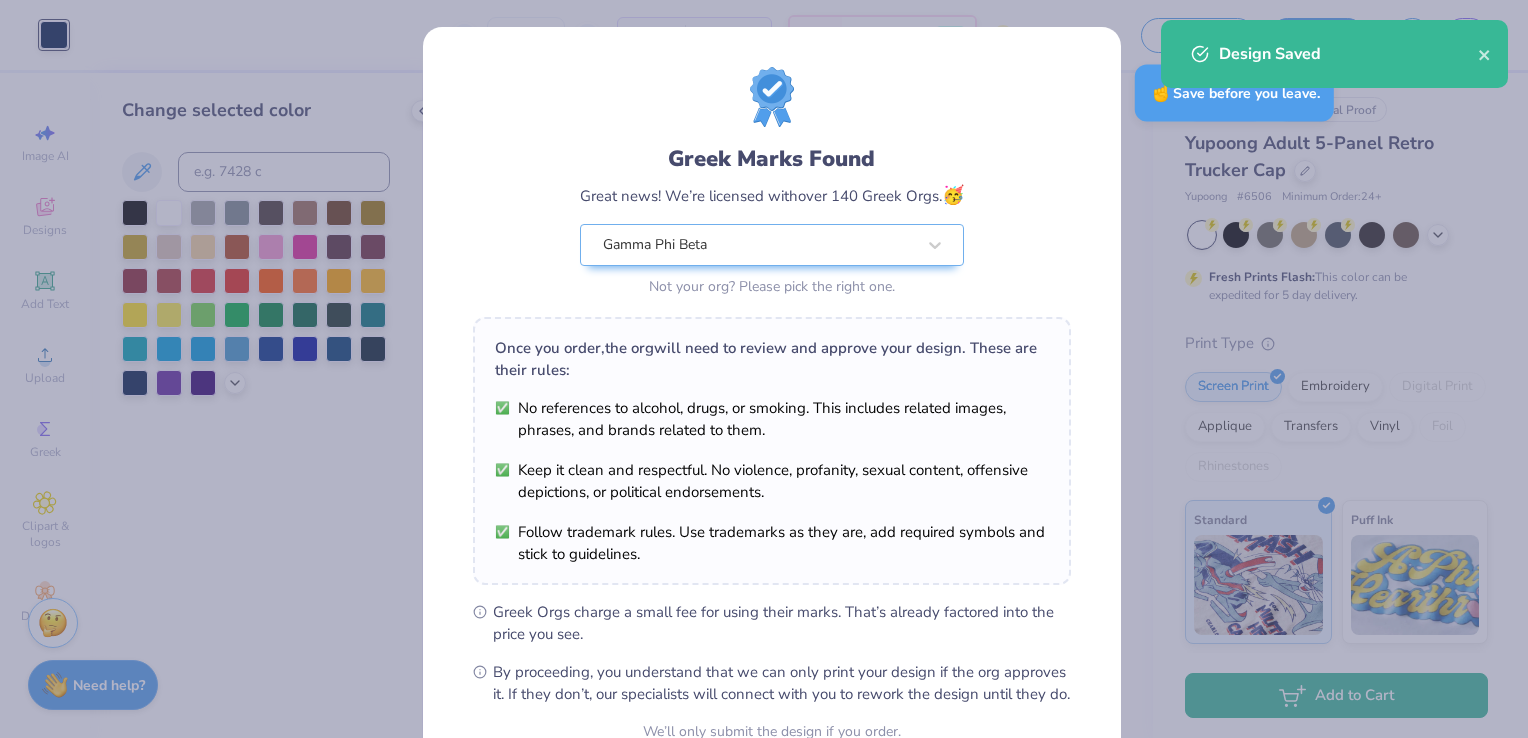 click 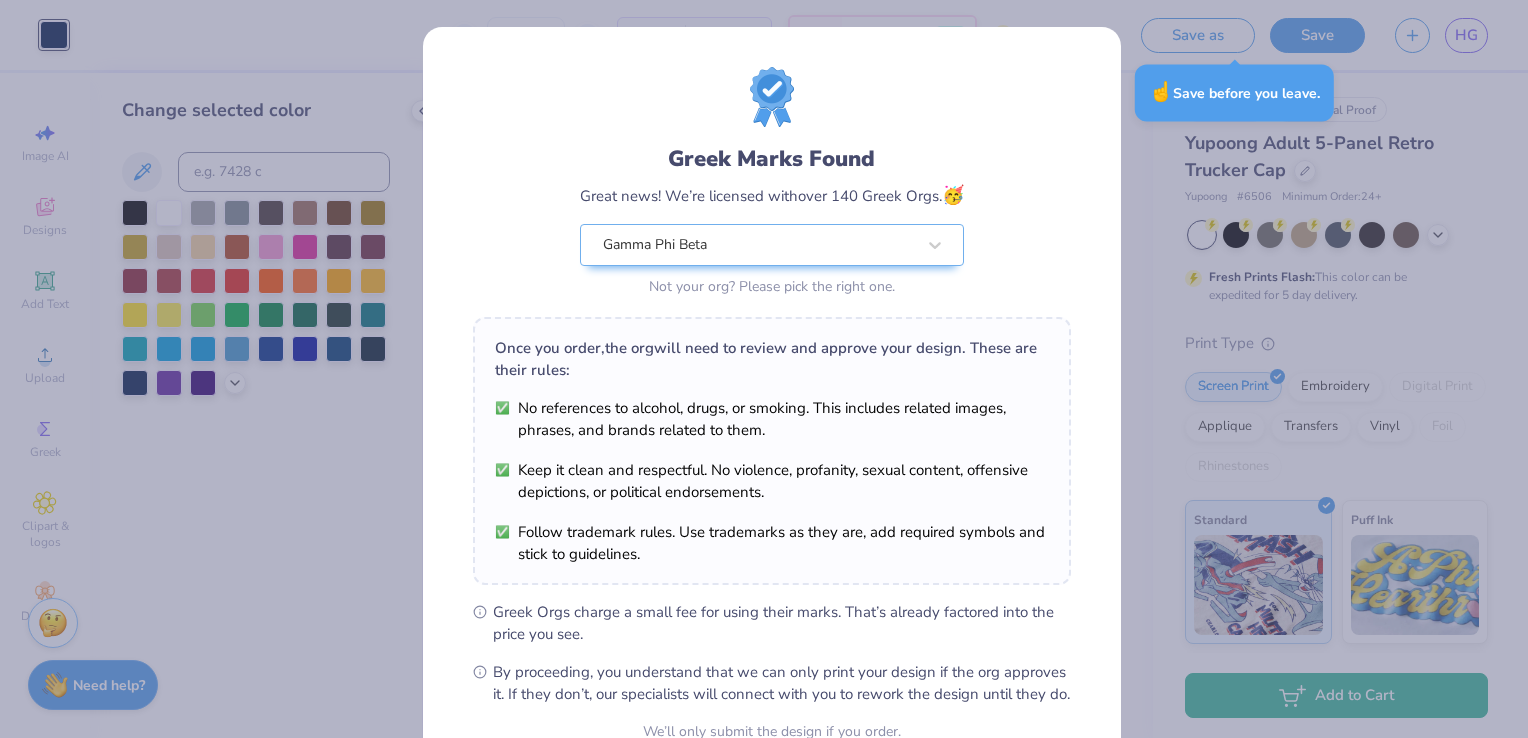 scroll, scrollTop: 196, scrollLeft: 0, axis: vertical 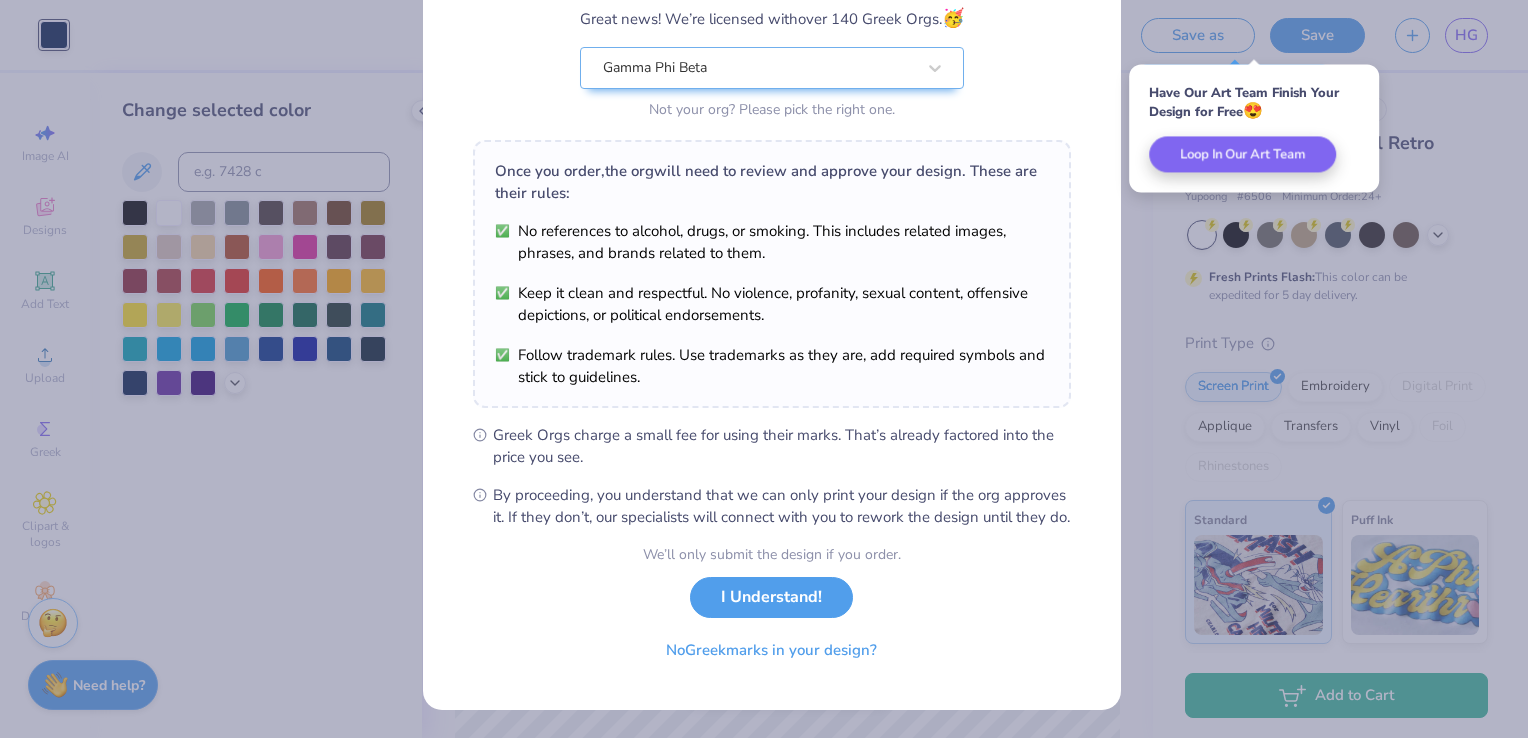click on "I Understand!" at bounding box center [771, 597] 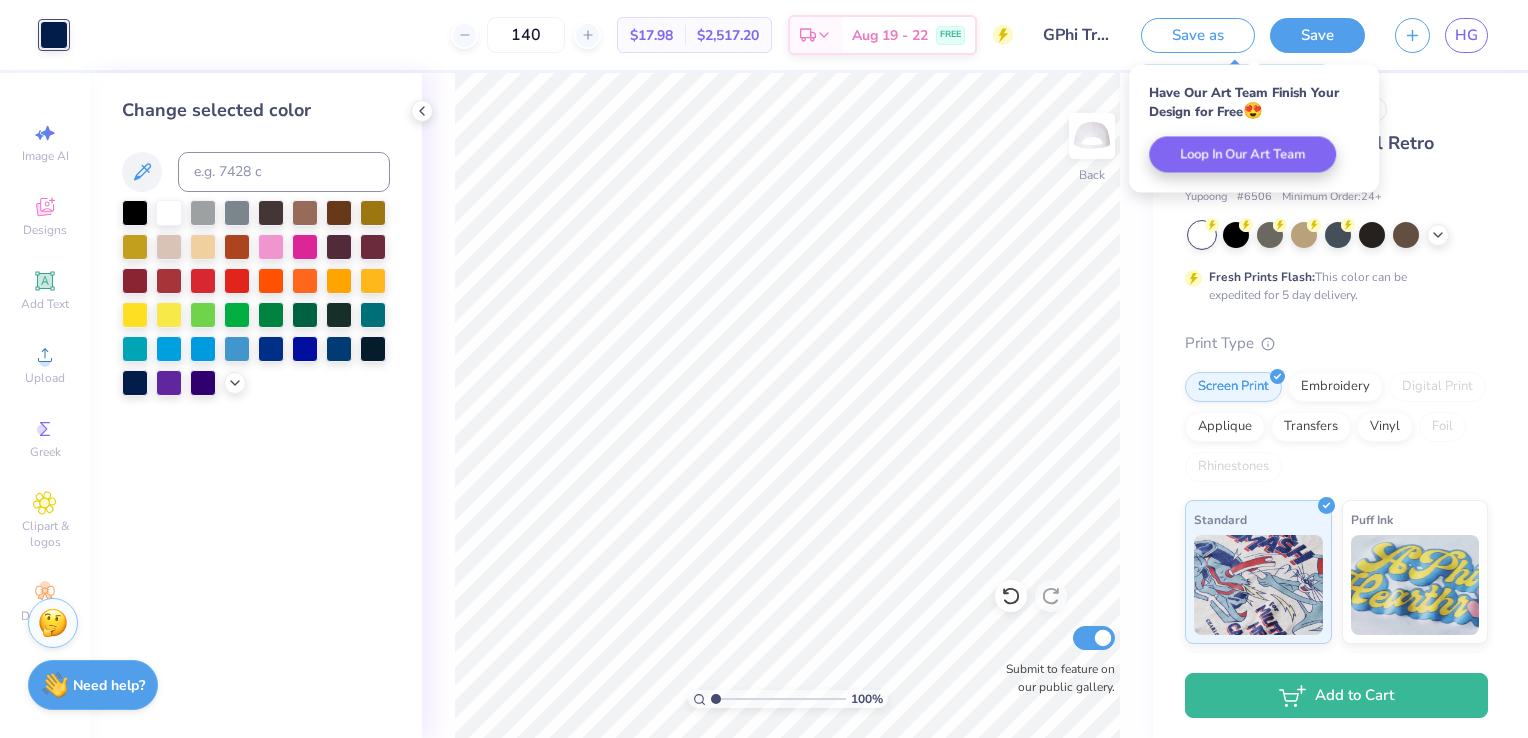 scroll, scrollTop: 0, scrollLeft: 0, axis: both 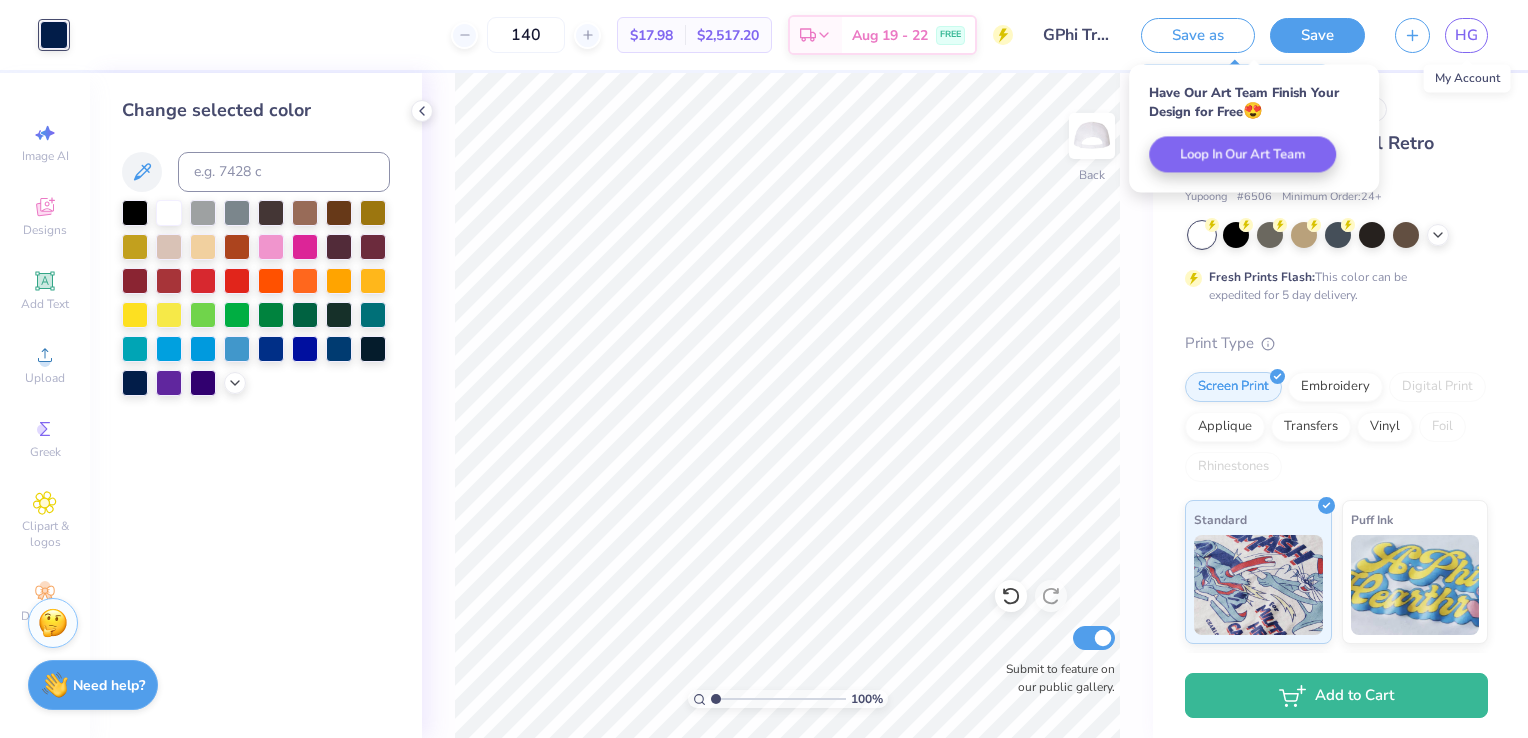 click on "HG" at bounding box center (1466, 35) 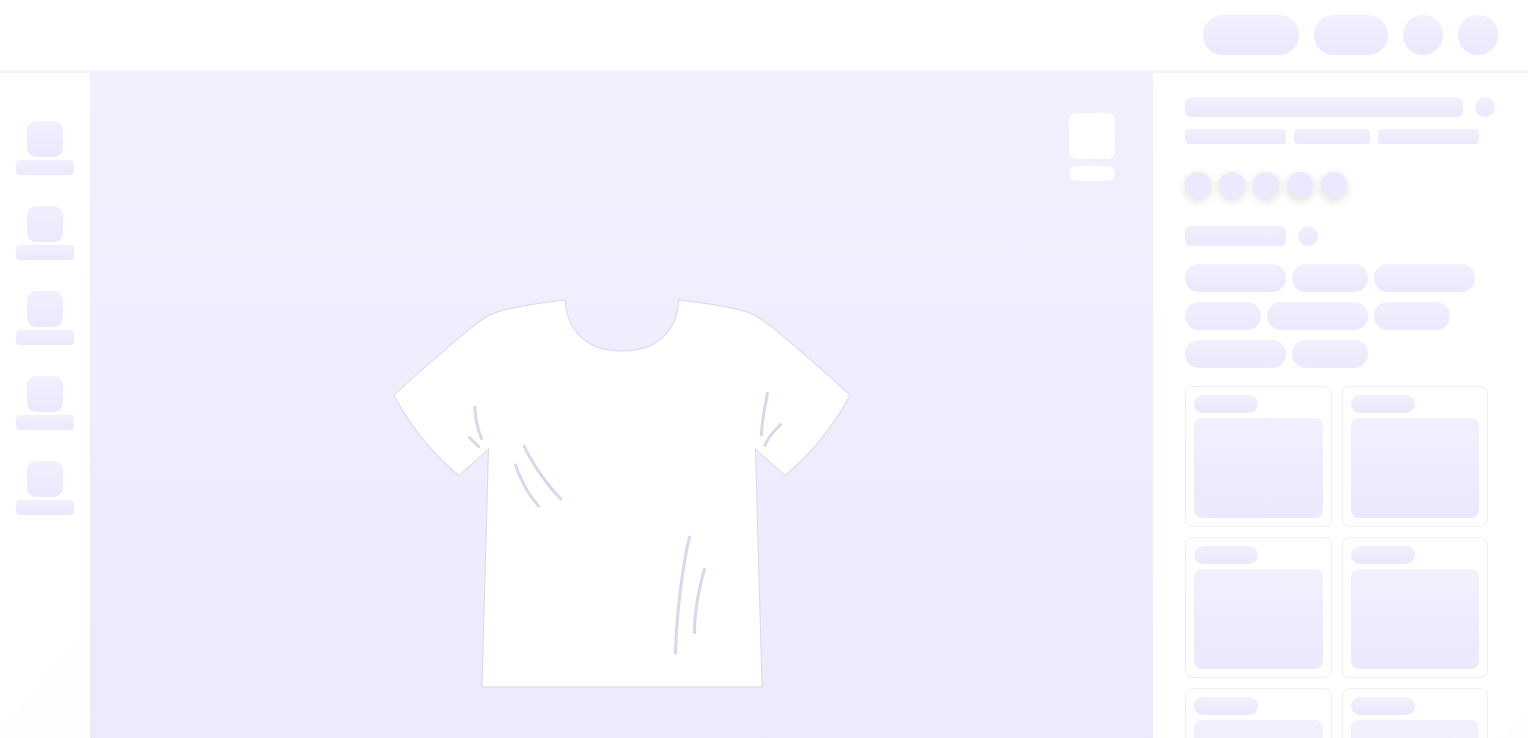 scroll, scrollTop: 0, scrollLeft: 0, axis: both 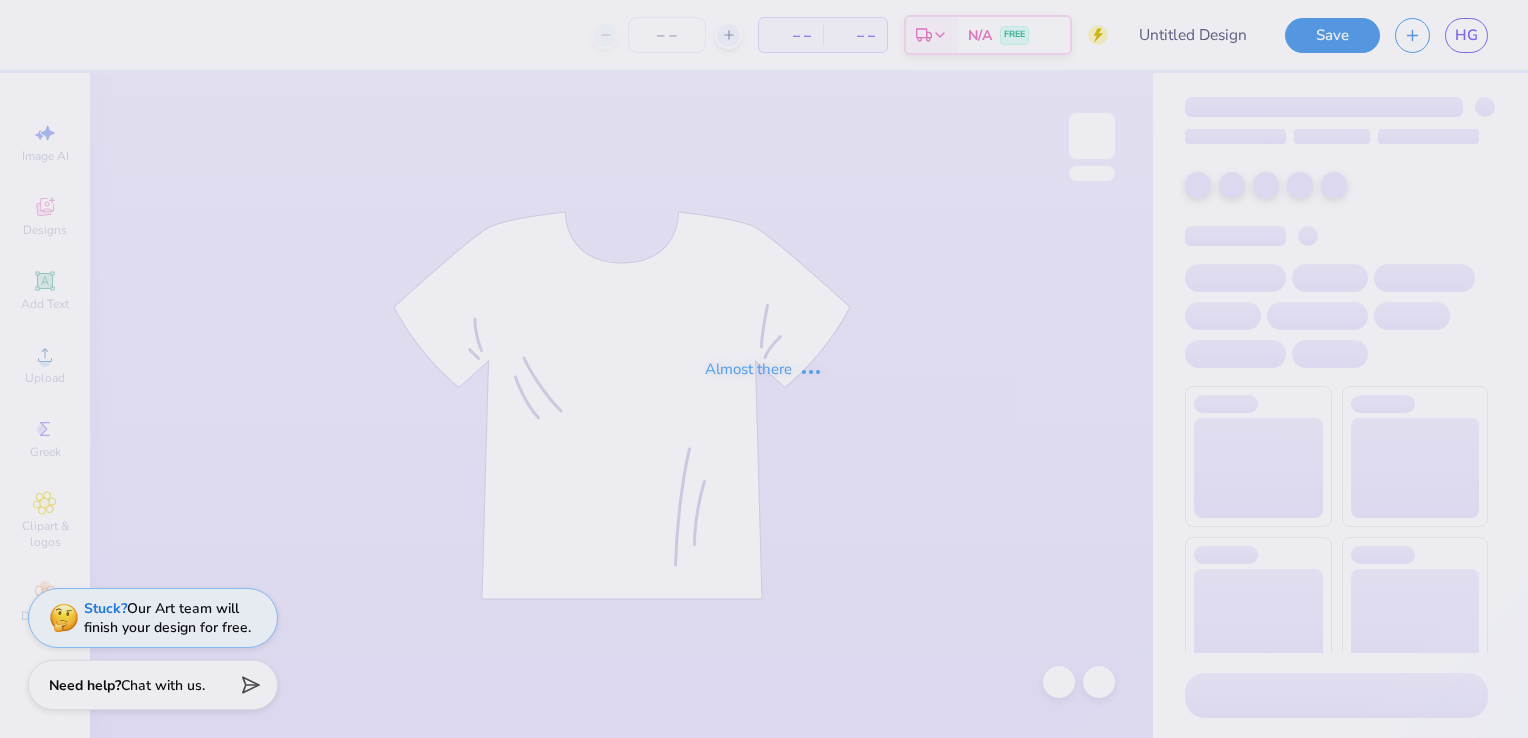 type on "GPhi Trucker Hats 3" 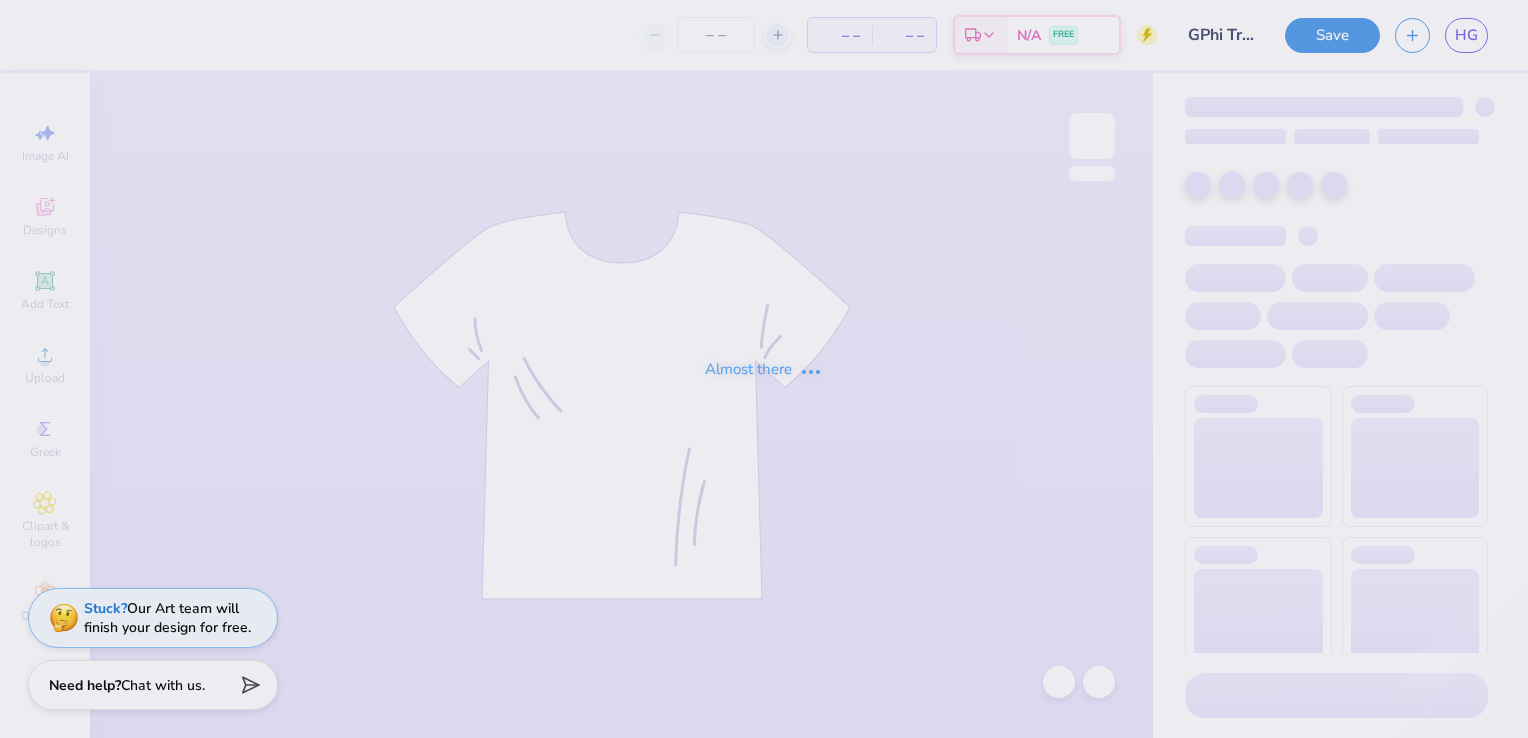 type on "140" 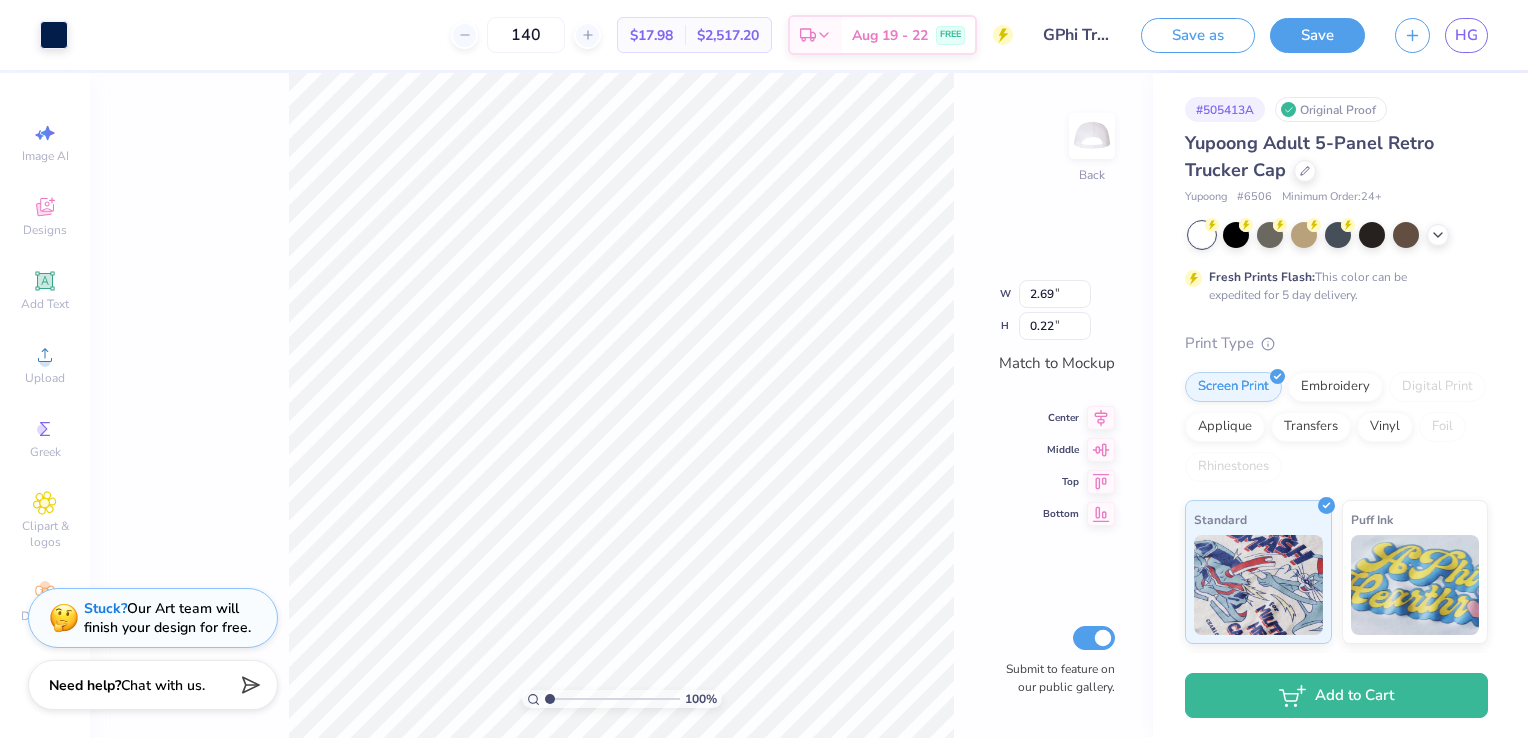 type on "2.04" 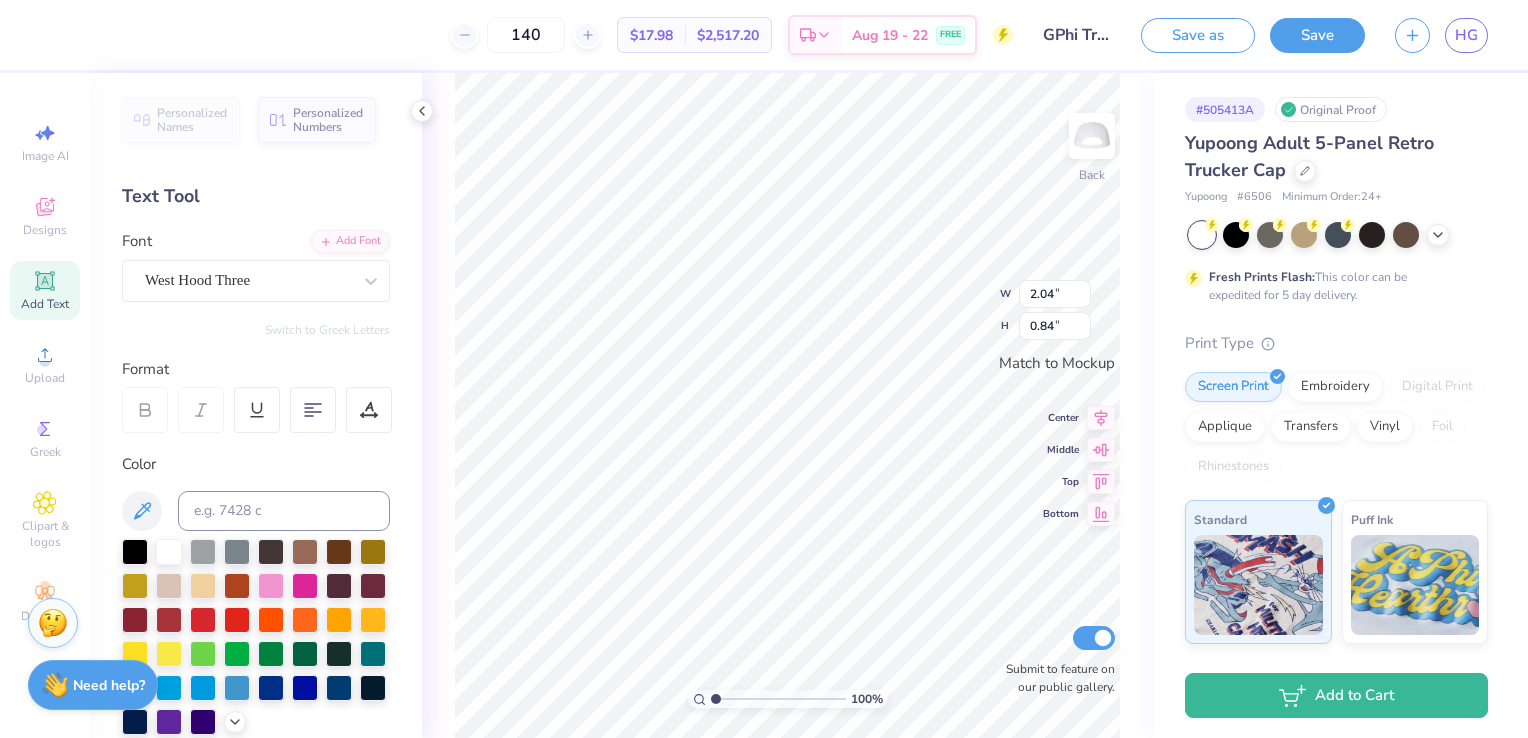 click 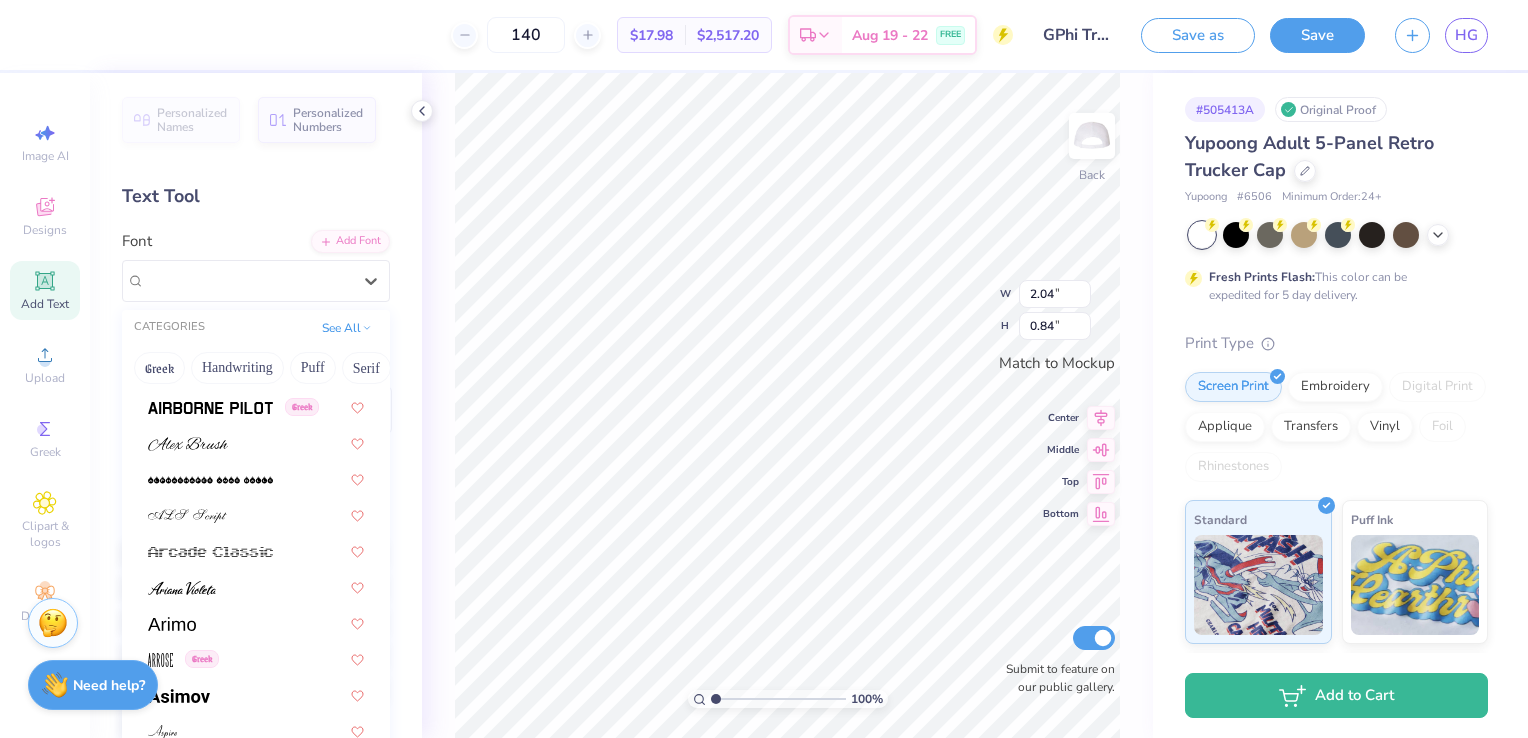 scroll, scrollTop: 512, scrollLeft: 0, axis: vertical 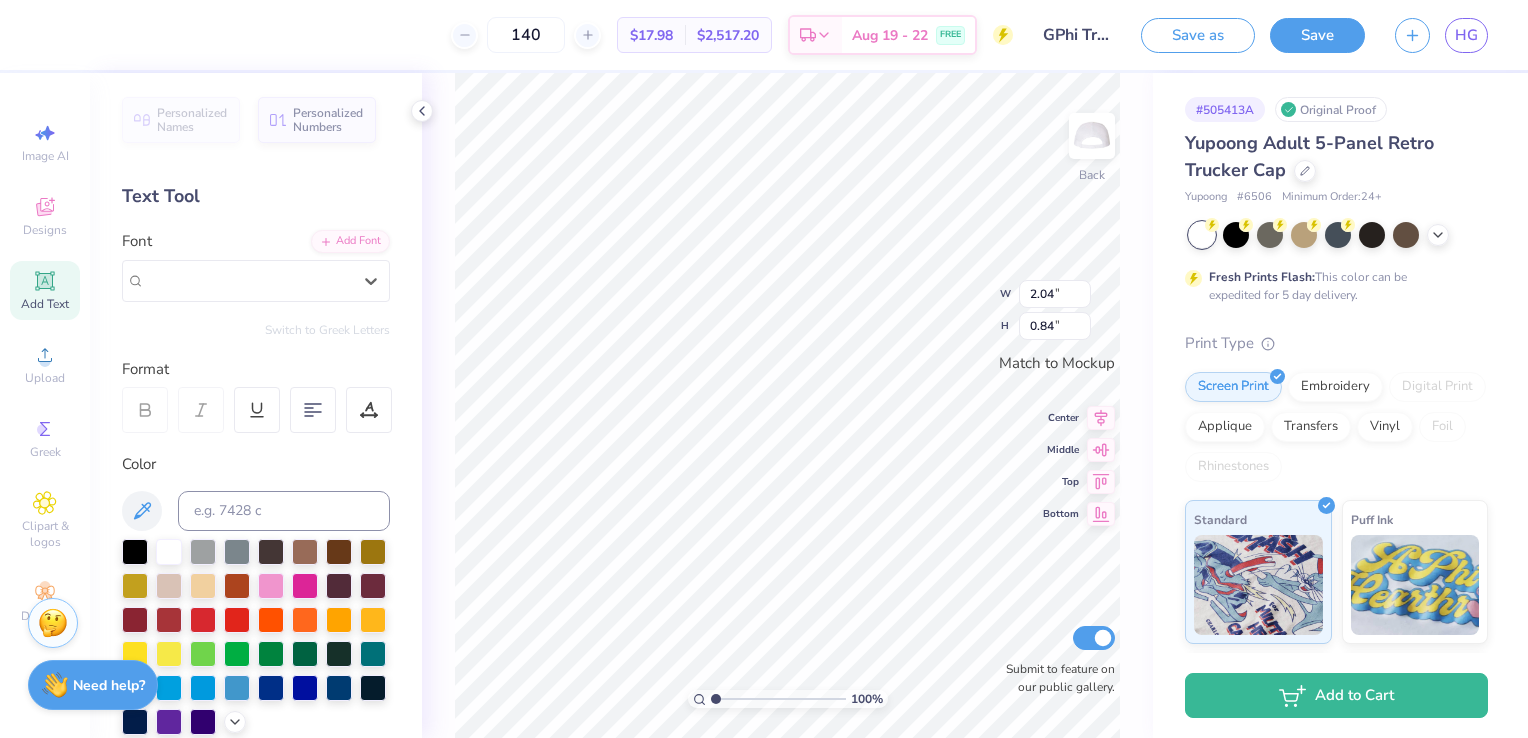 click on "West Hood Three" at bounding box center [197, 280] 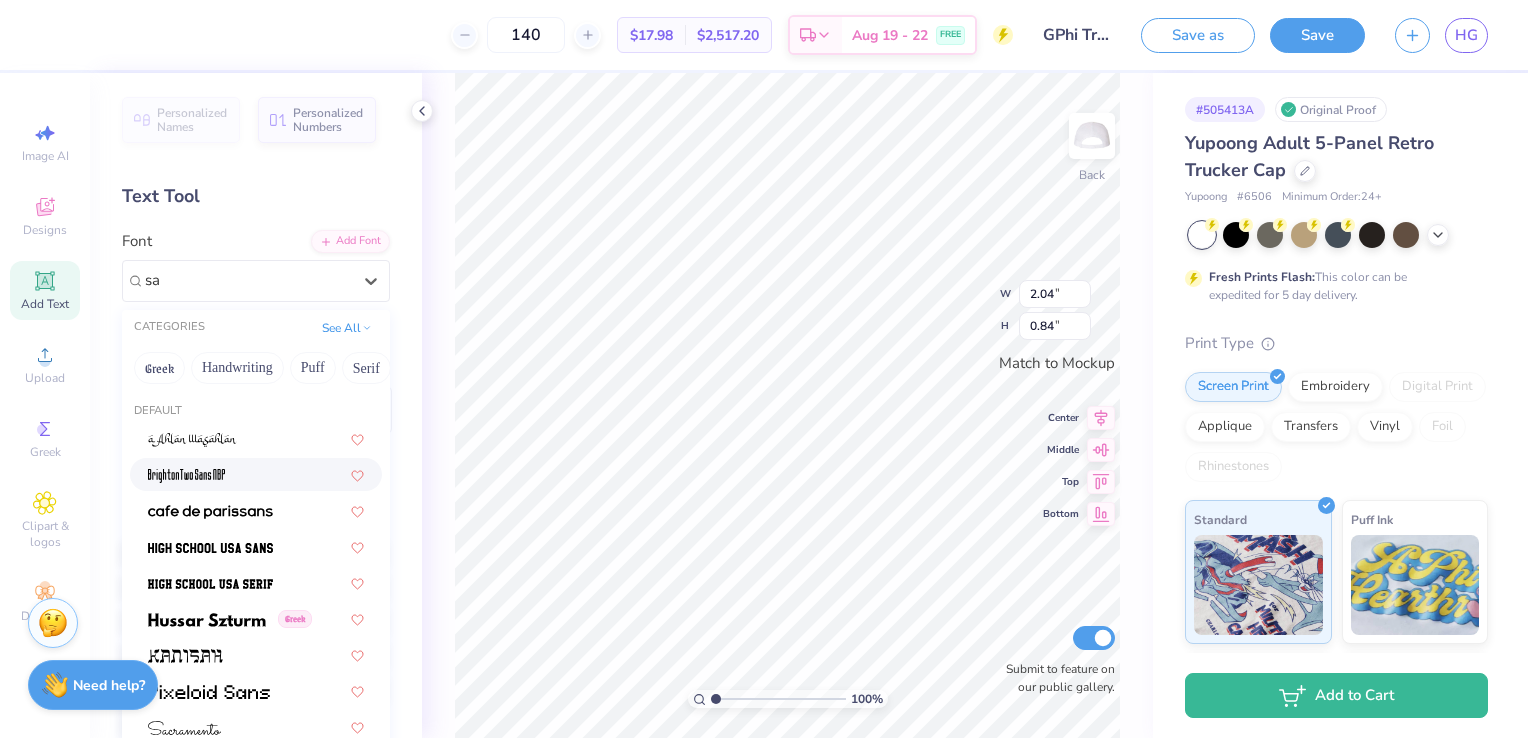 type on "s" 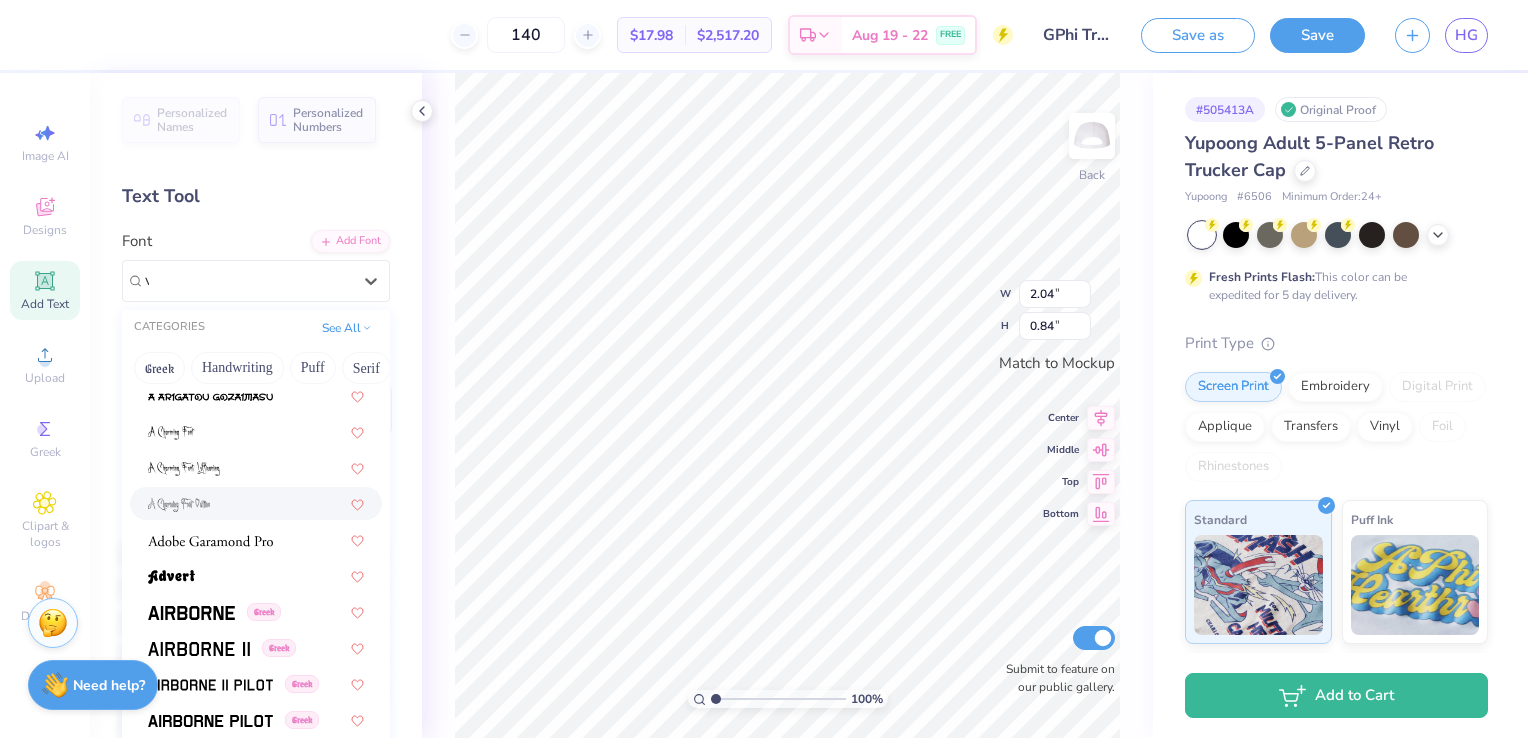 scroll, scrollTop: 0, scrollLeft: 0, axis: both 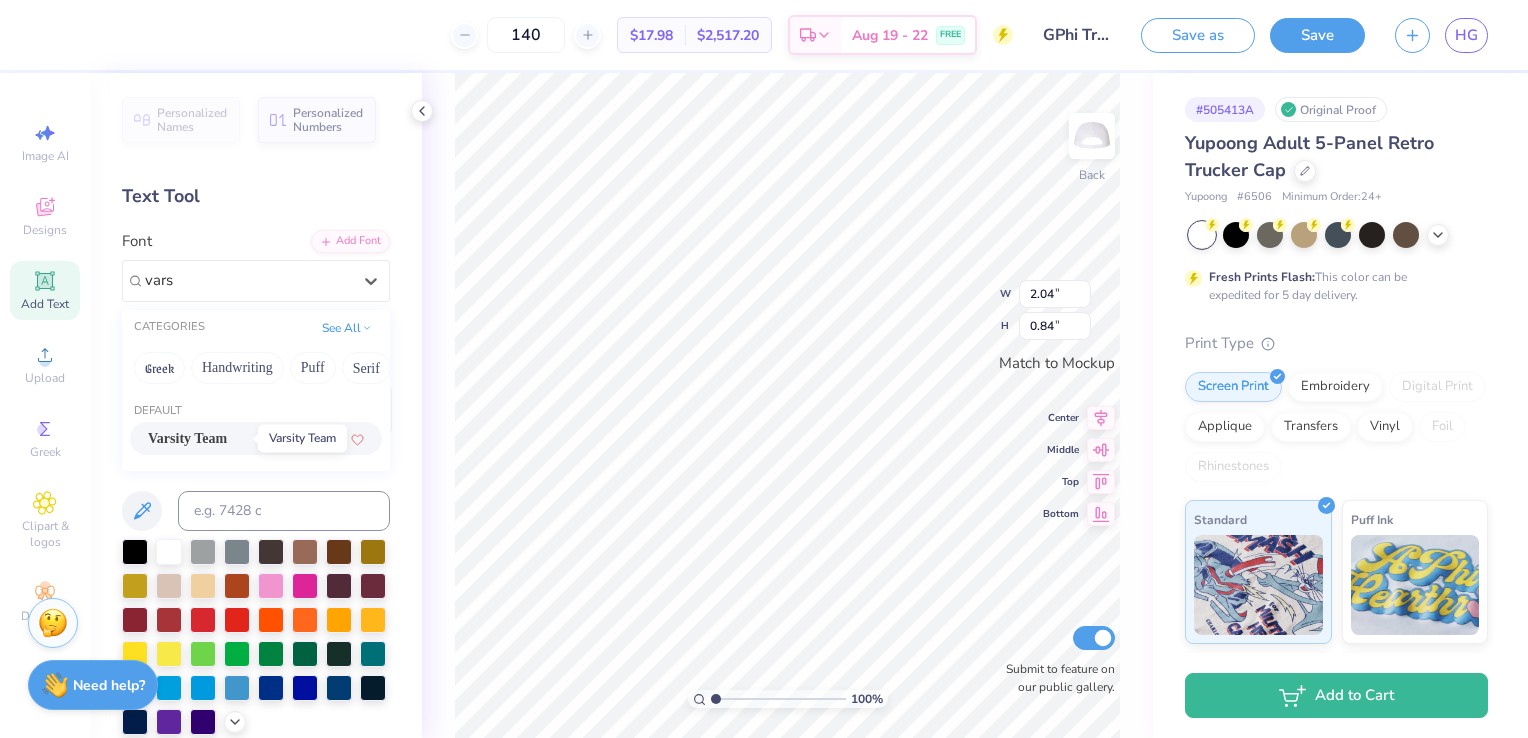 click on "Varsity Team" at bounding box center (187, 438) 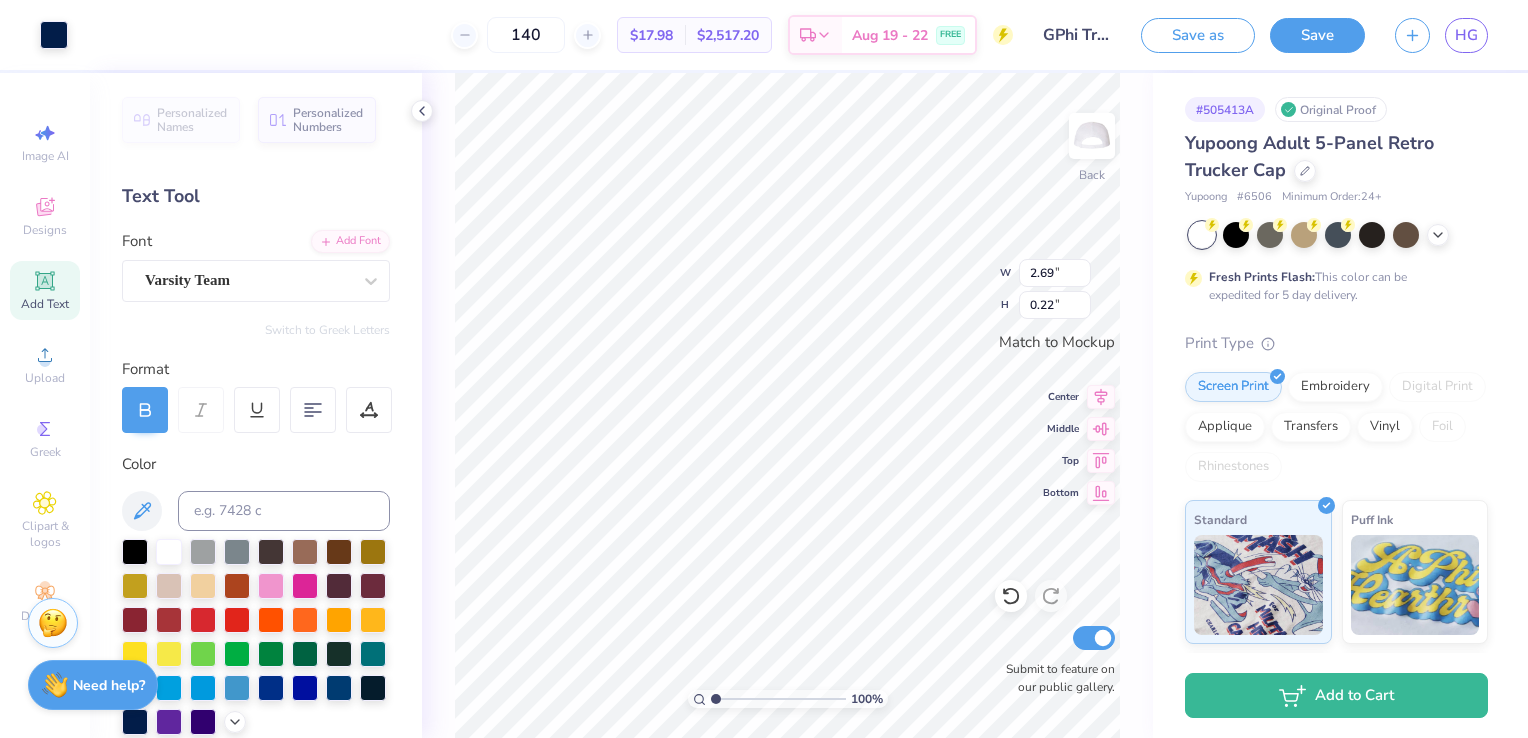 type on "2.14" 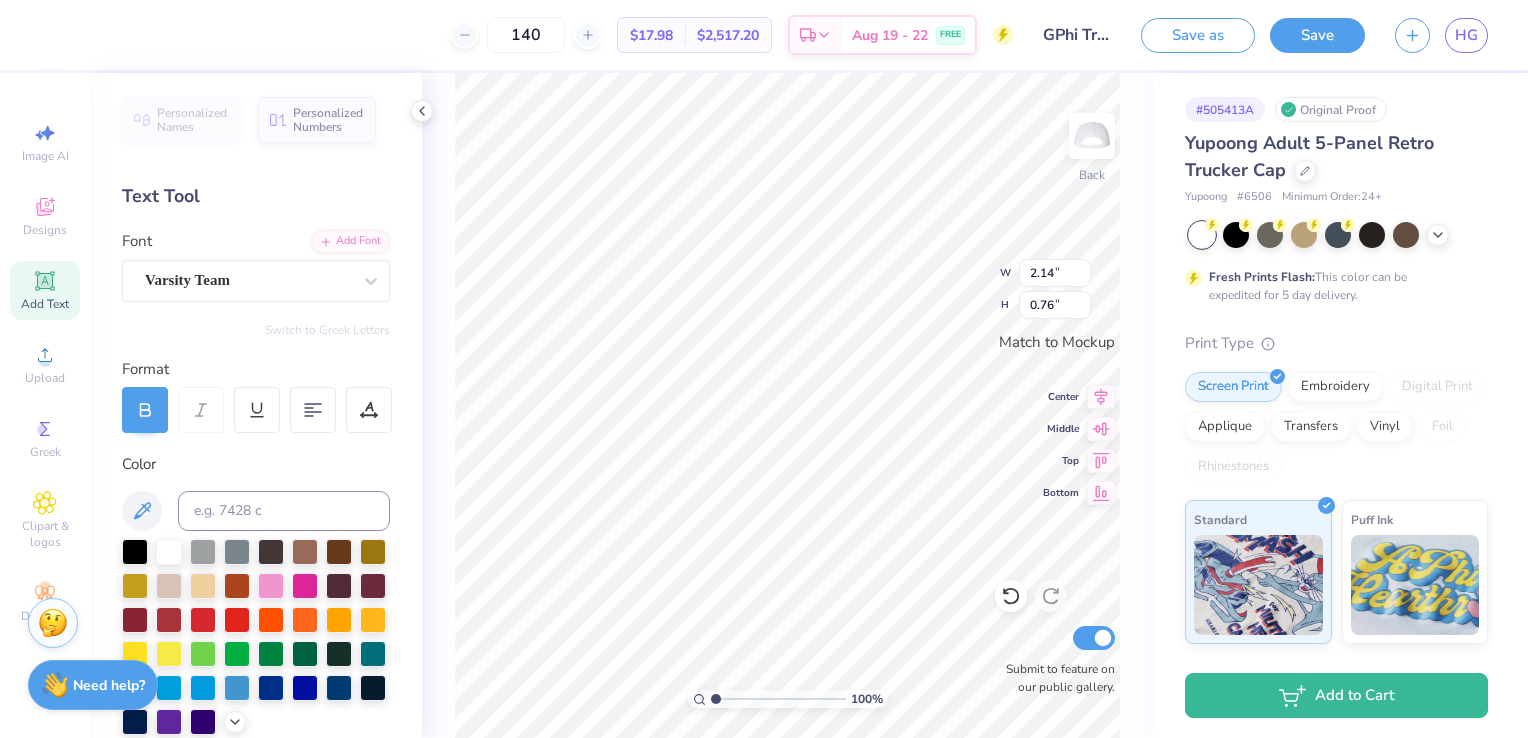 click on "Varsity Team" at bounding box center [248, 280] 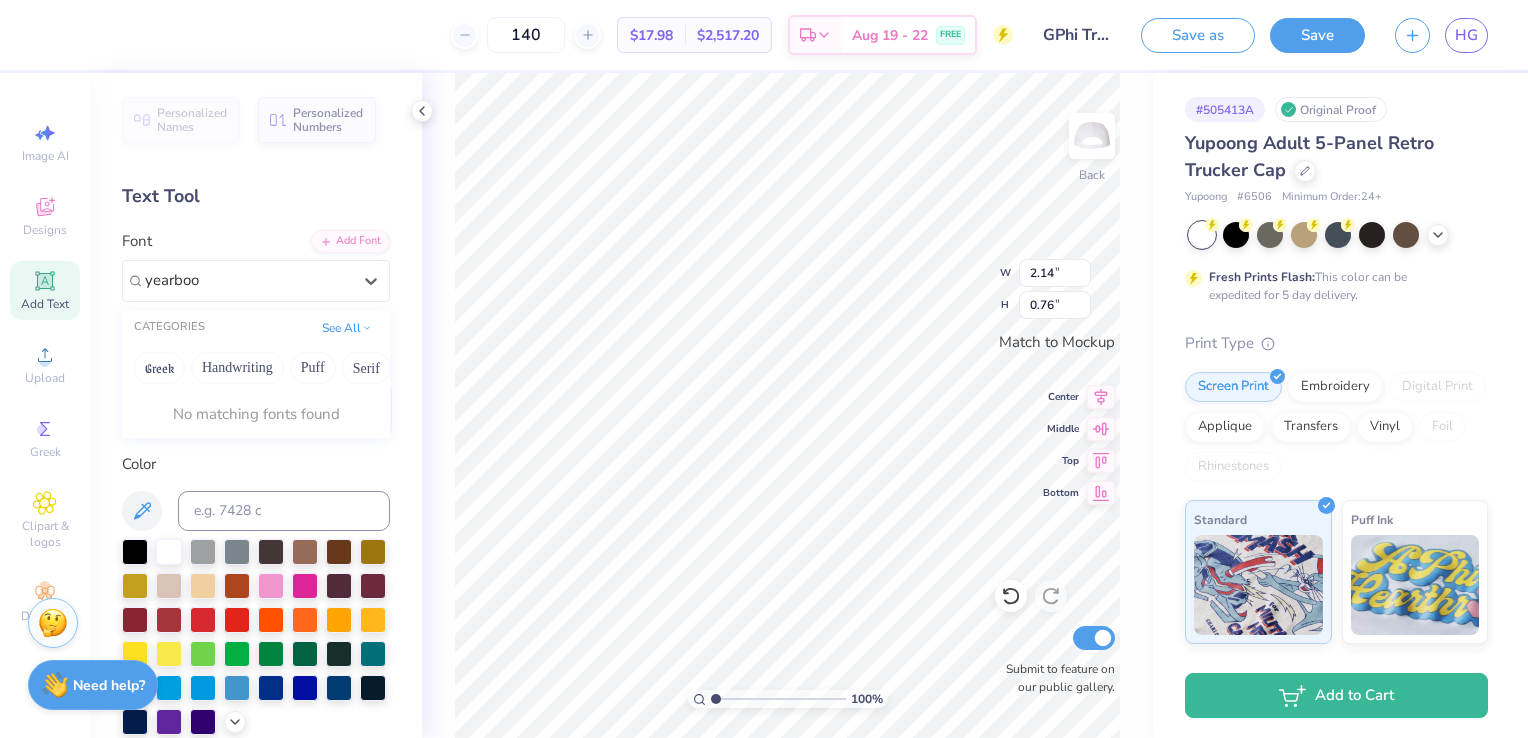 type on "yearbook" 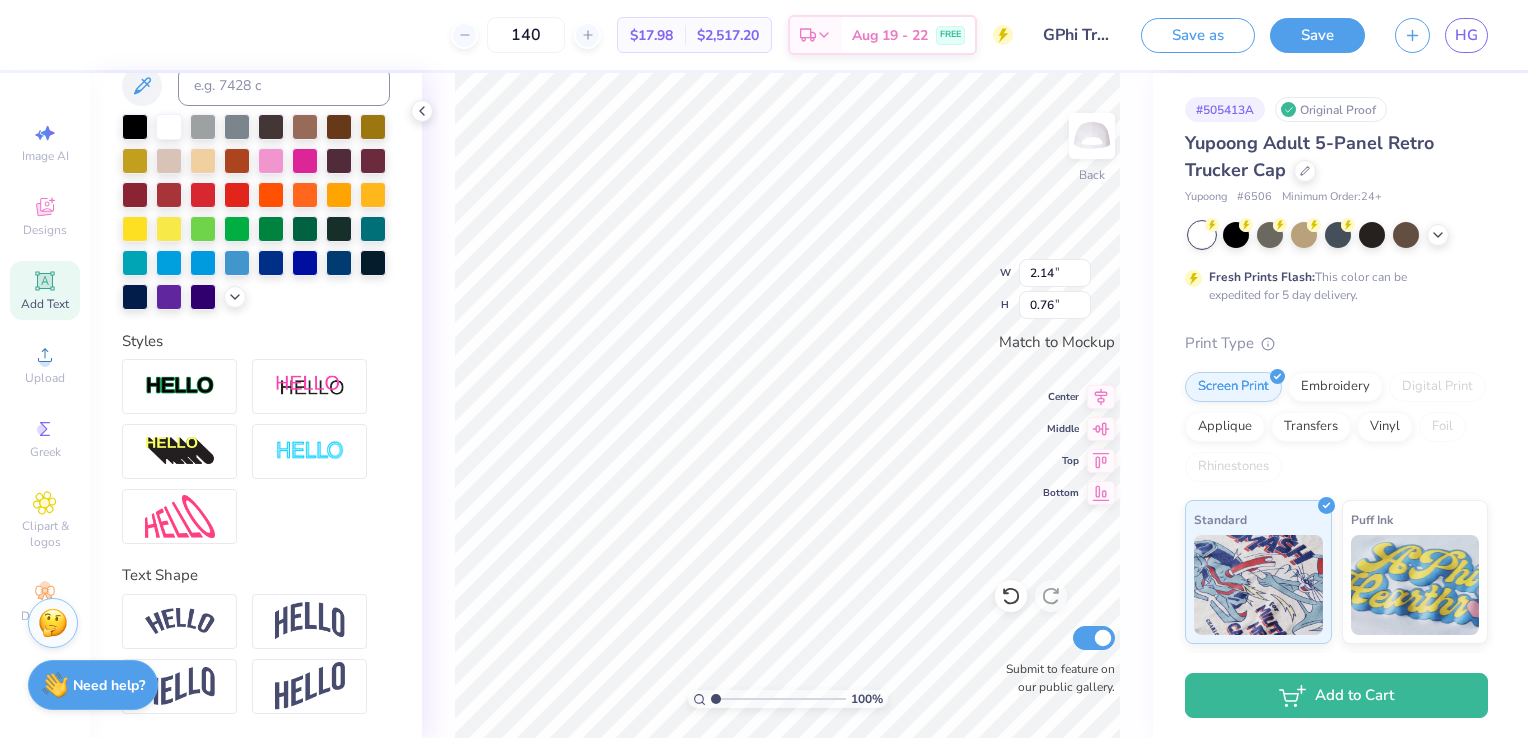 scroll, scrollTop: 0, scrollLeft: 0, axis: both 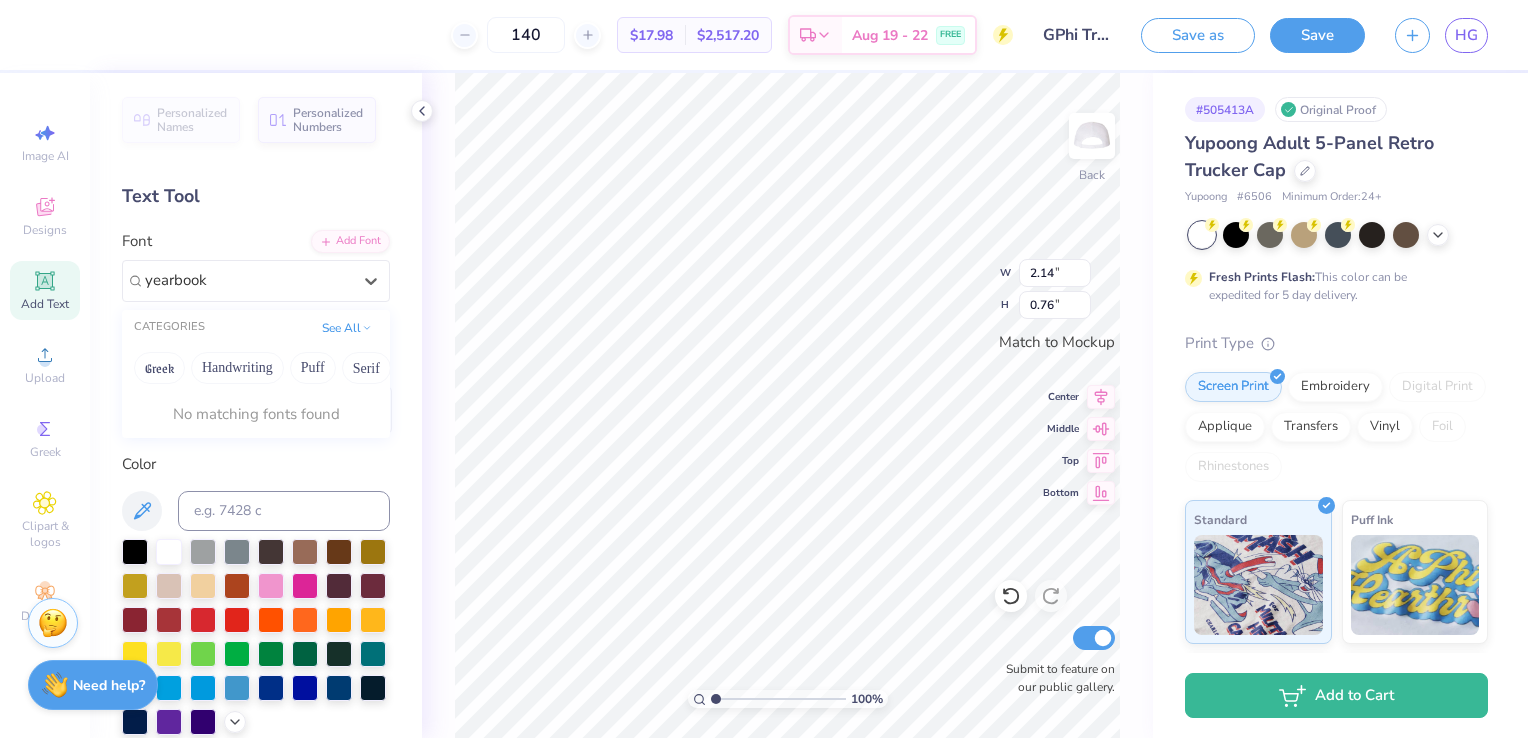 type 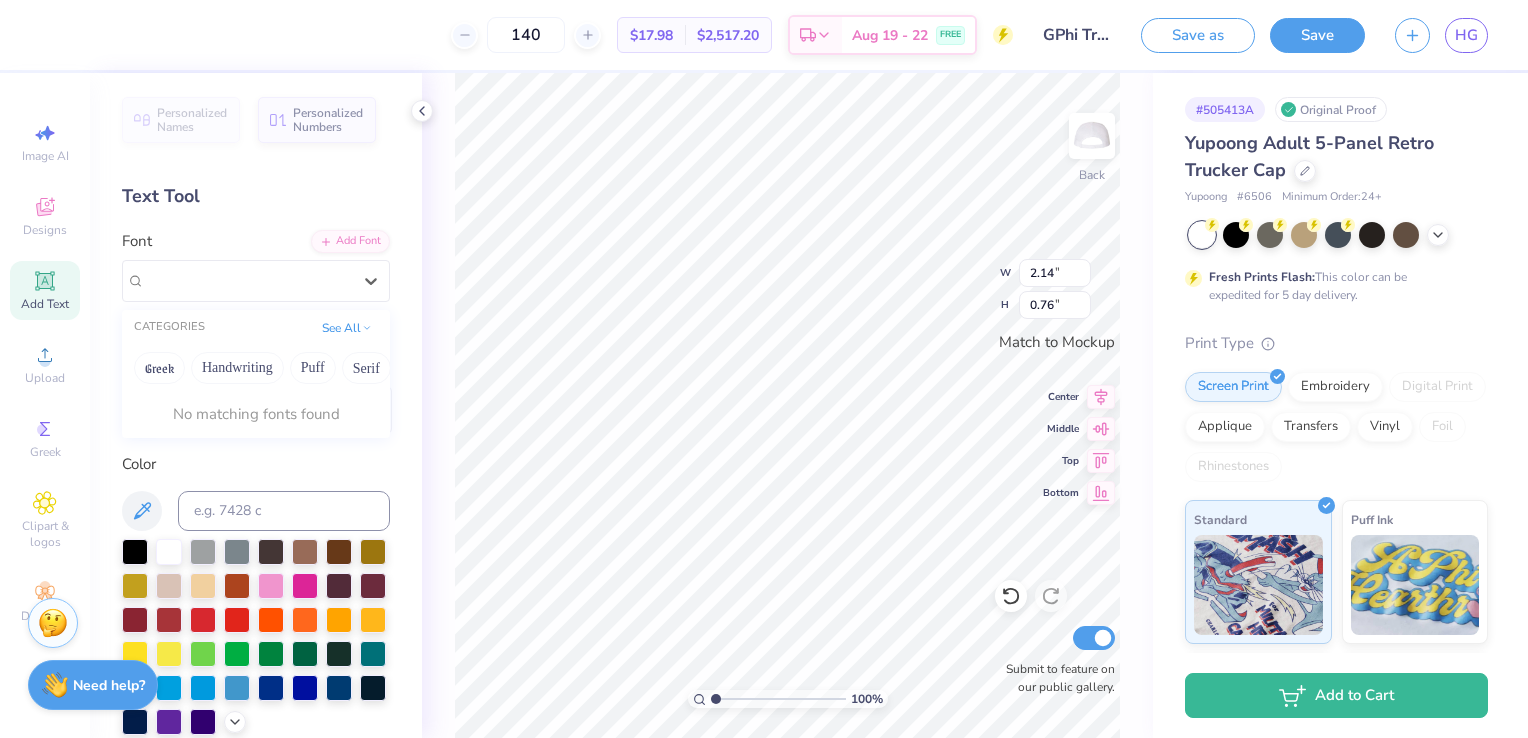 click 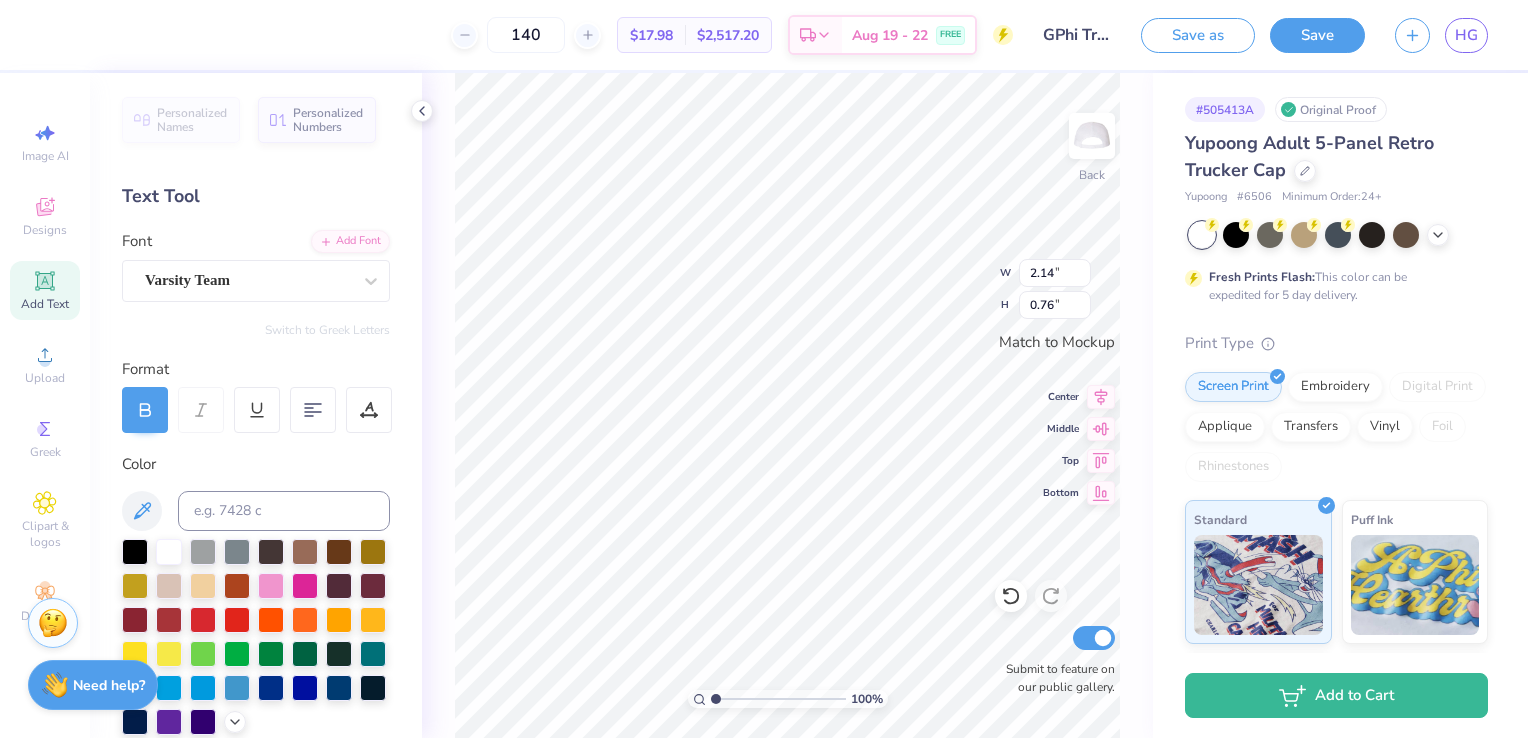 click at bounding box center [145, 410] 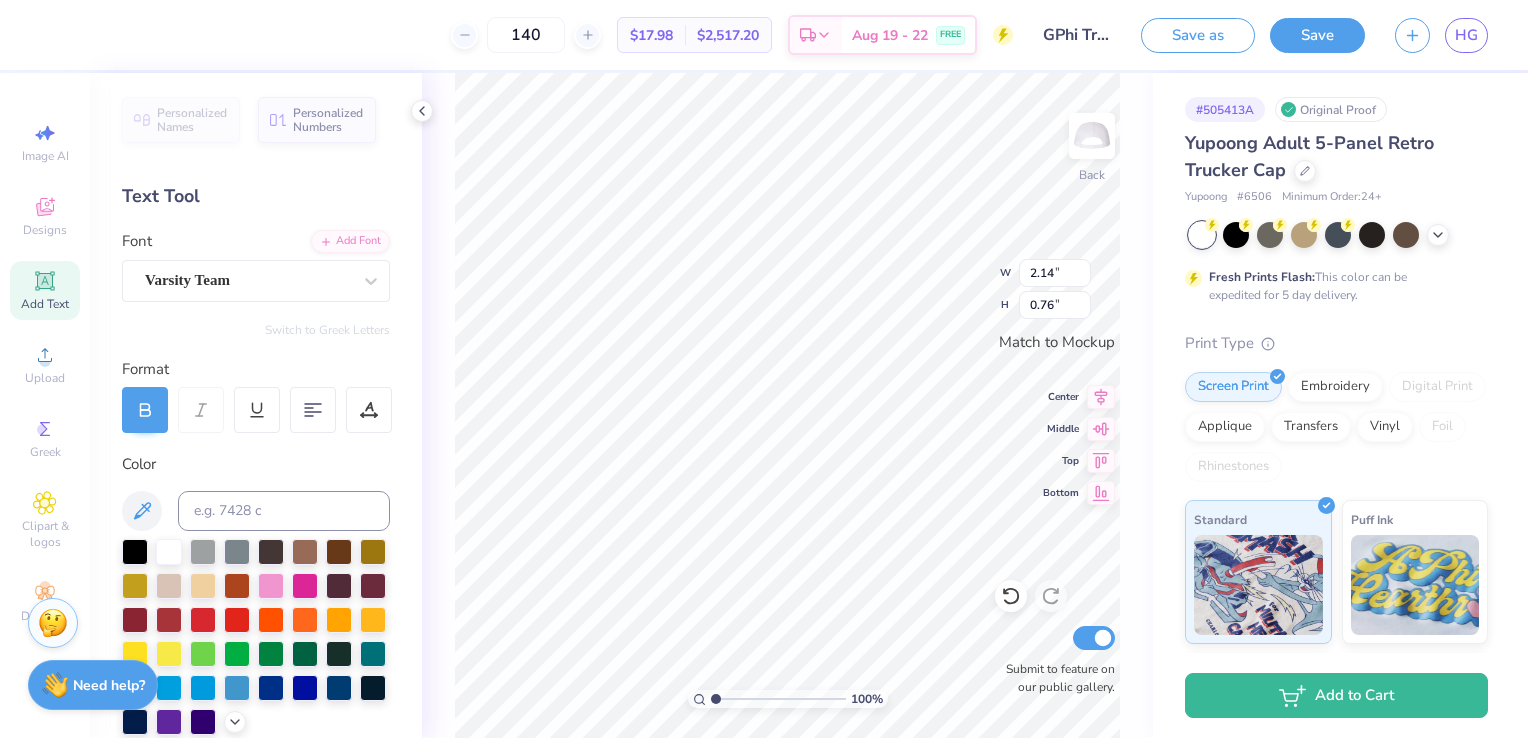 click at bounding box center [145, 410] 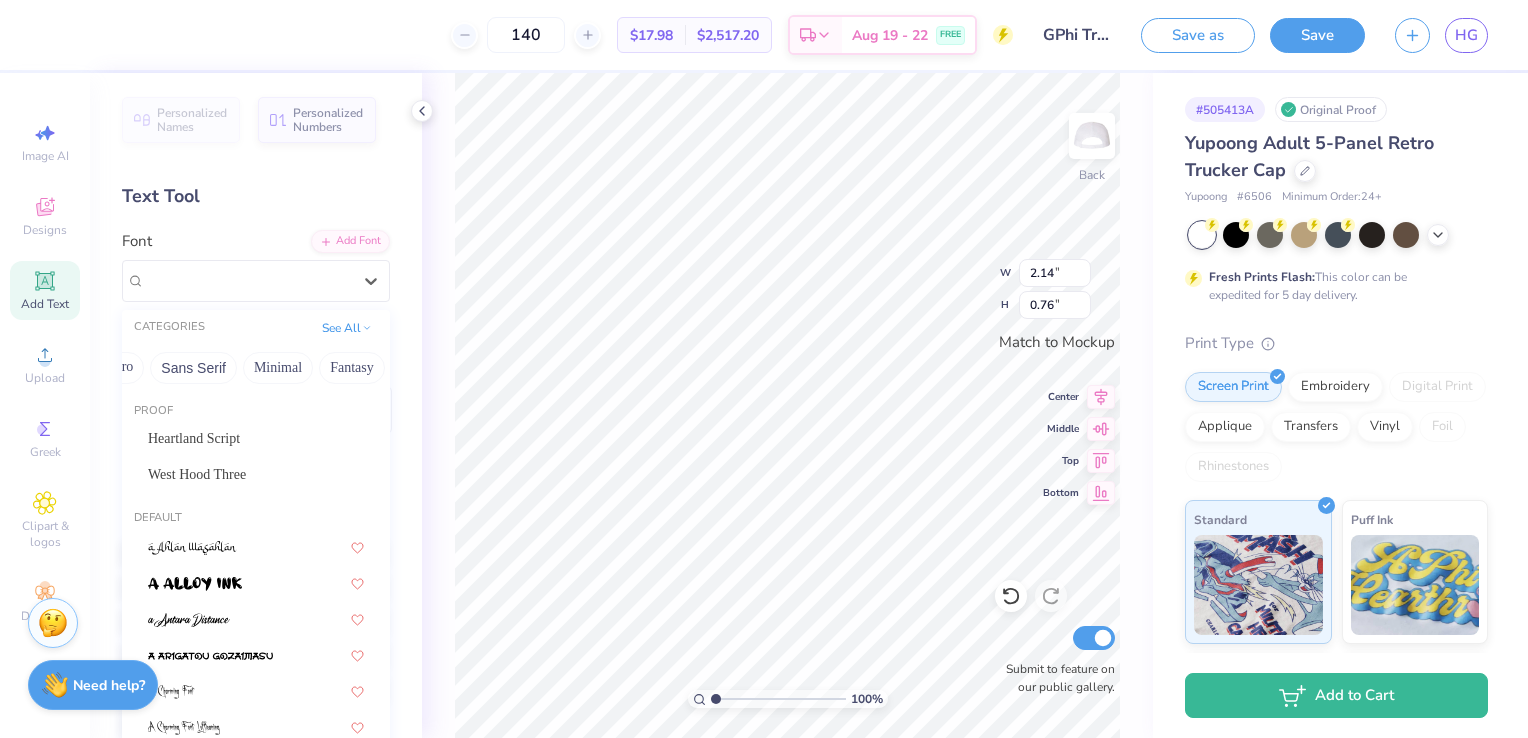 scroll, scrollTop: 0, scrollLeft: 444, axis: horizontal 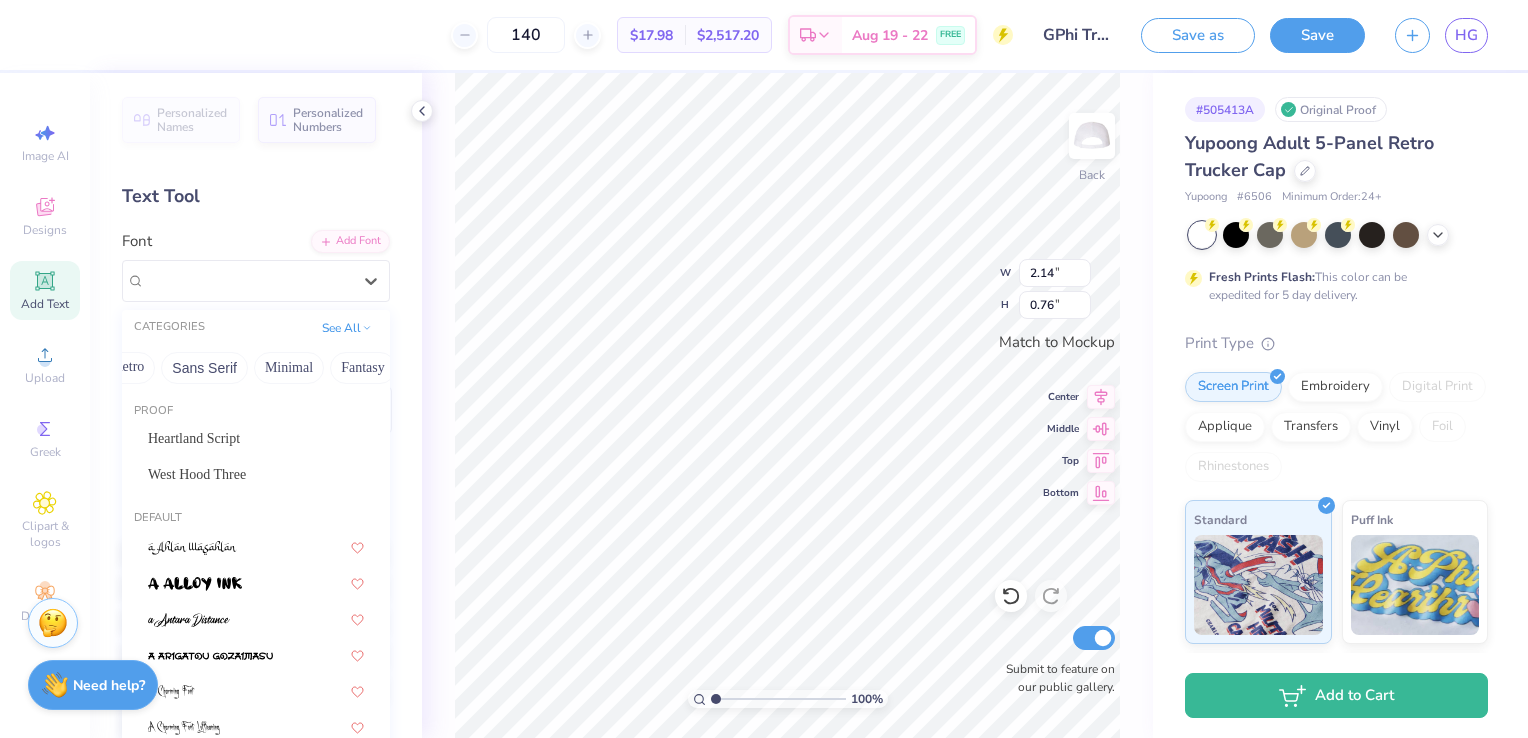 click on "Minimal" at bounding box center [289, 368] 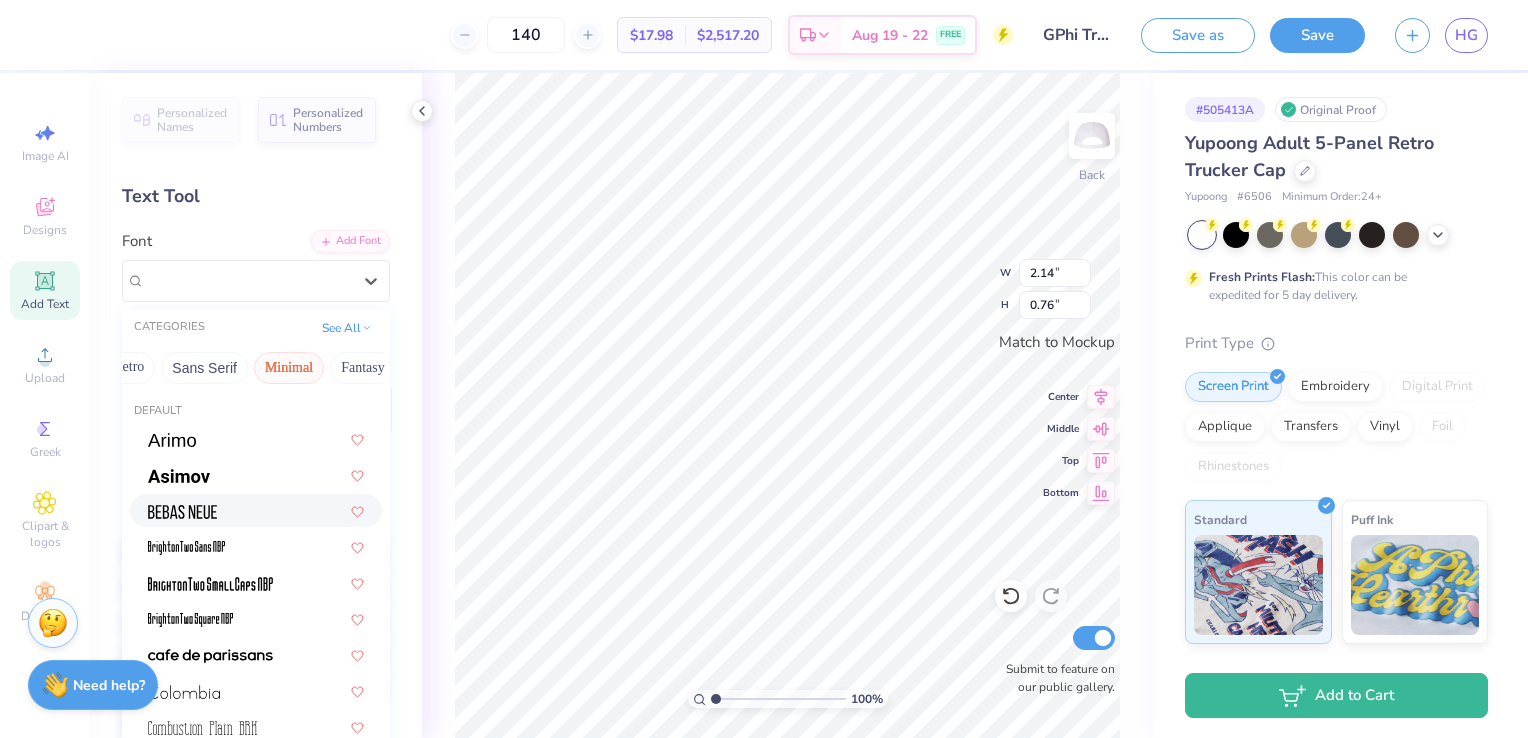 click at bounding box center (256, 510) 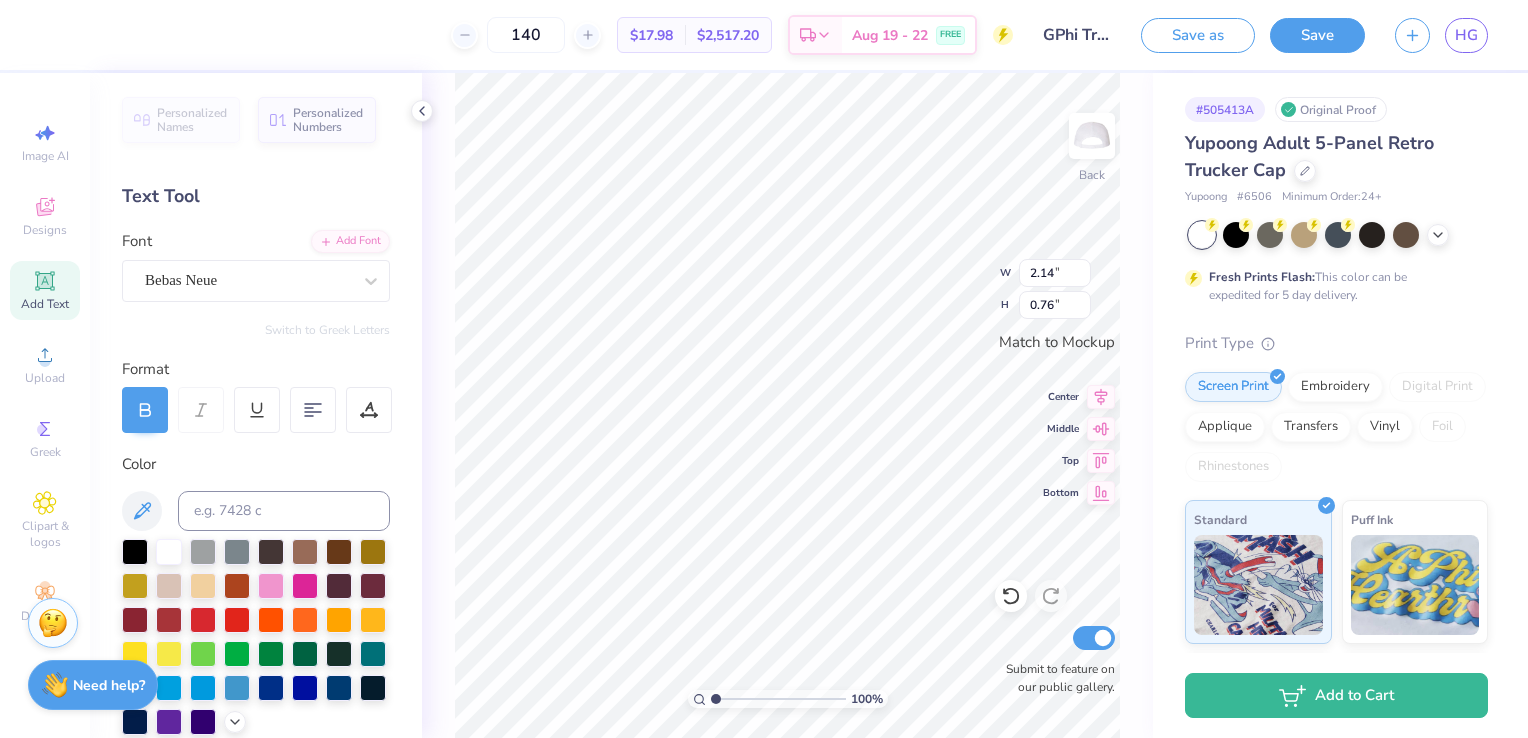 type on "1.43" 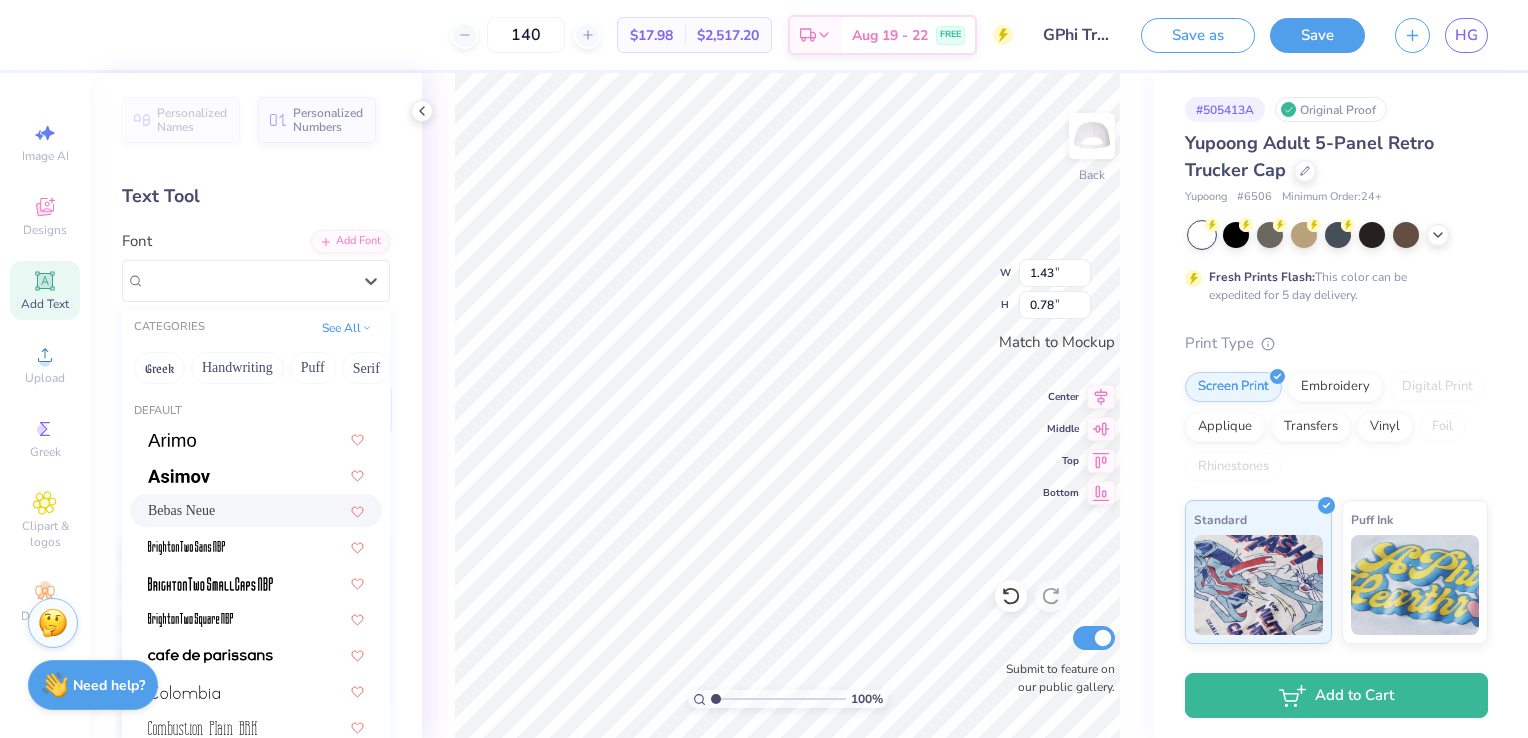 click 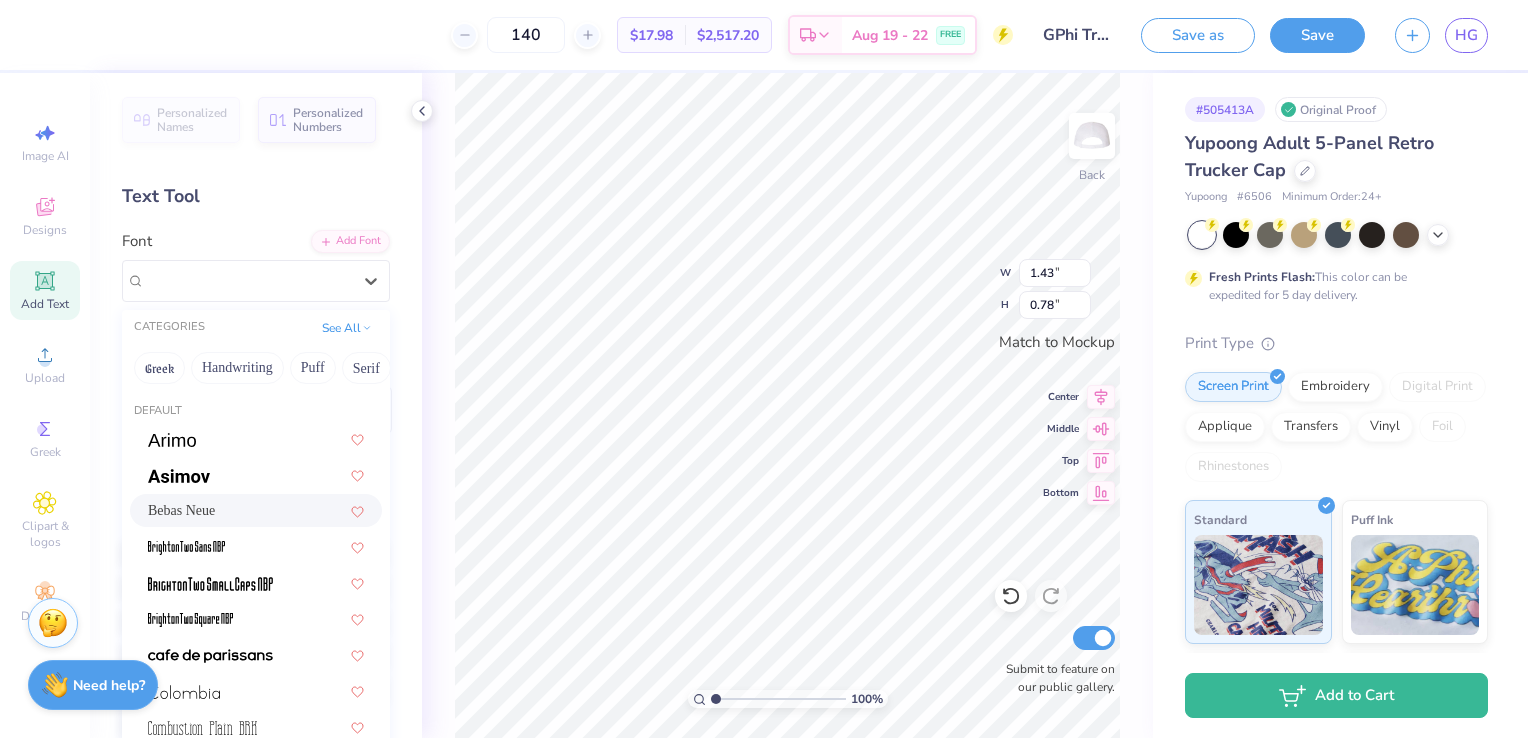 scroll, scrollTop: 132, scrollLeft: 0, axis: vertical 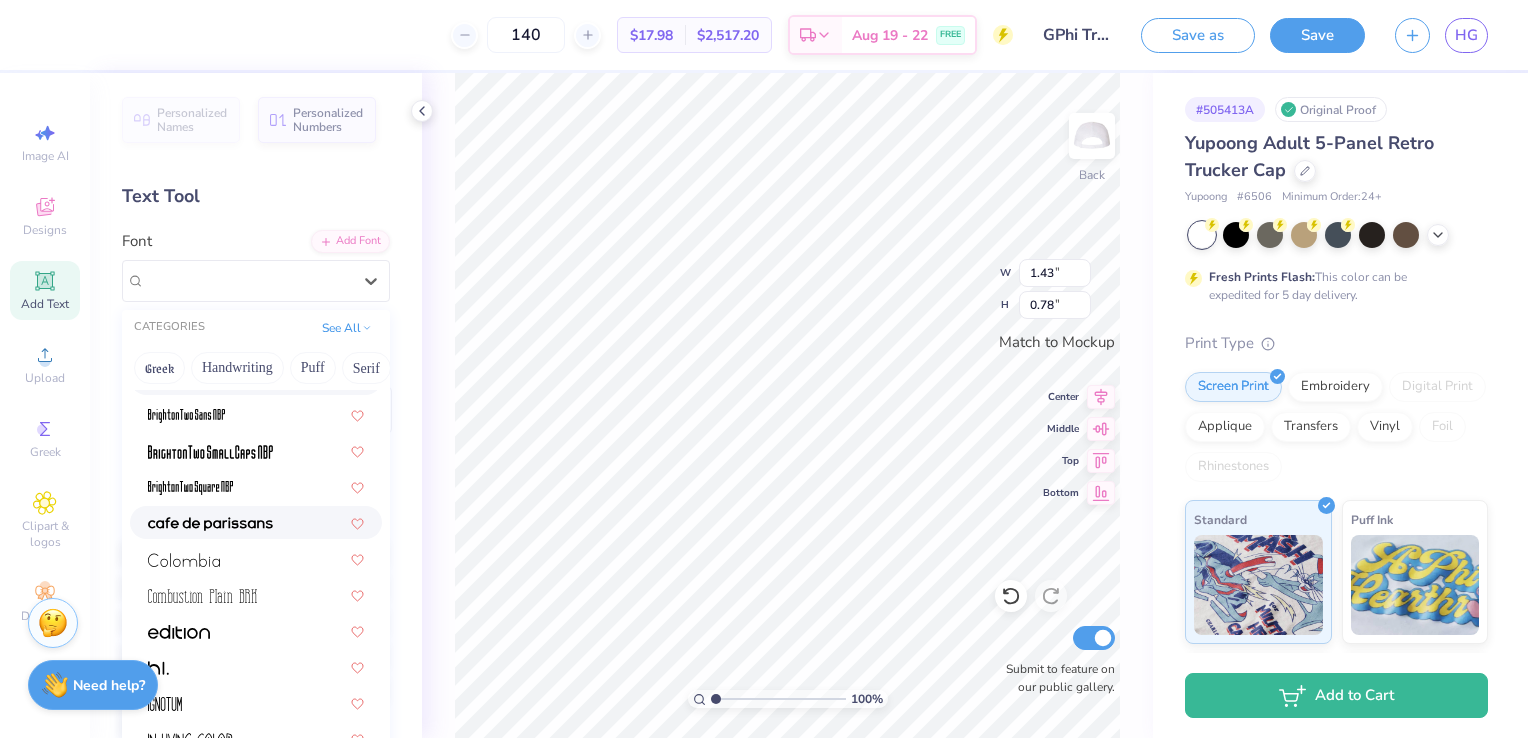 click at bounding box center (210, 524) 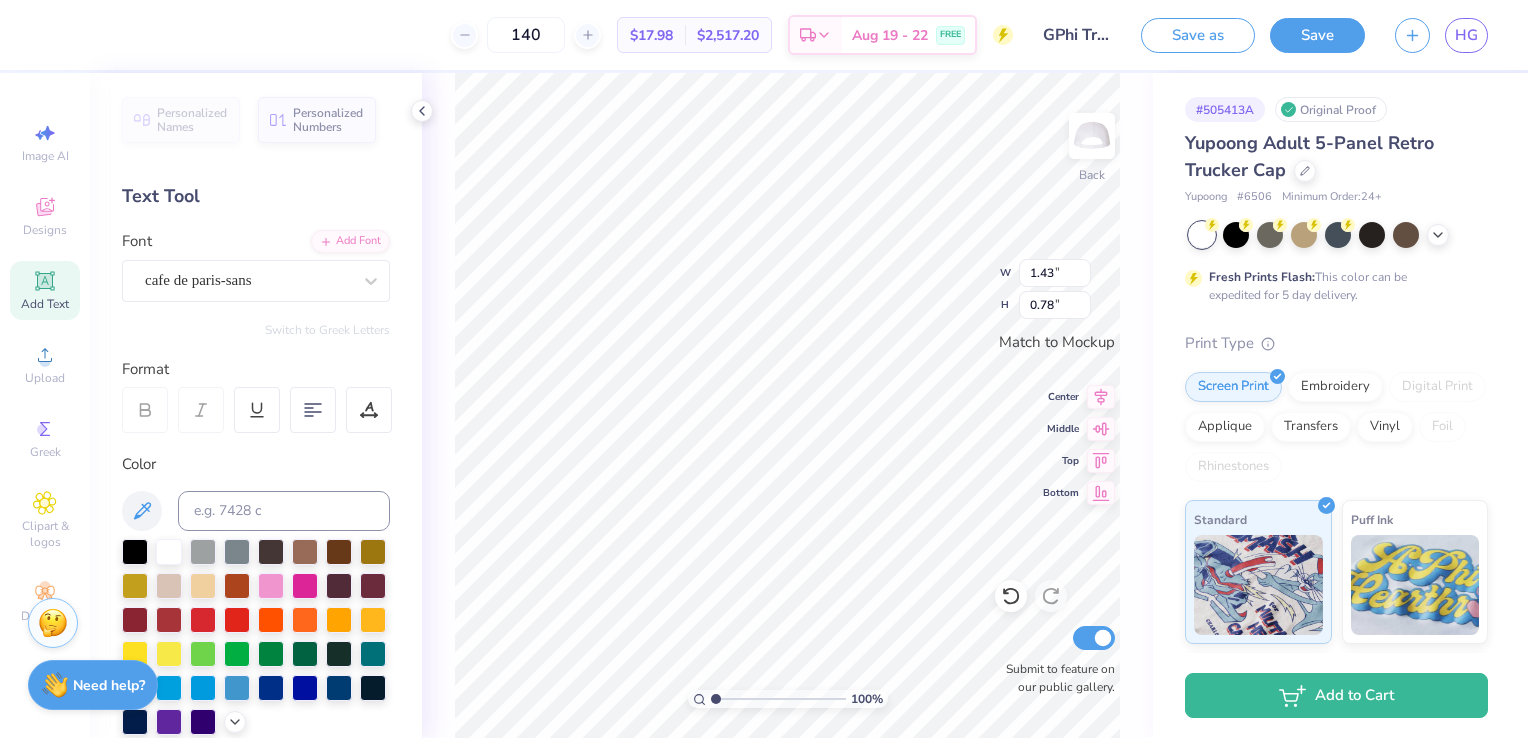 type on "1.49" 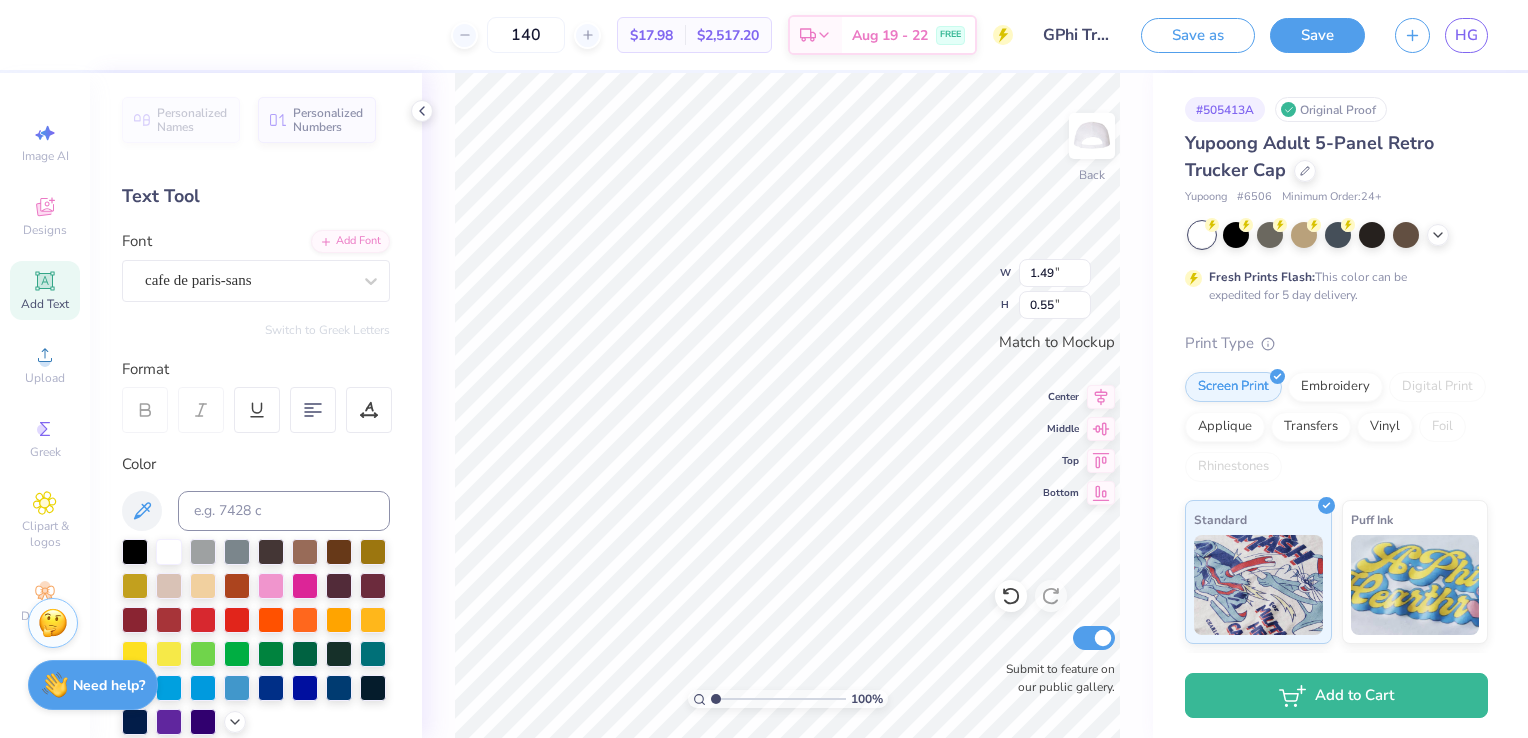 click 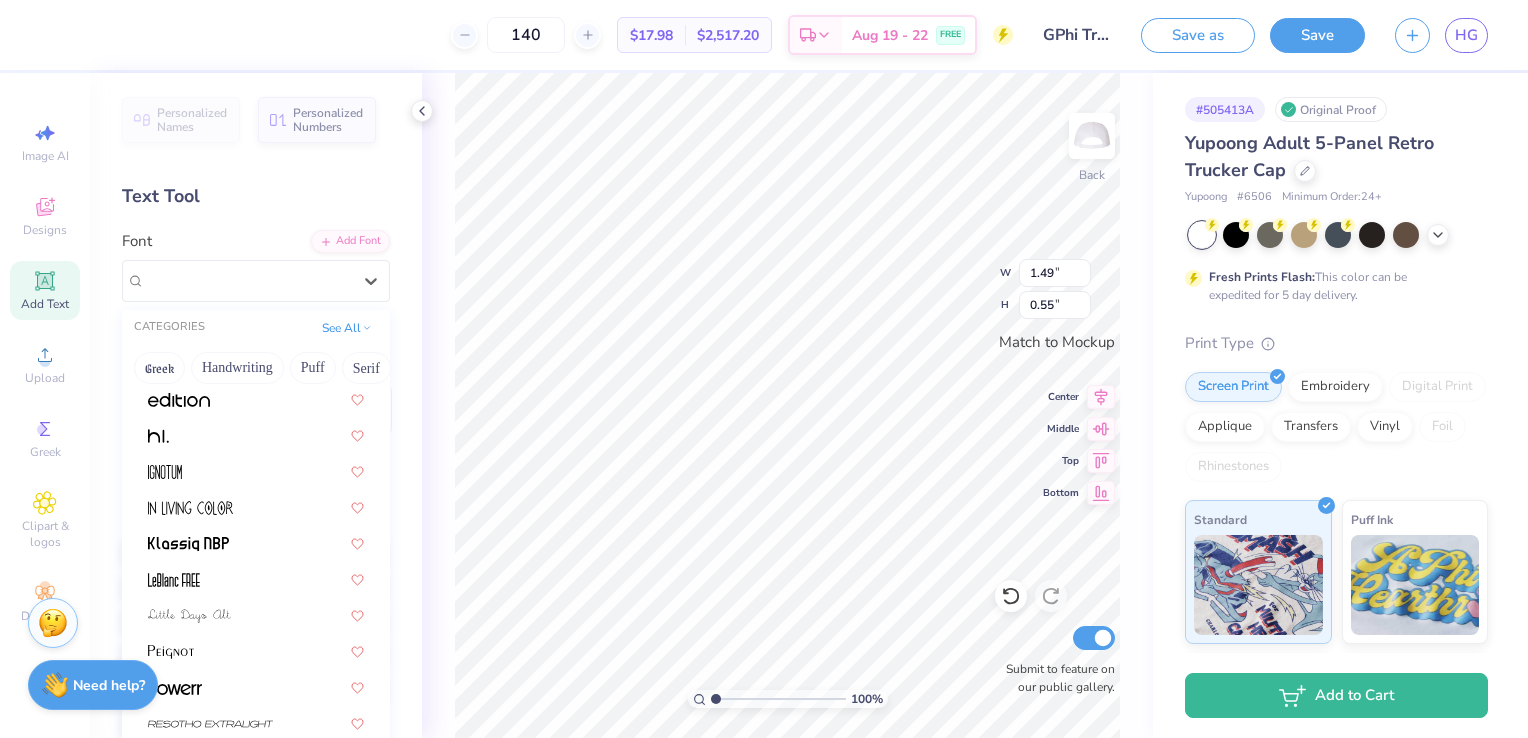 scroll, scrollTop: 381, scrollLeft: 0, axis: vertical 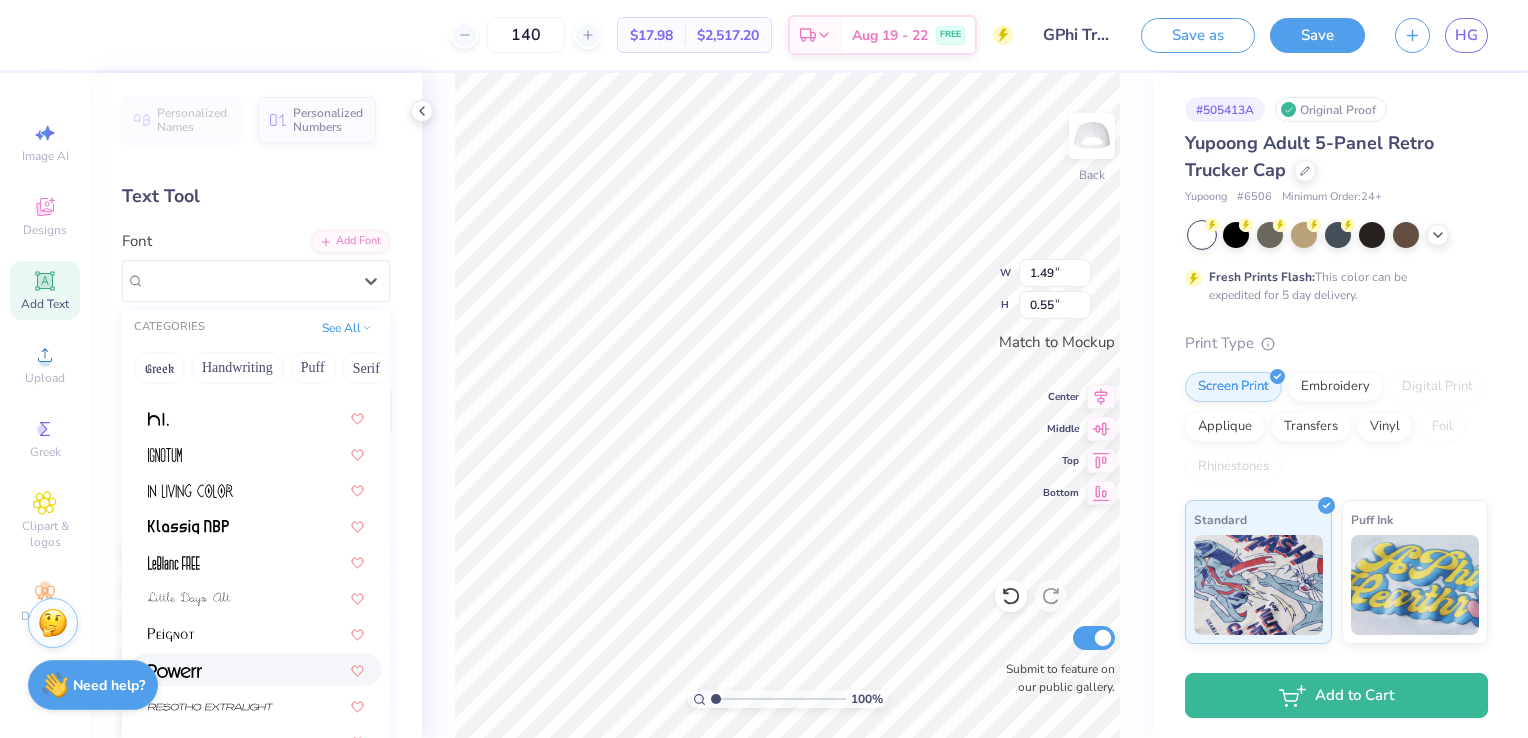 click at bounding box center (175, 671) 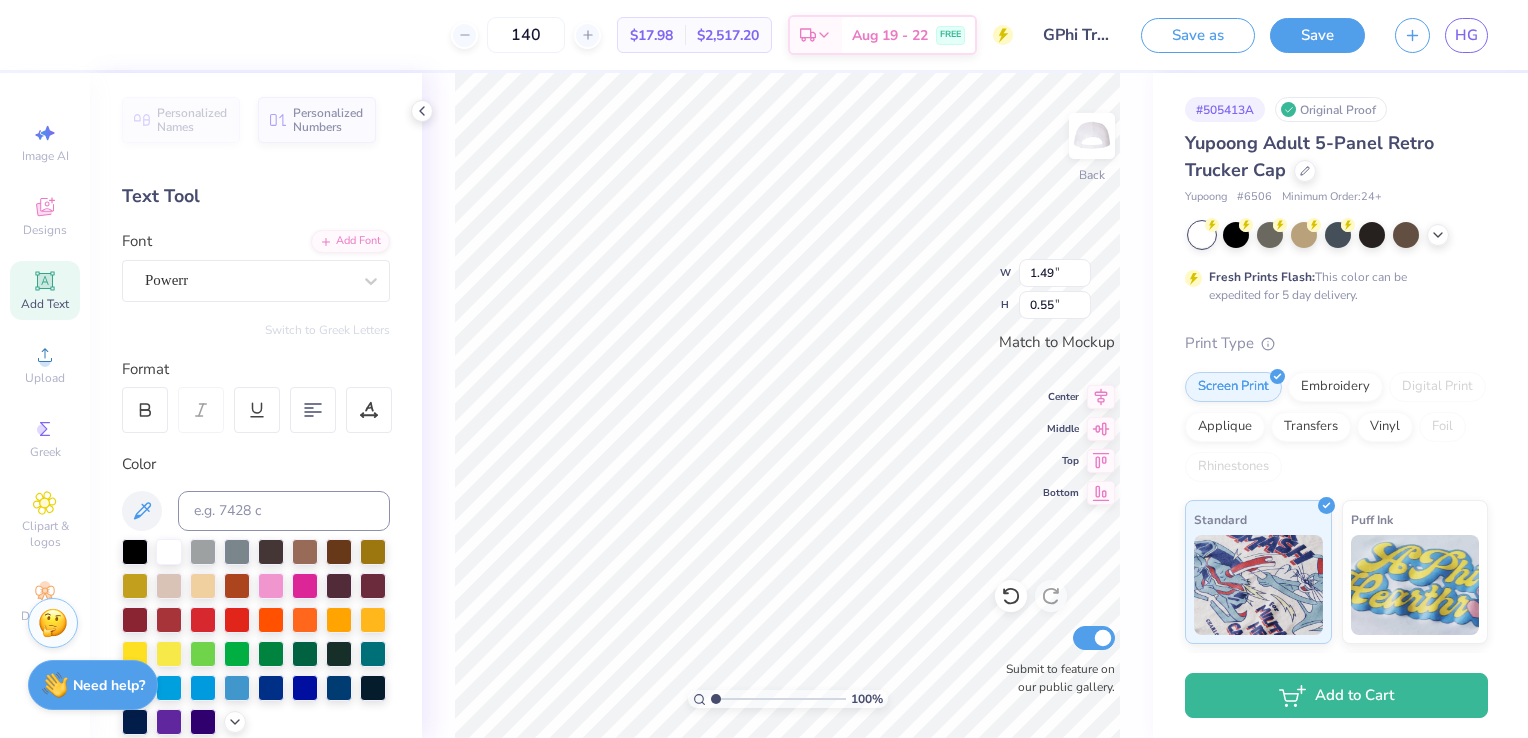 type on "1.87" 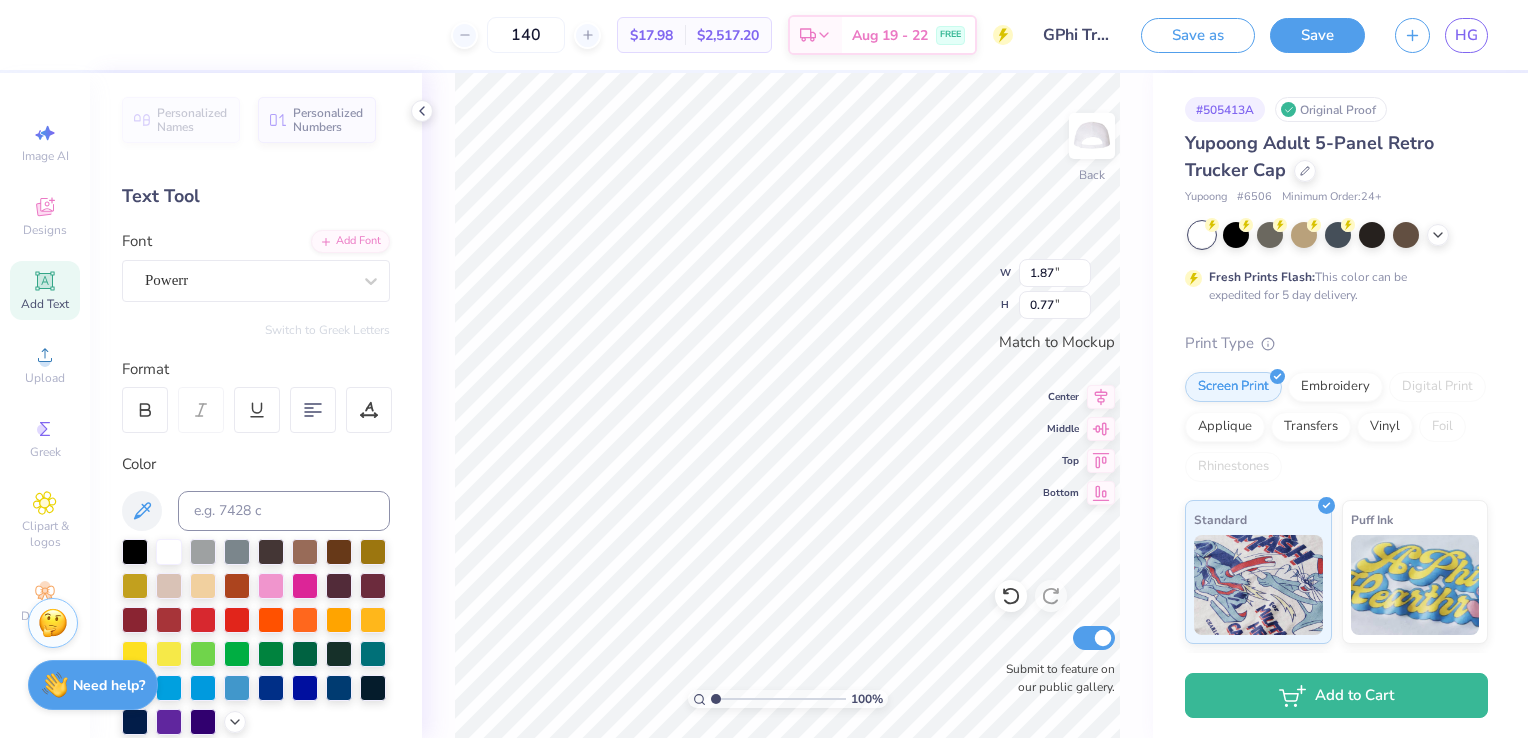 click 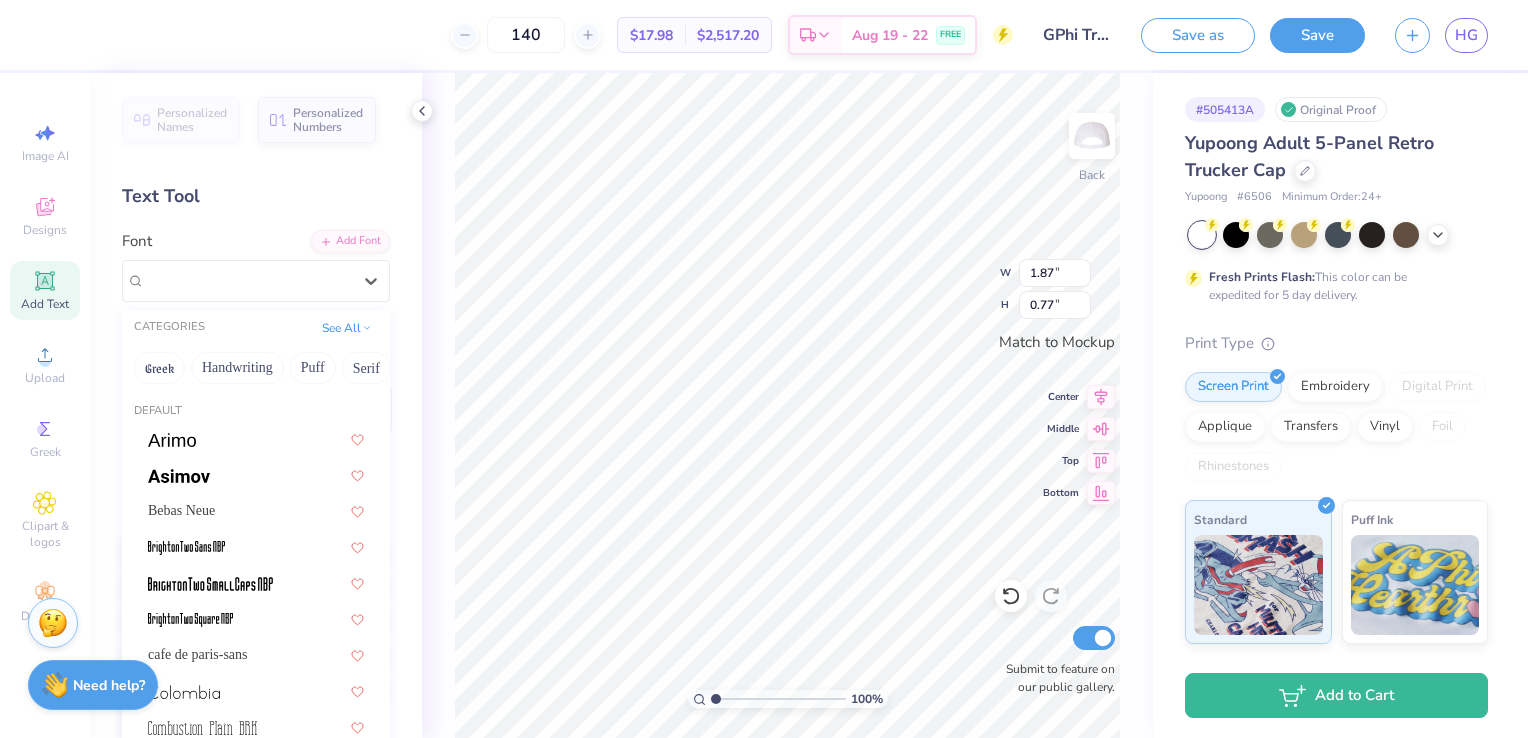 click on "Handwriting" at bounding box center (237, 368) 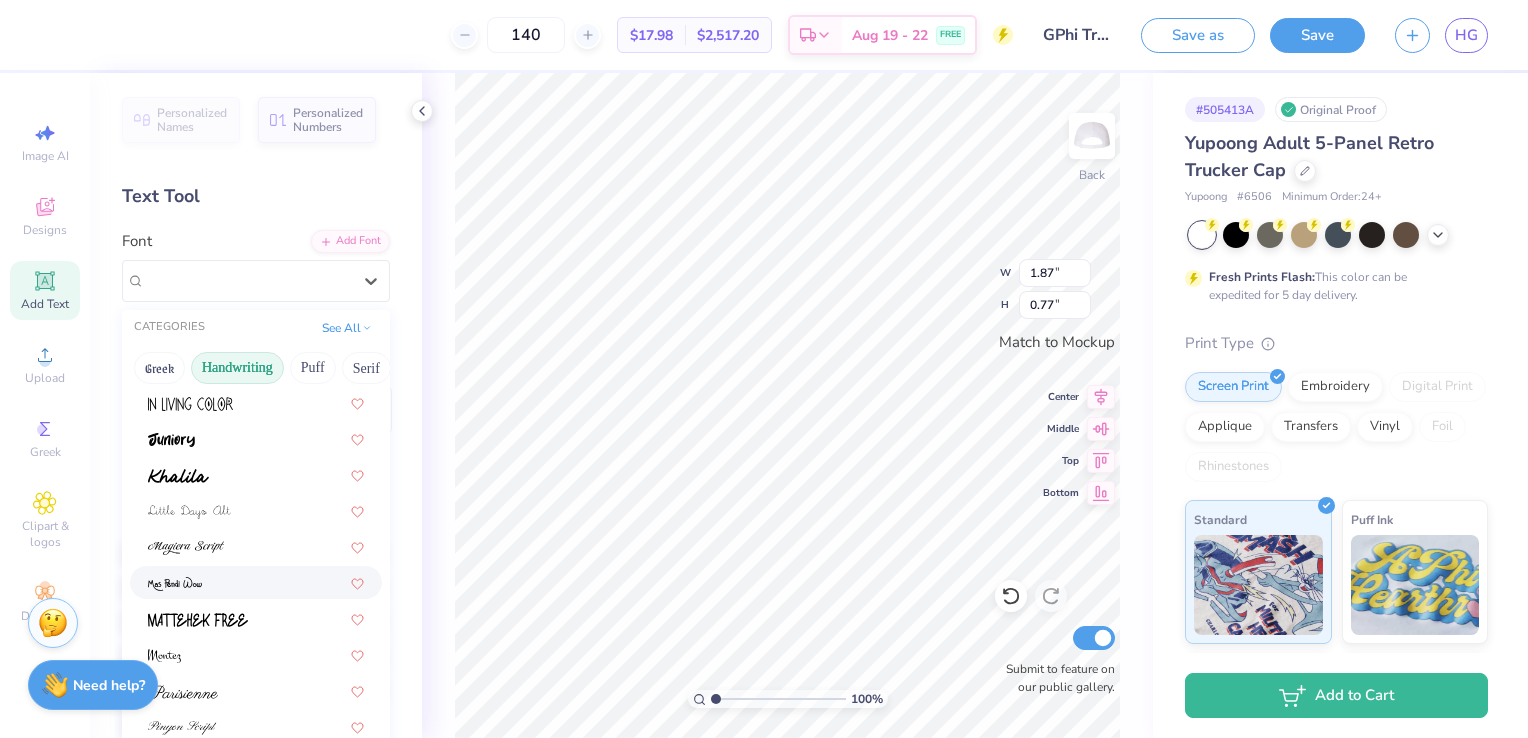 scroll, scrollTop: 453, scrollLeft: 0, axis: vertical 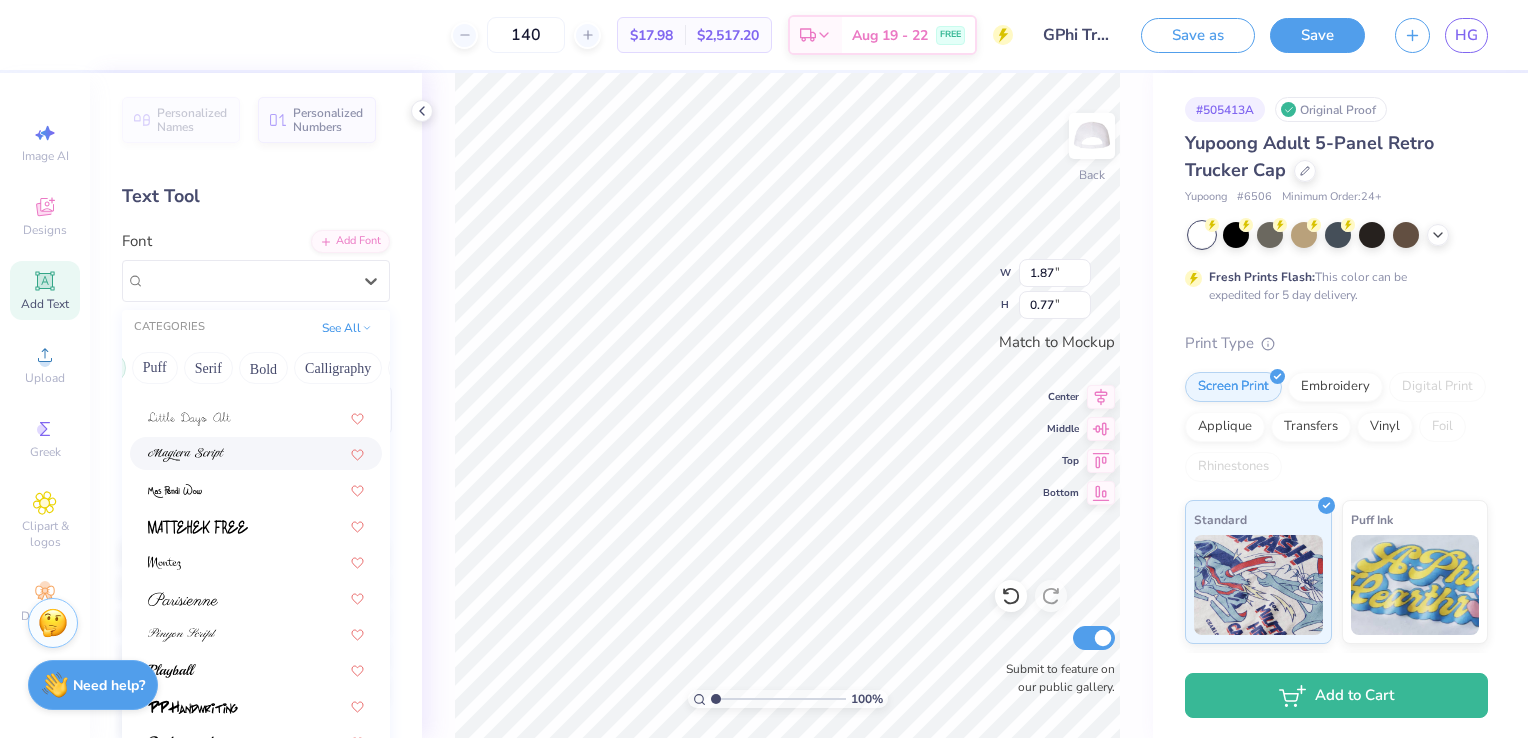 click on "Serif" at bounding box center [208, 368] 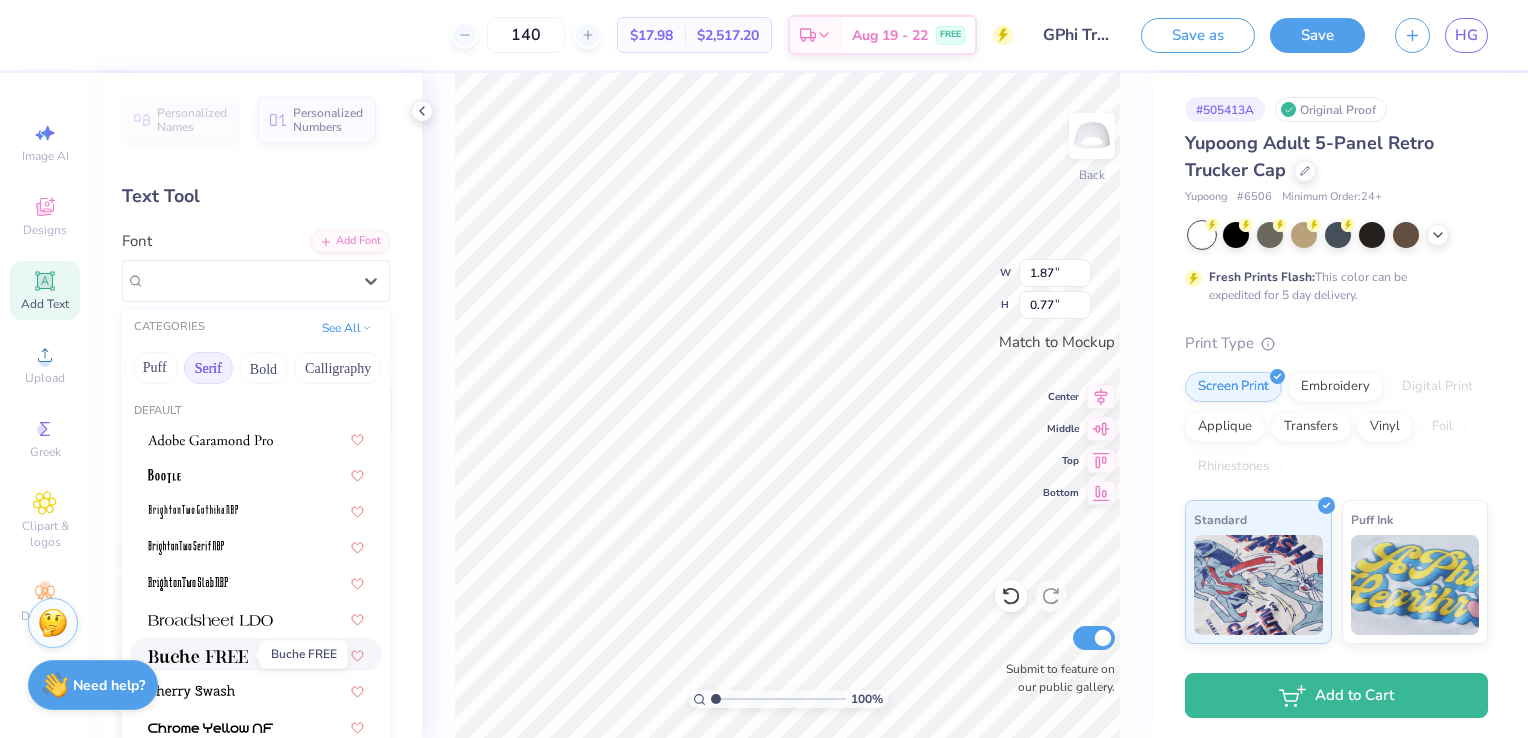 click at bounding box center [198, 656] 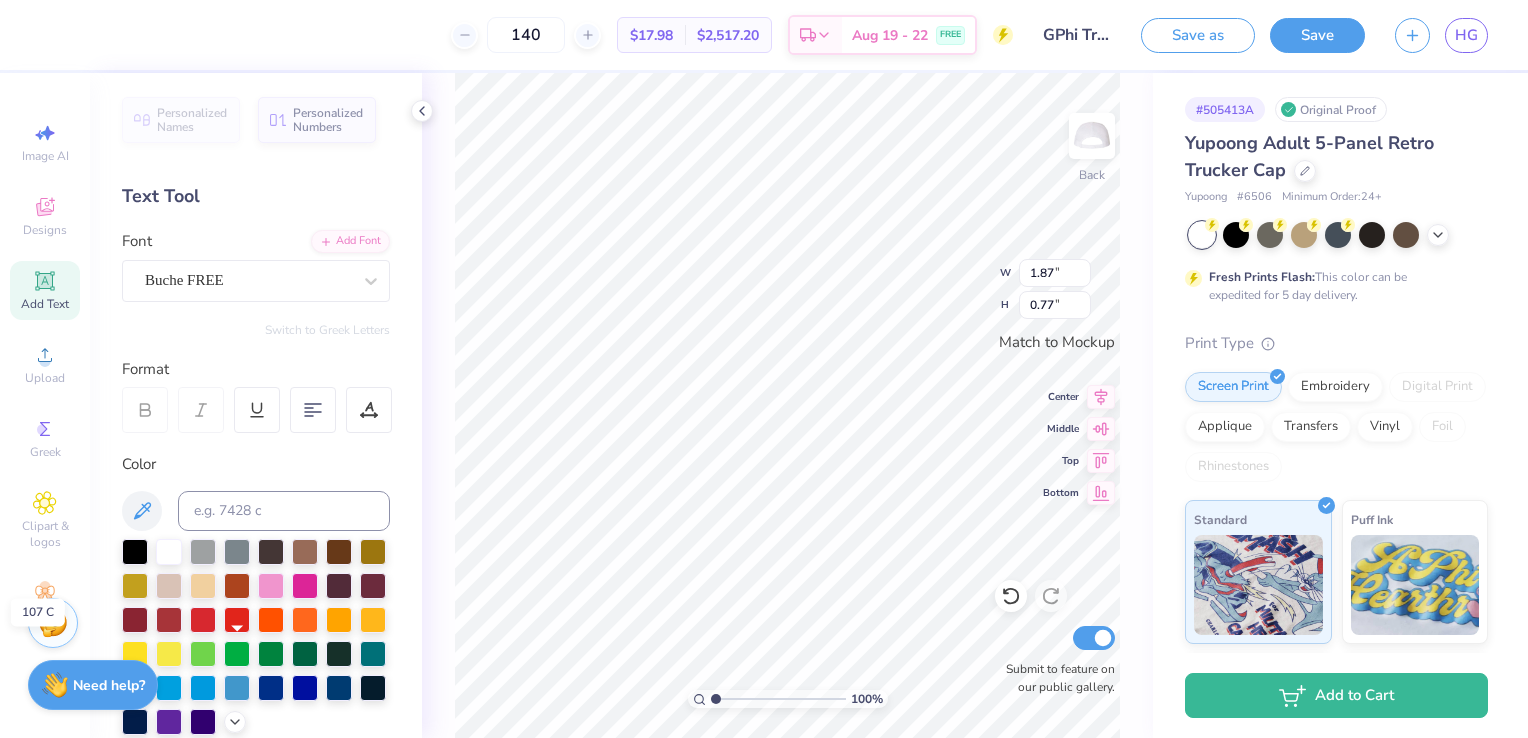 type on "2.24" 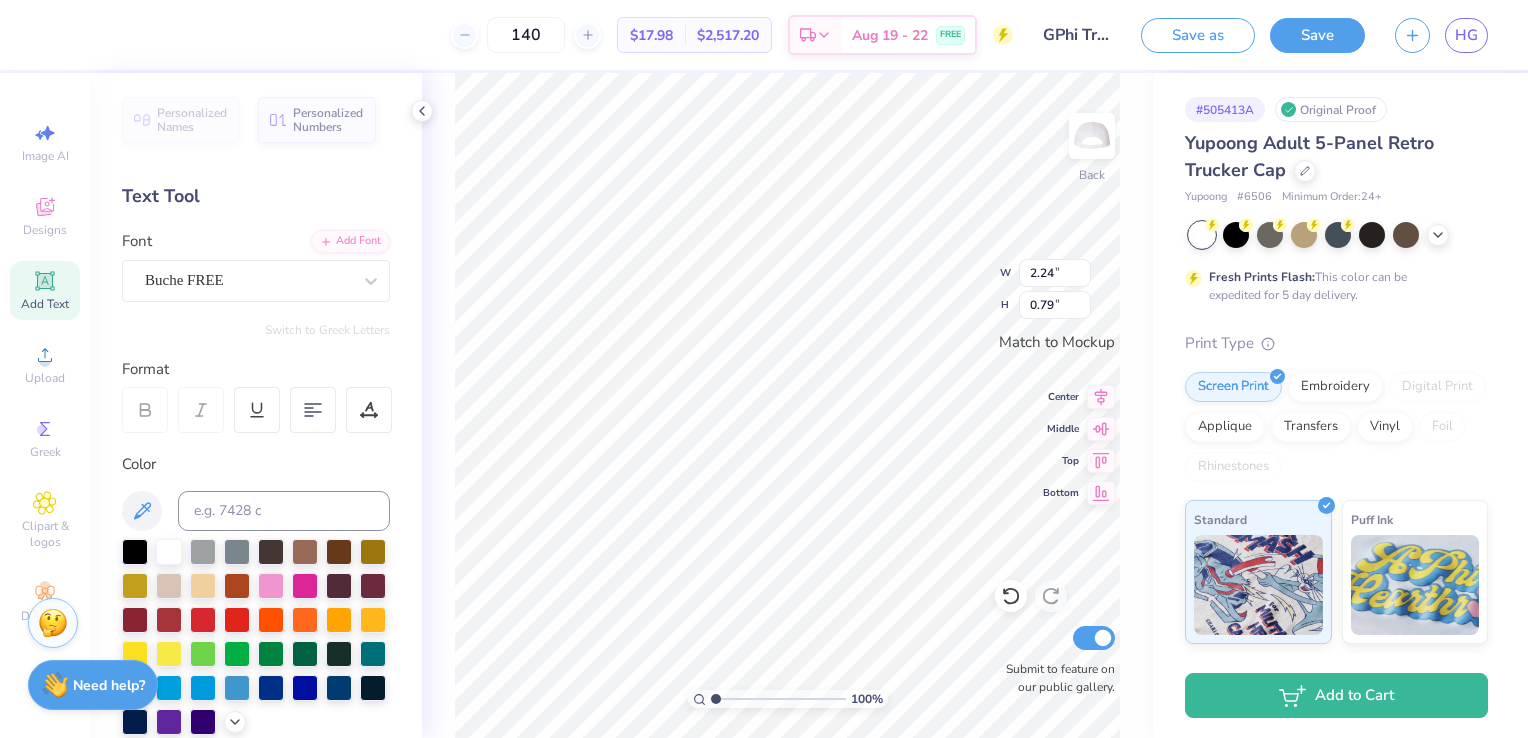 click 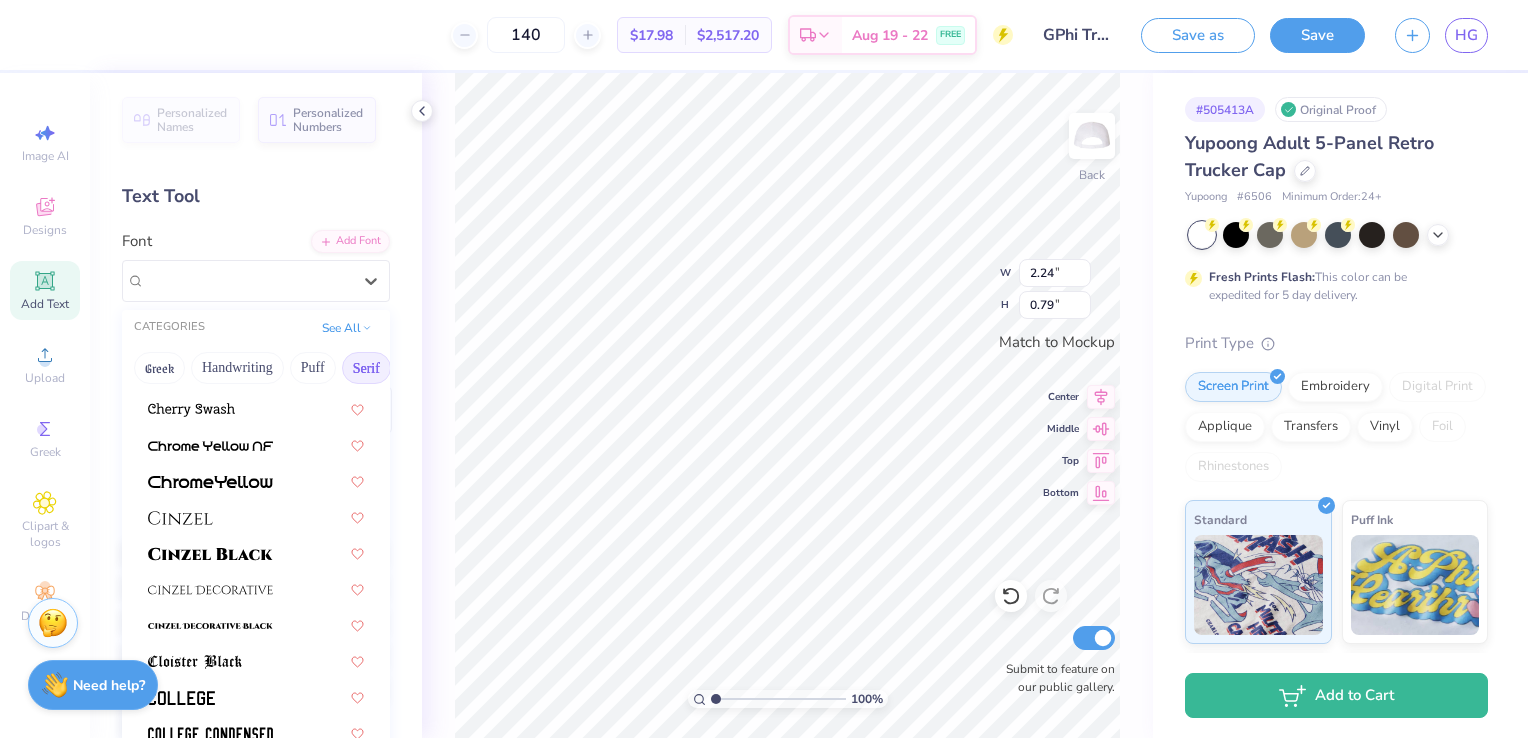 scroll, scrollTop: 283, scrollLeft: 0, axis: vertical 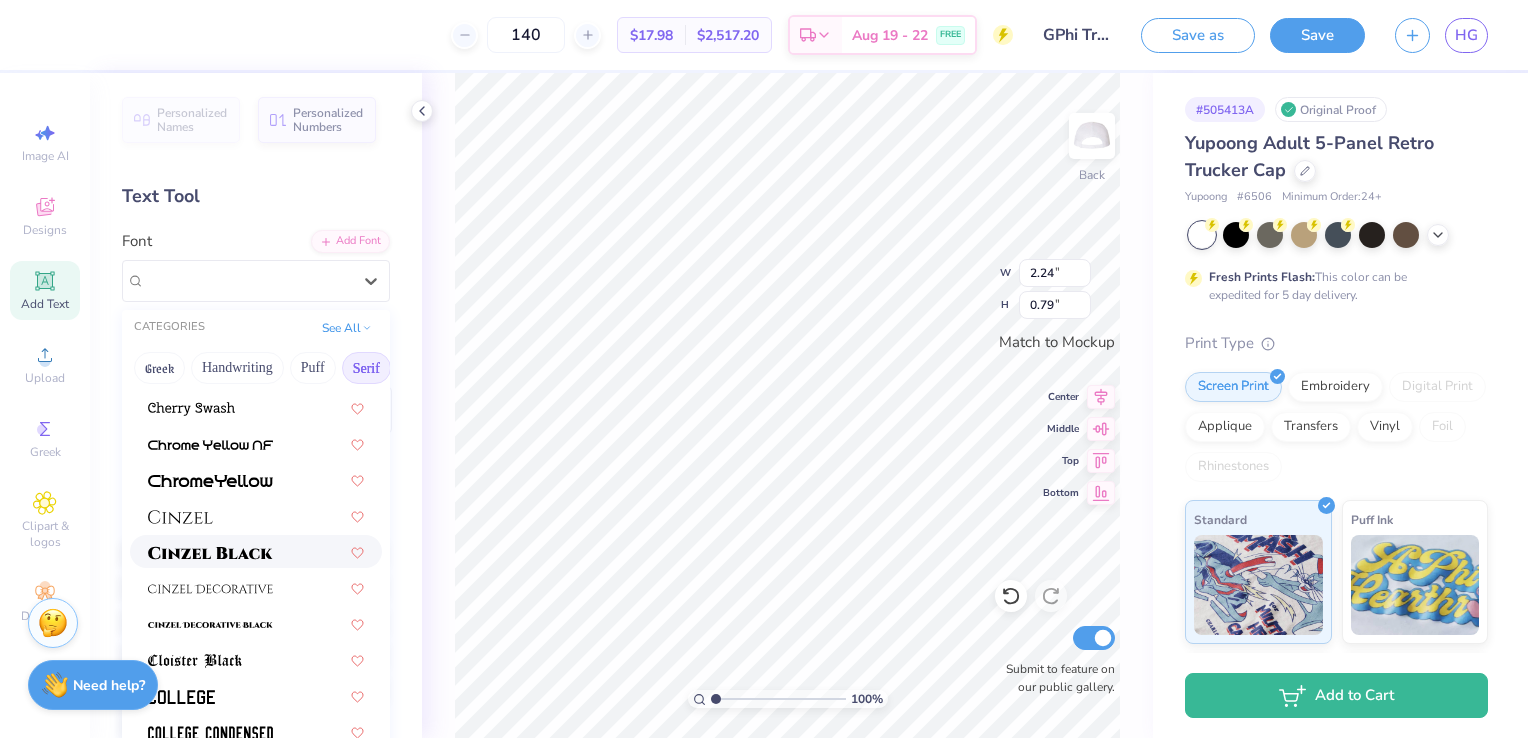 click at bounding box center [210, 551] 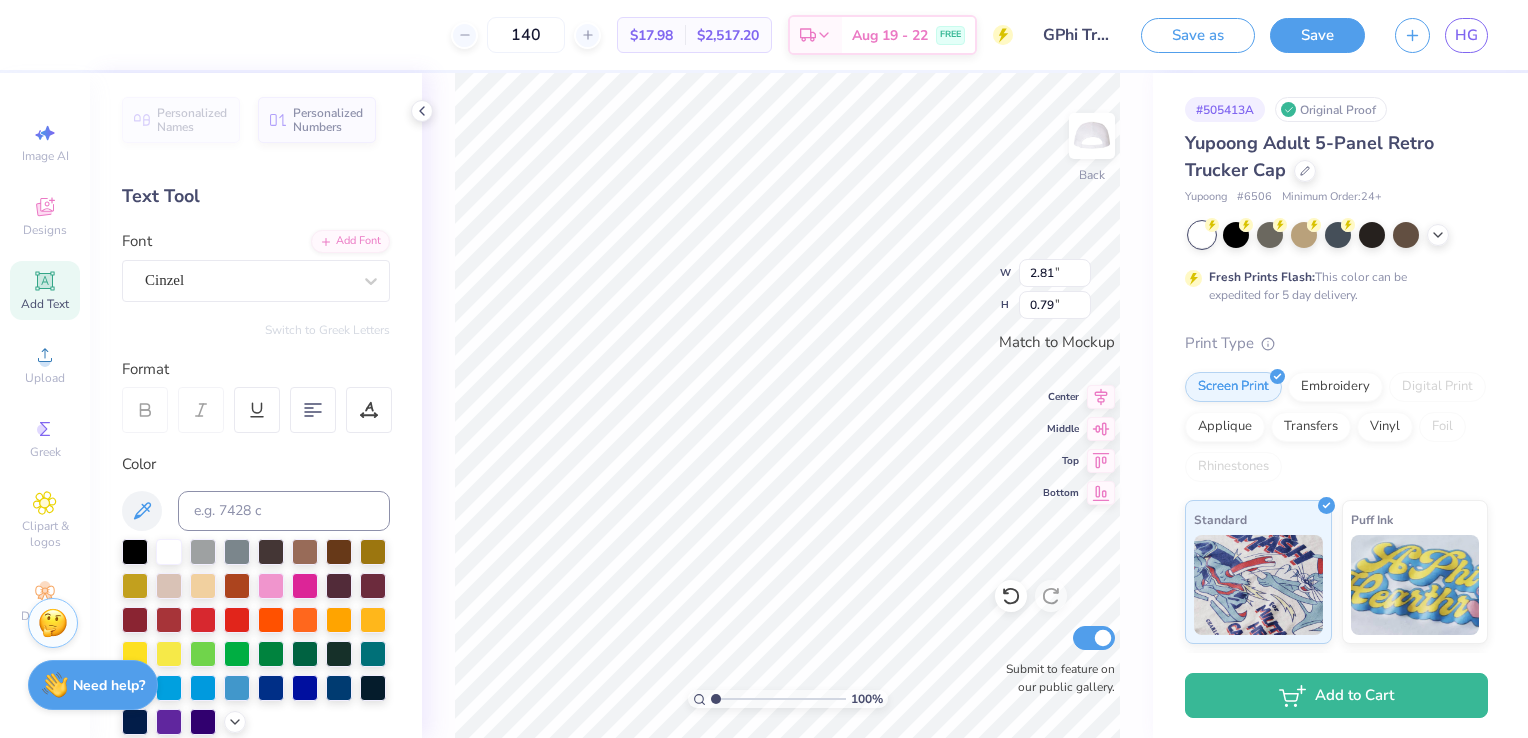 click 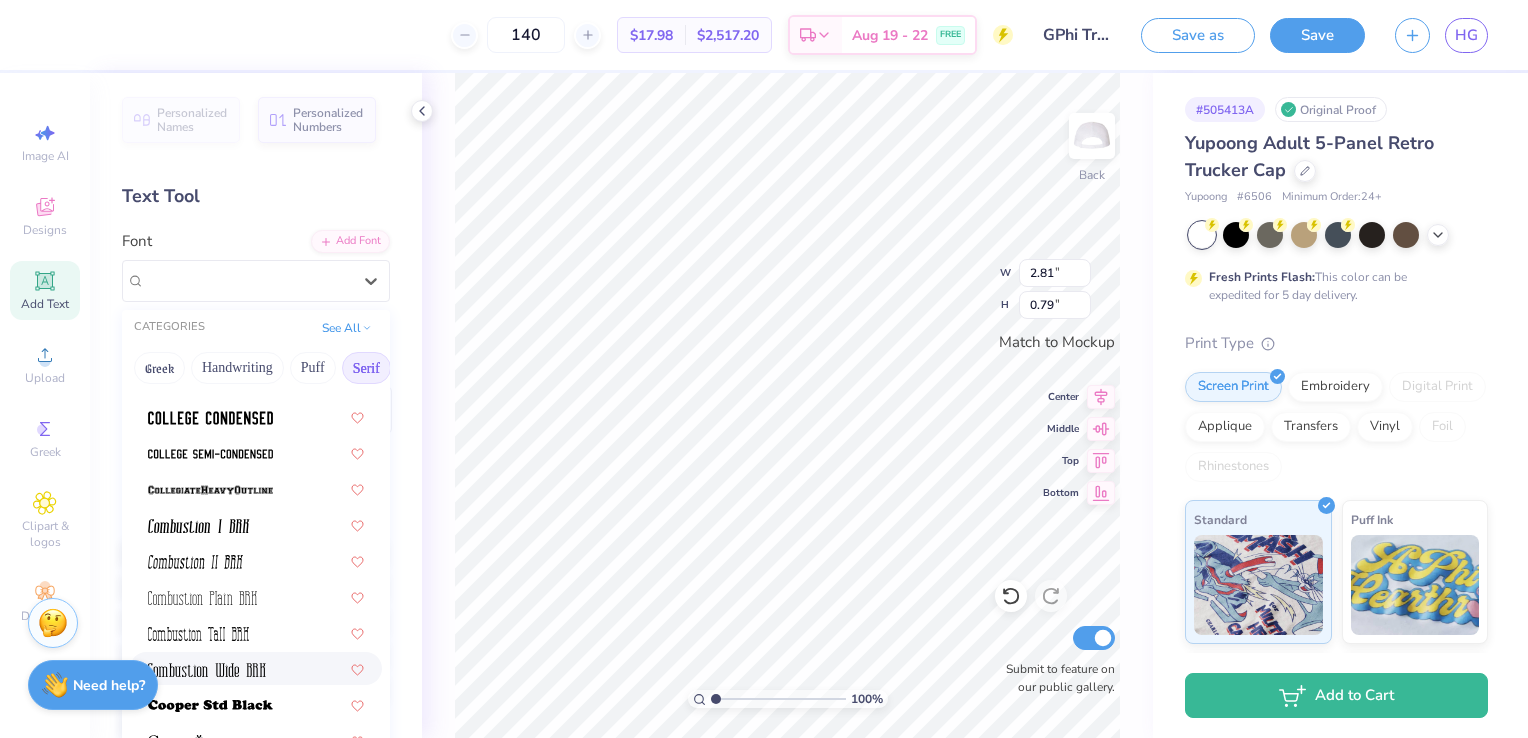 scroll, scrollTop: 599, scrollLeft: 0, axis: vertical 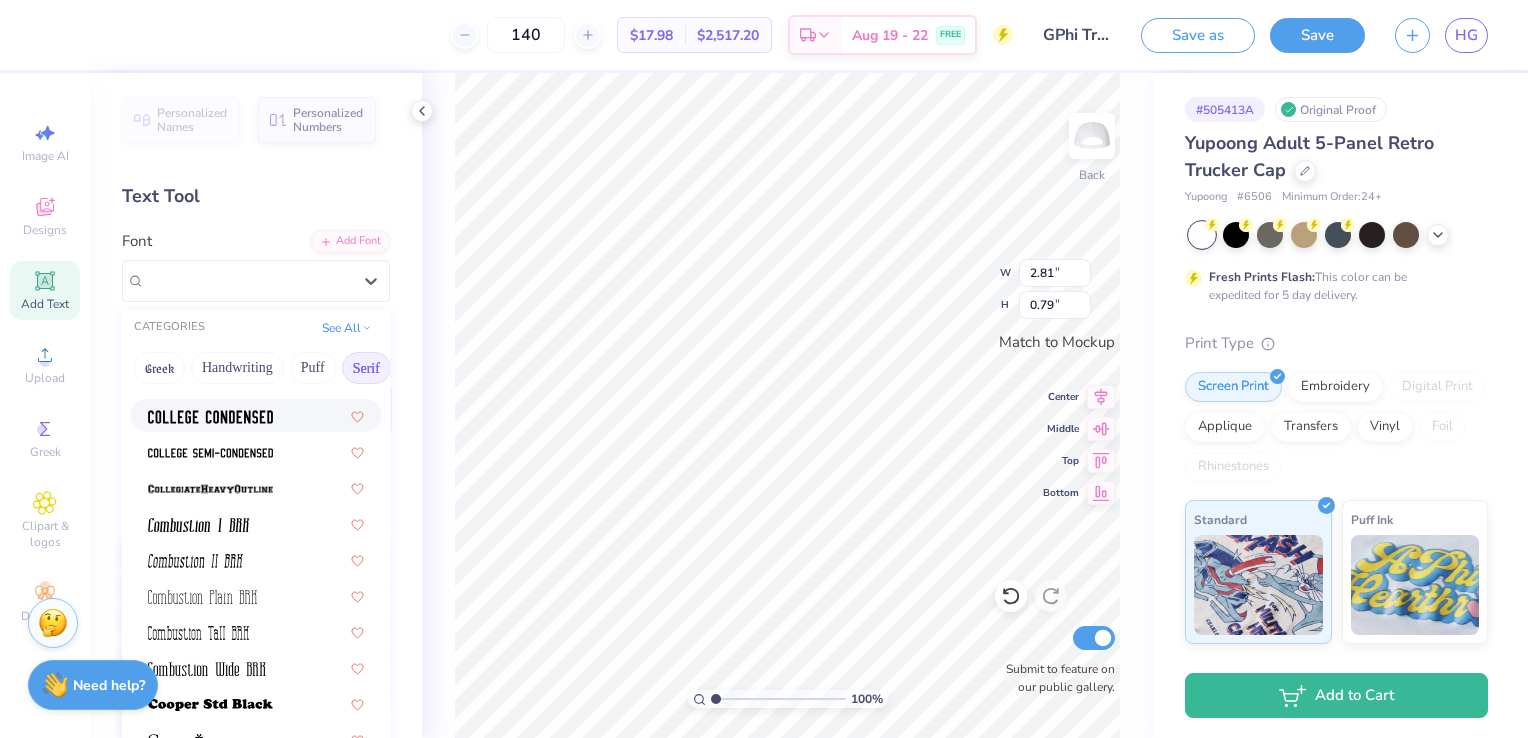 click at bounding box center (210, 417) 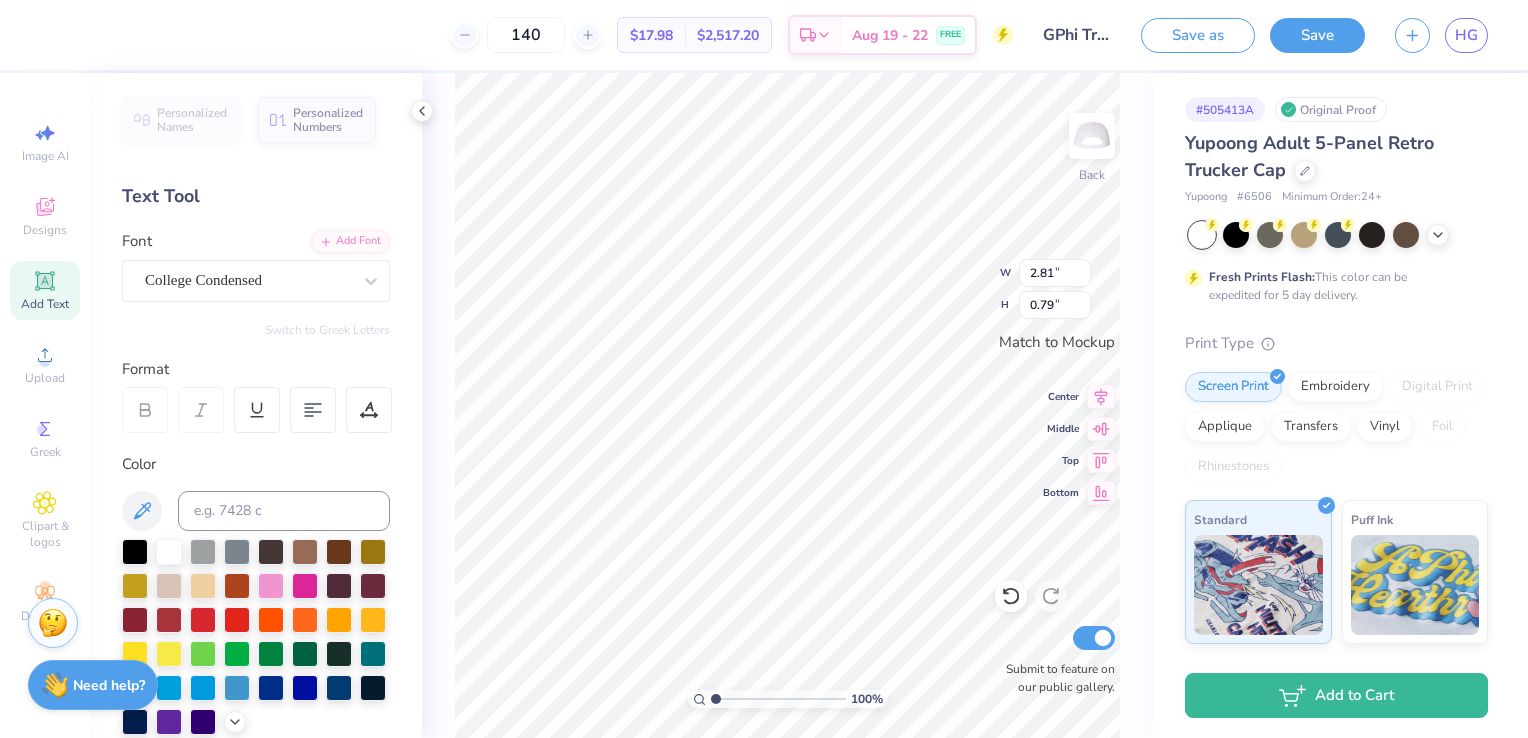 type on "1.43" 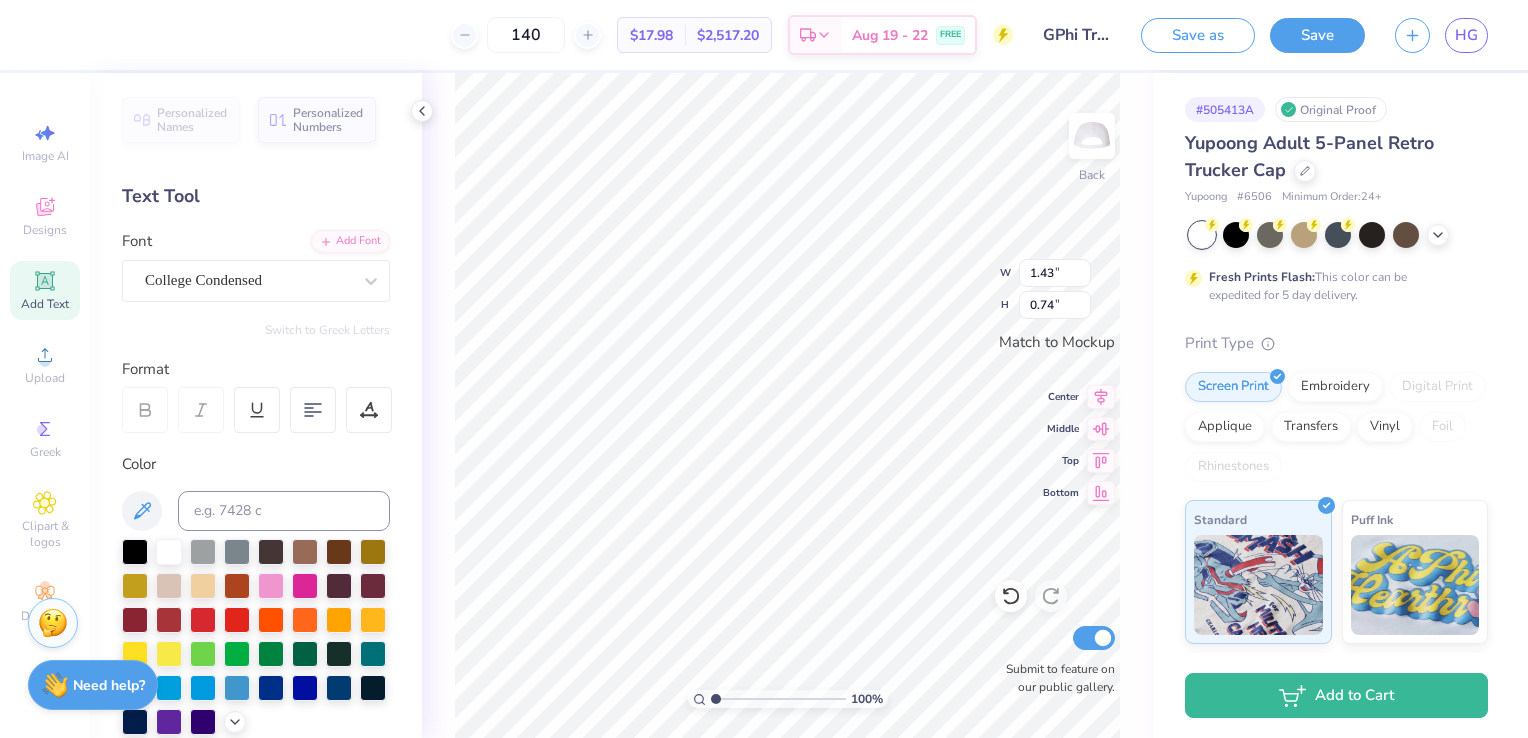 click at bounding box center (371, 281) 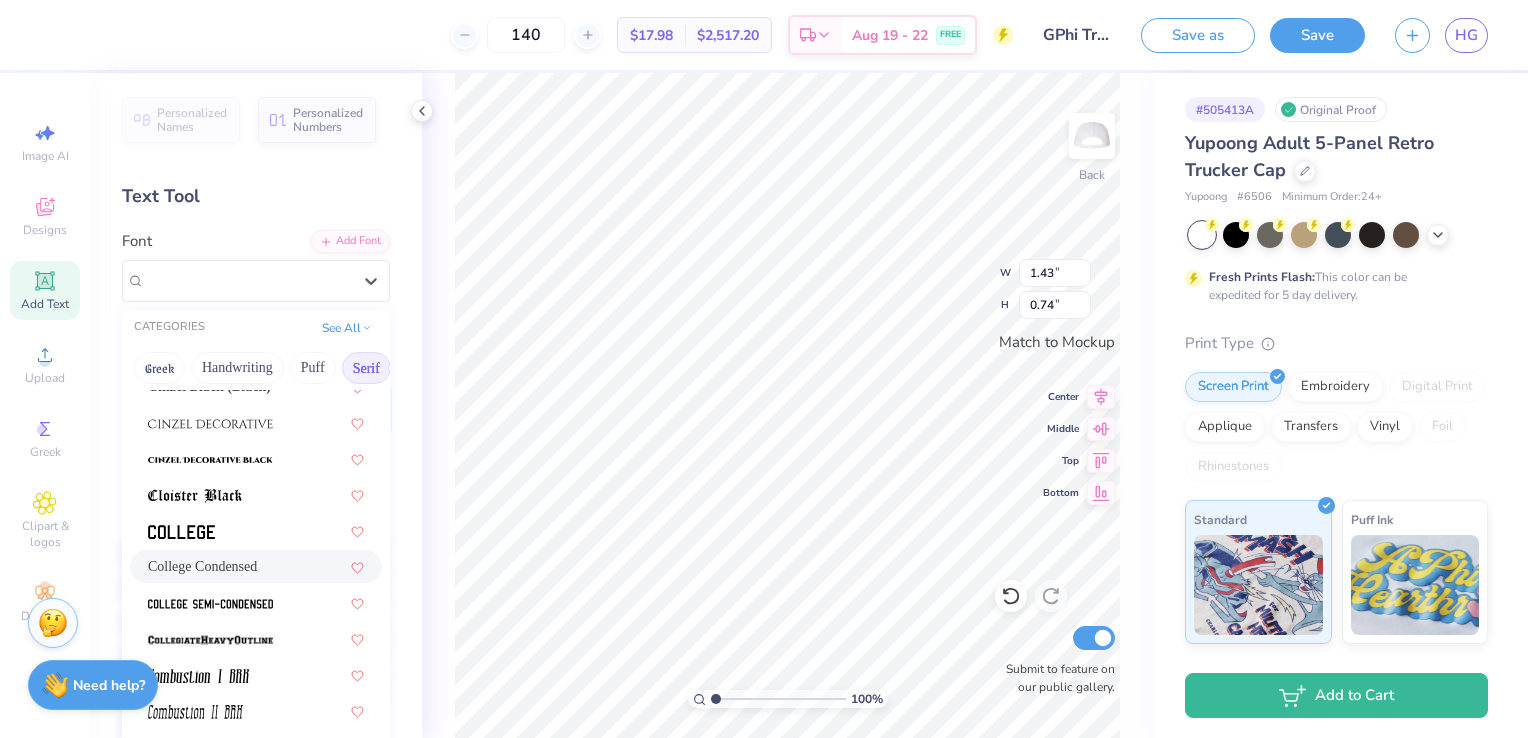 scroll, scrollTop: 500, scrollLeft: 0, axis: vertical 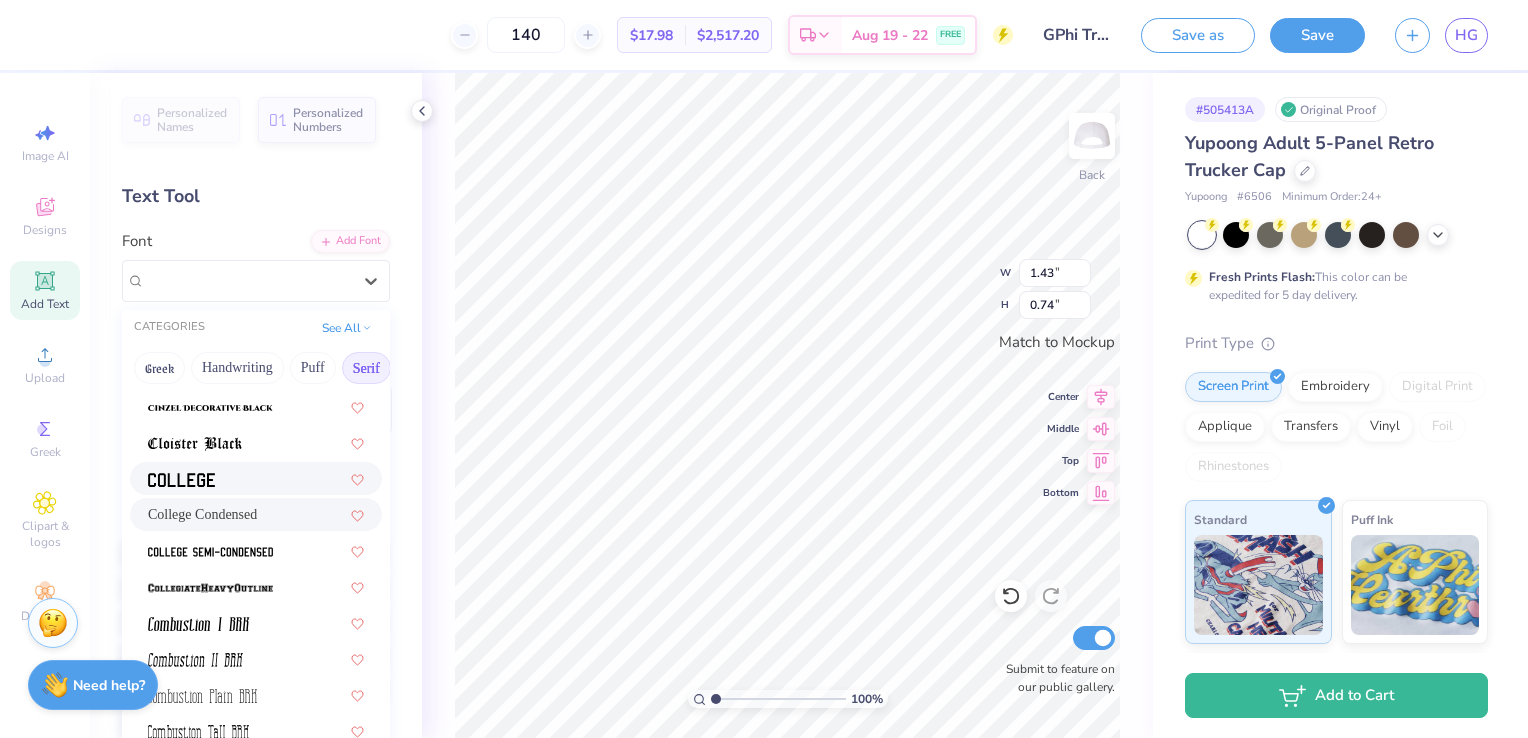 click at bounding box center (256, 478) 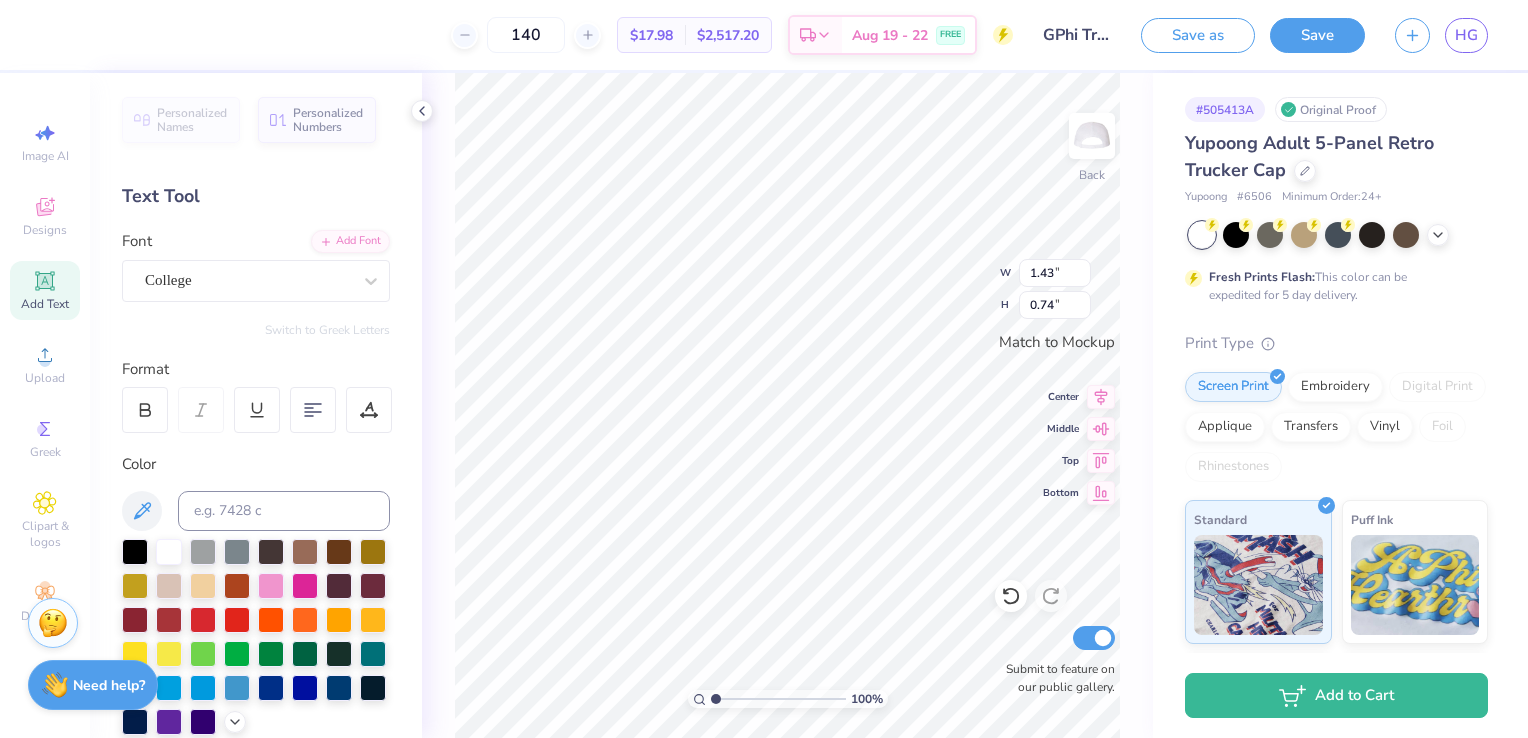 type on "1.75" 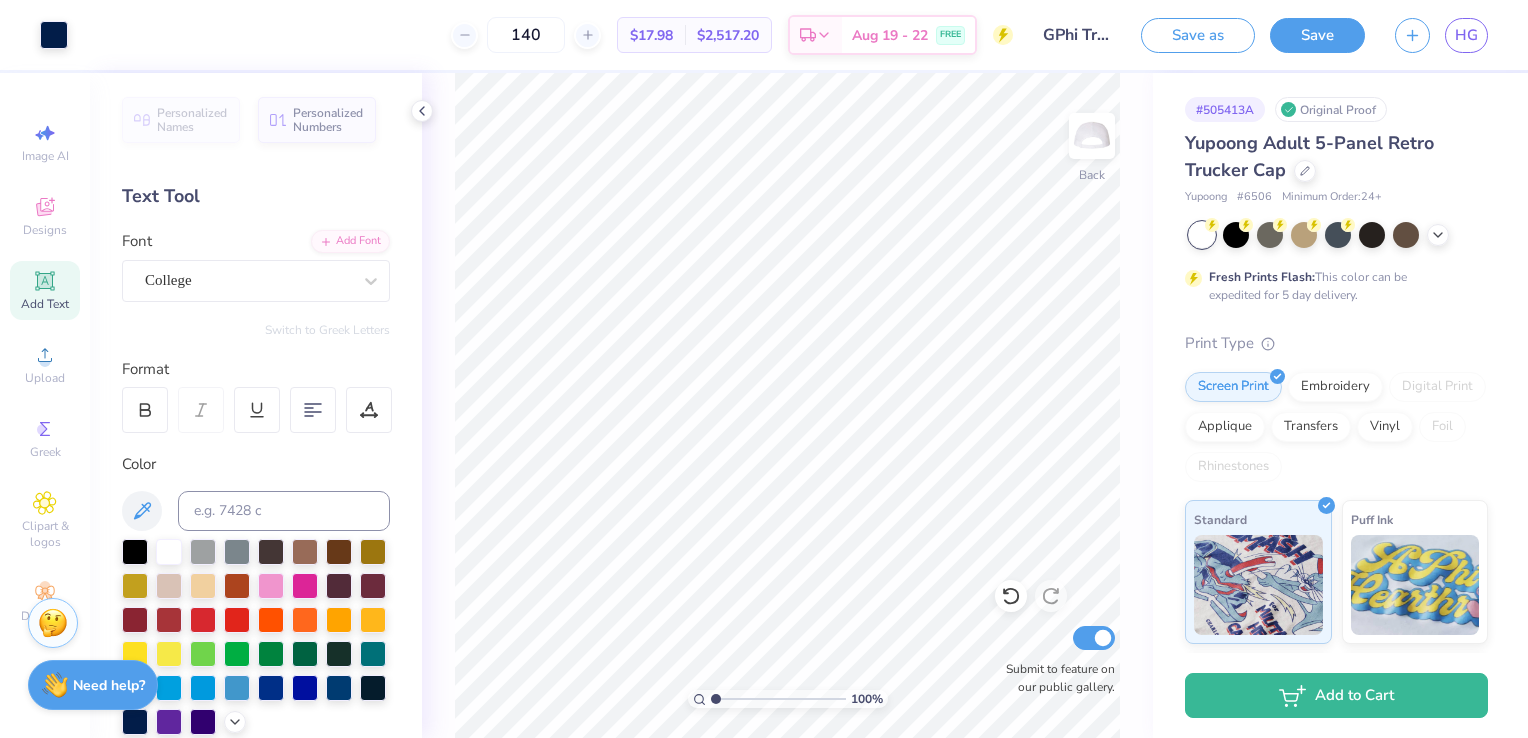 click at bounding box center (371, 281) 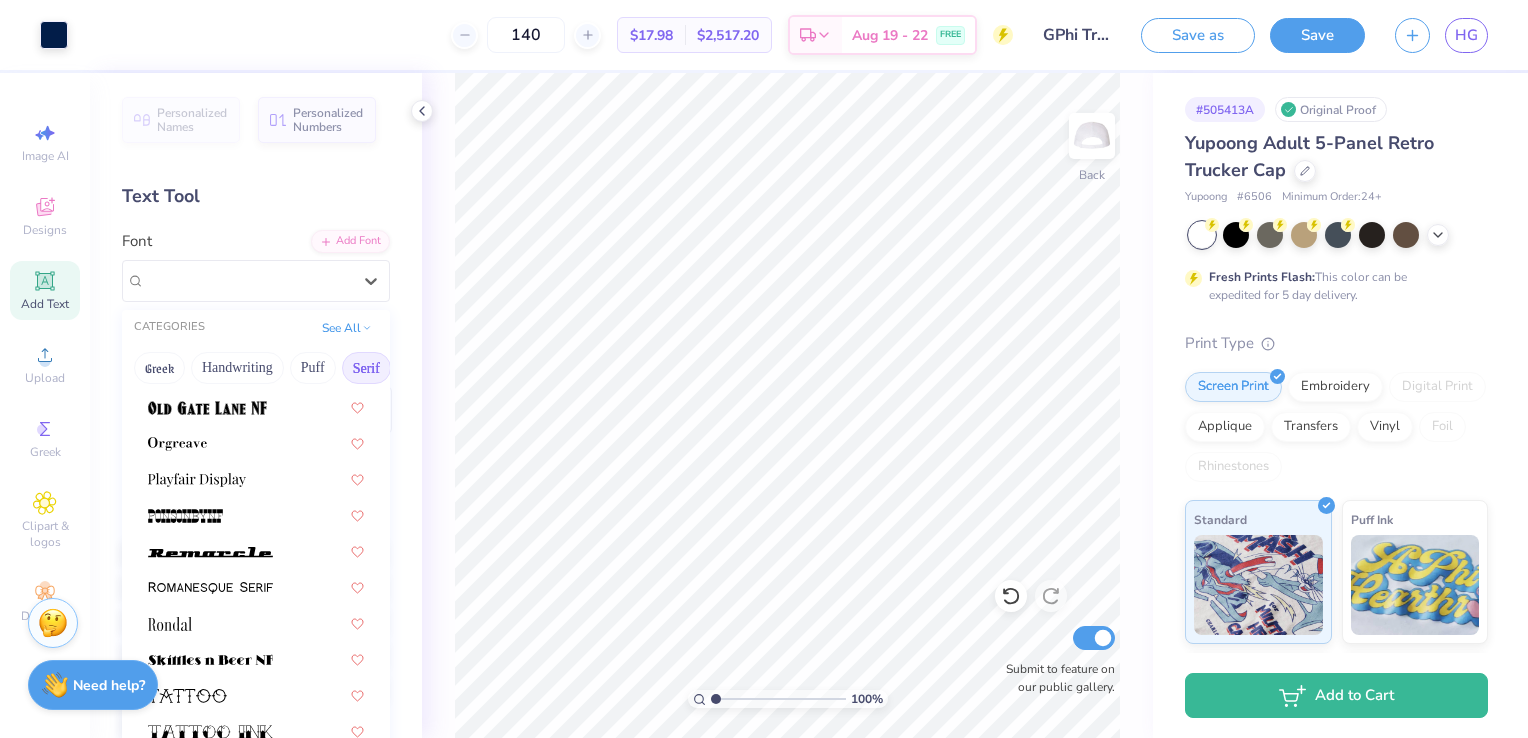 scroll, scrollTop: 2289, scrollLeft: 0, axis: vertical 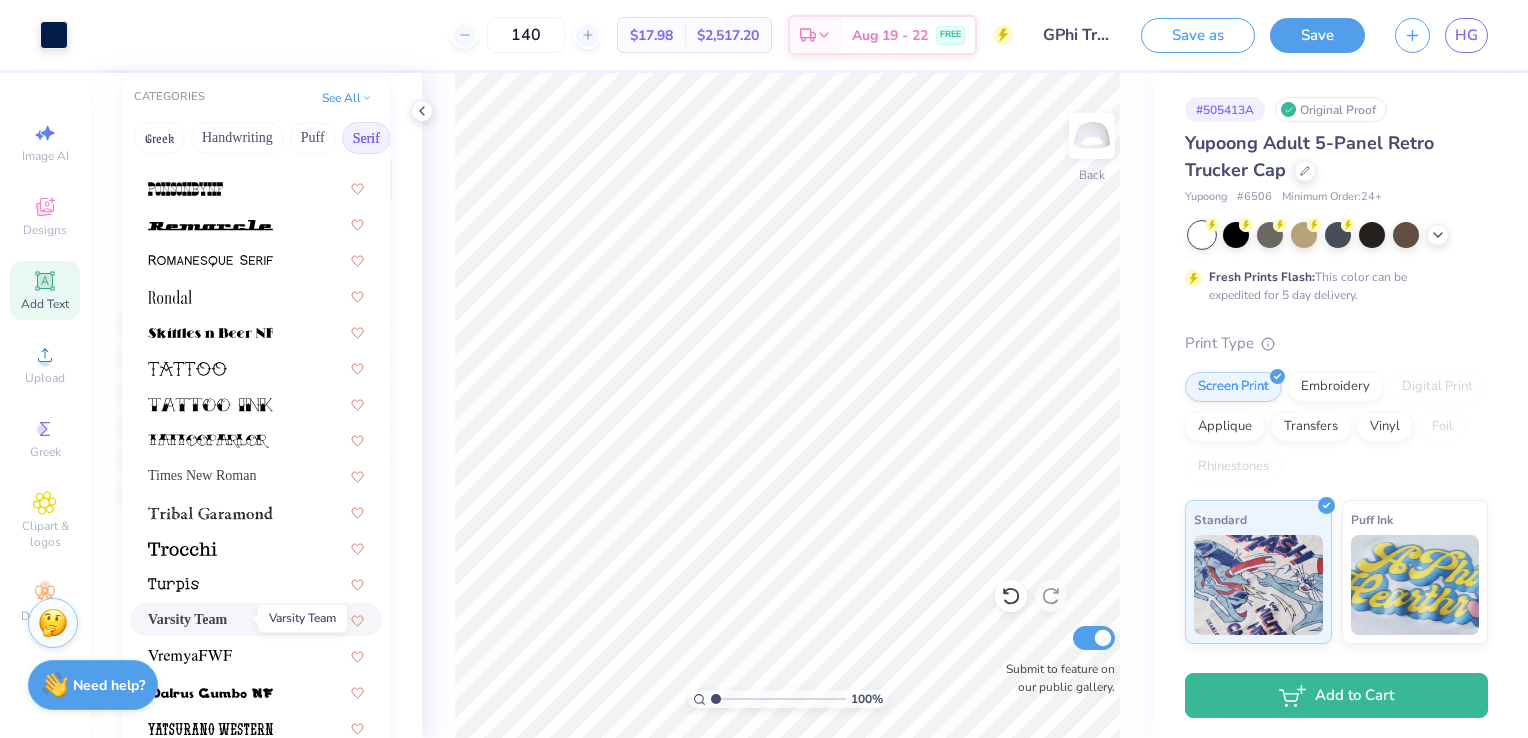 click on "Varsity Team" at bounding box center (187, 619) 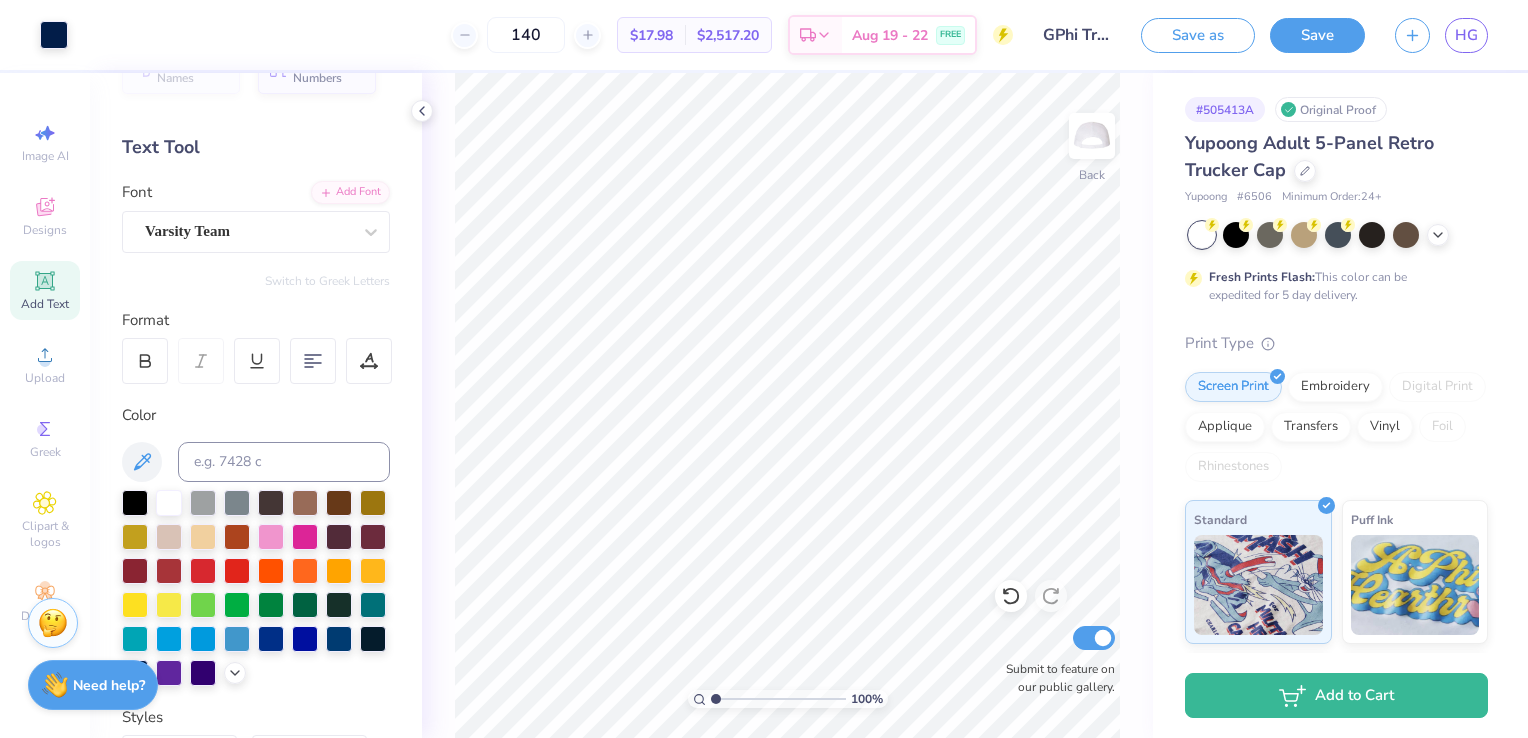 scroll, scrollTop: 0, scrollLeft: 0, axis: both 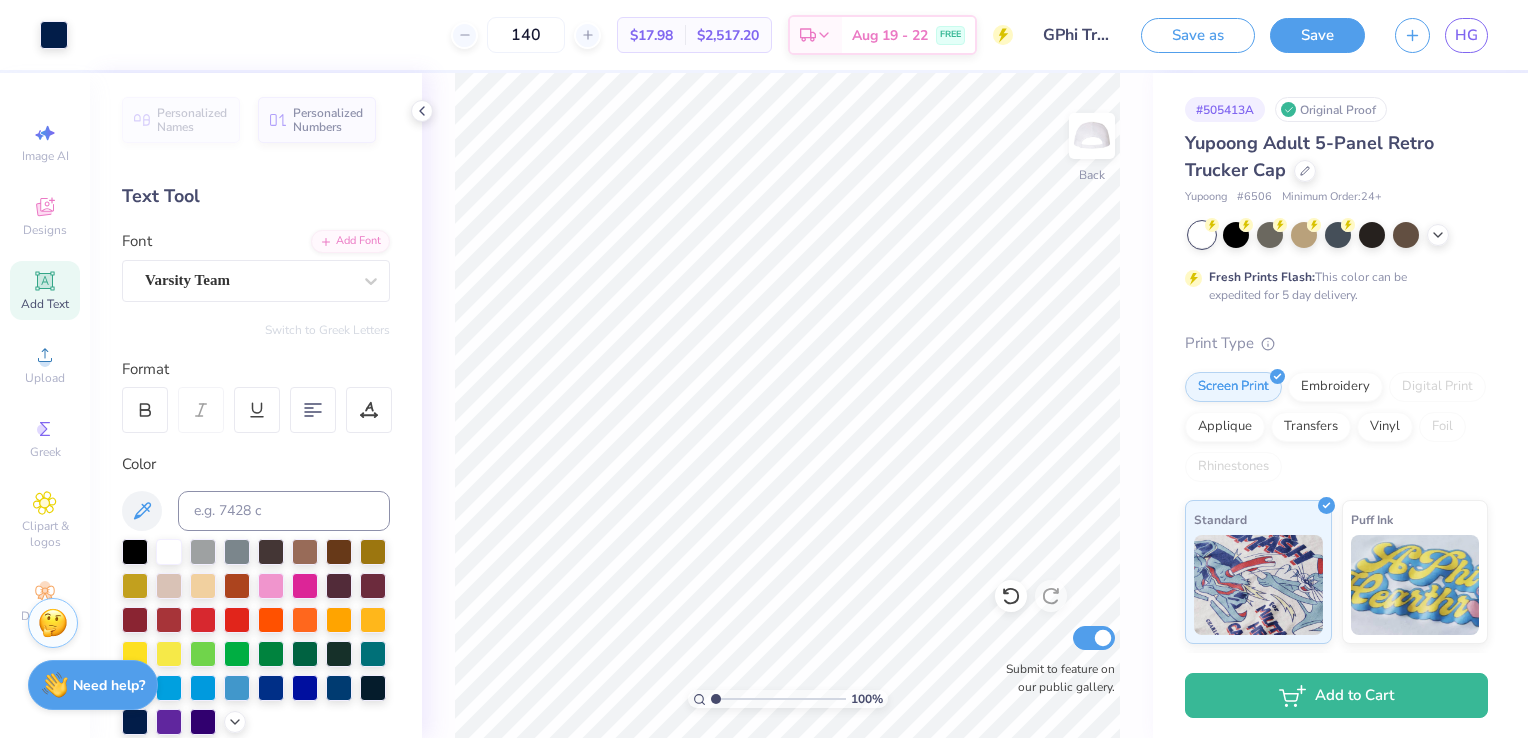 click at bounding box center [145, 410] 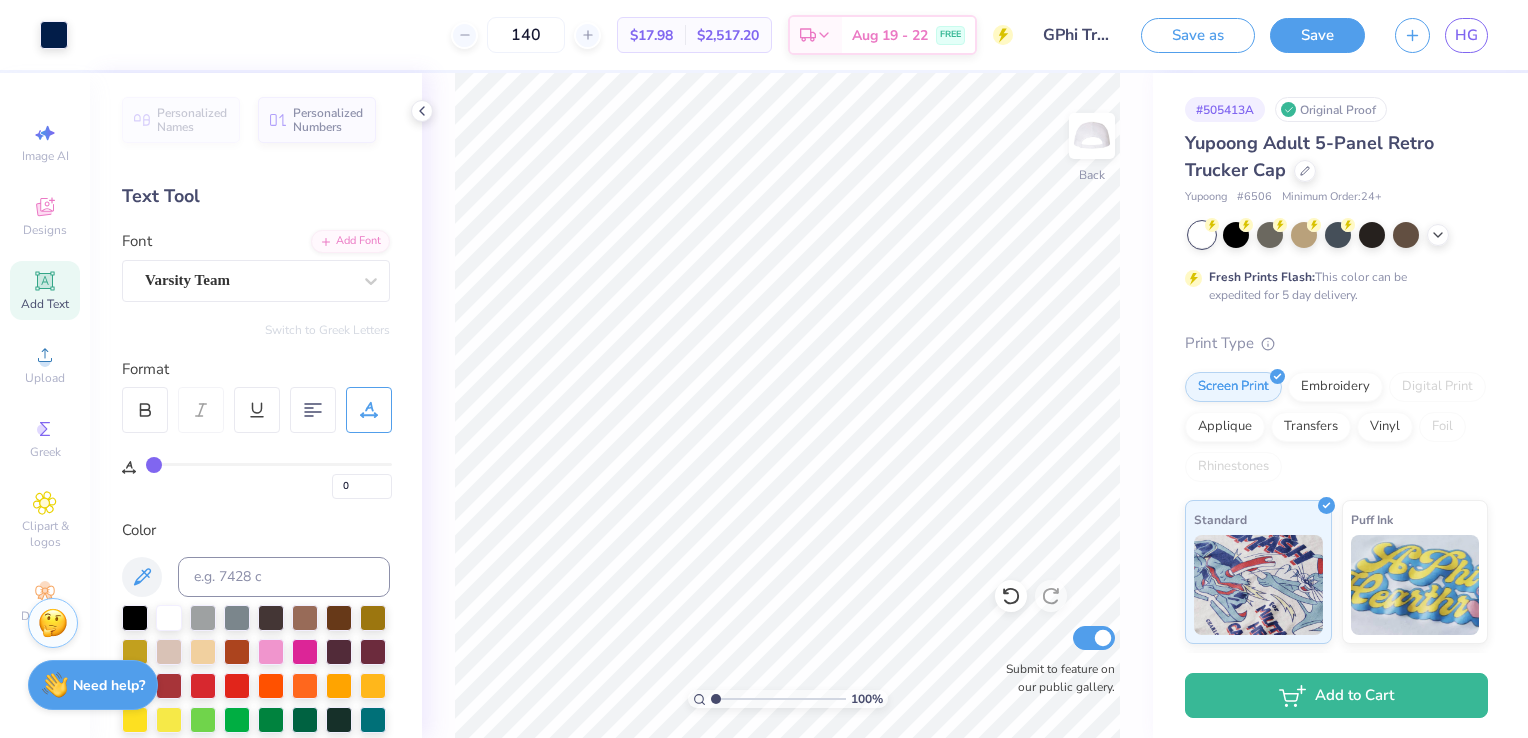 type on "7" 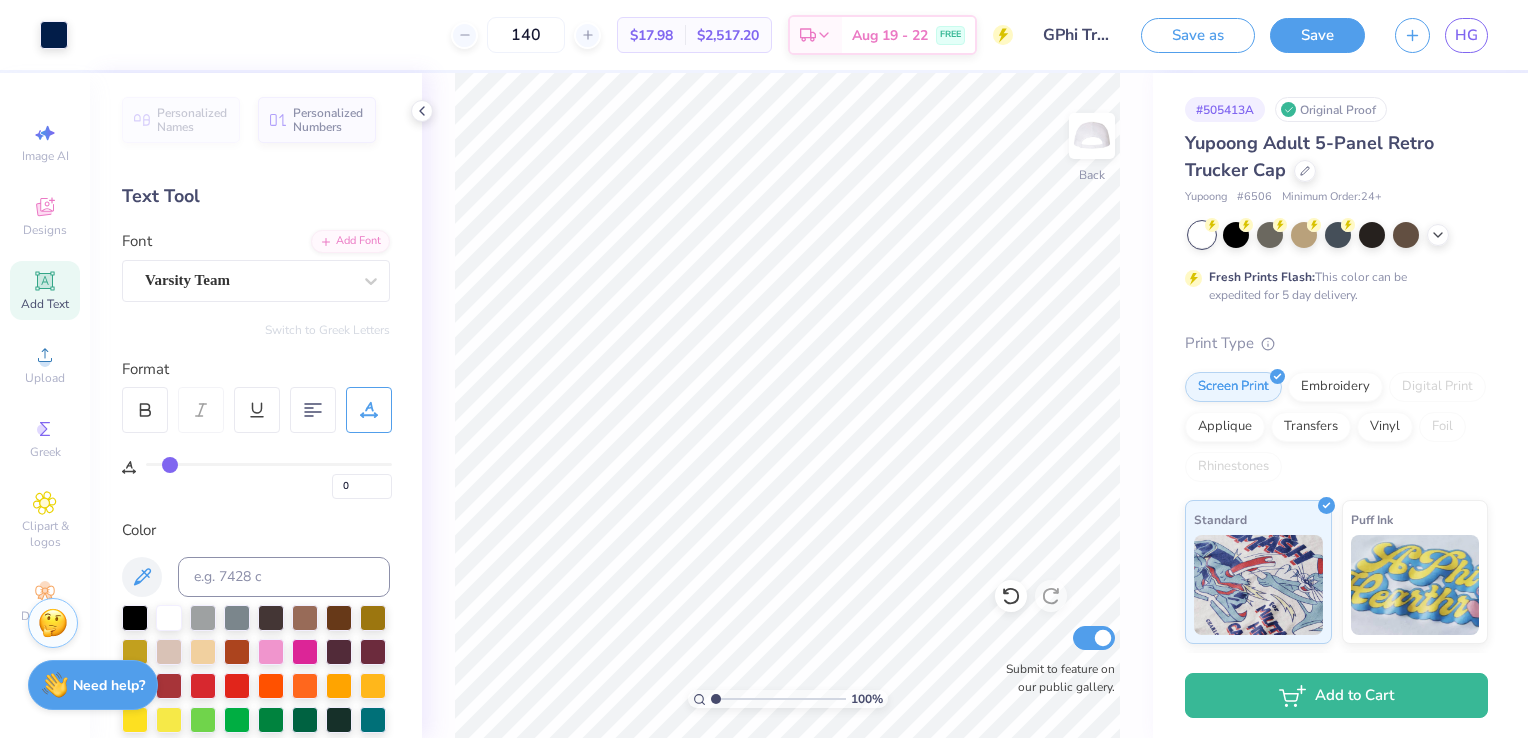 type on "7" 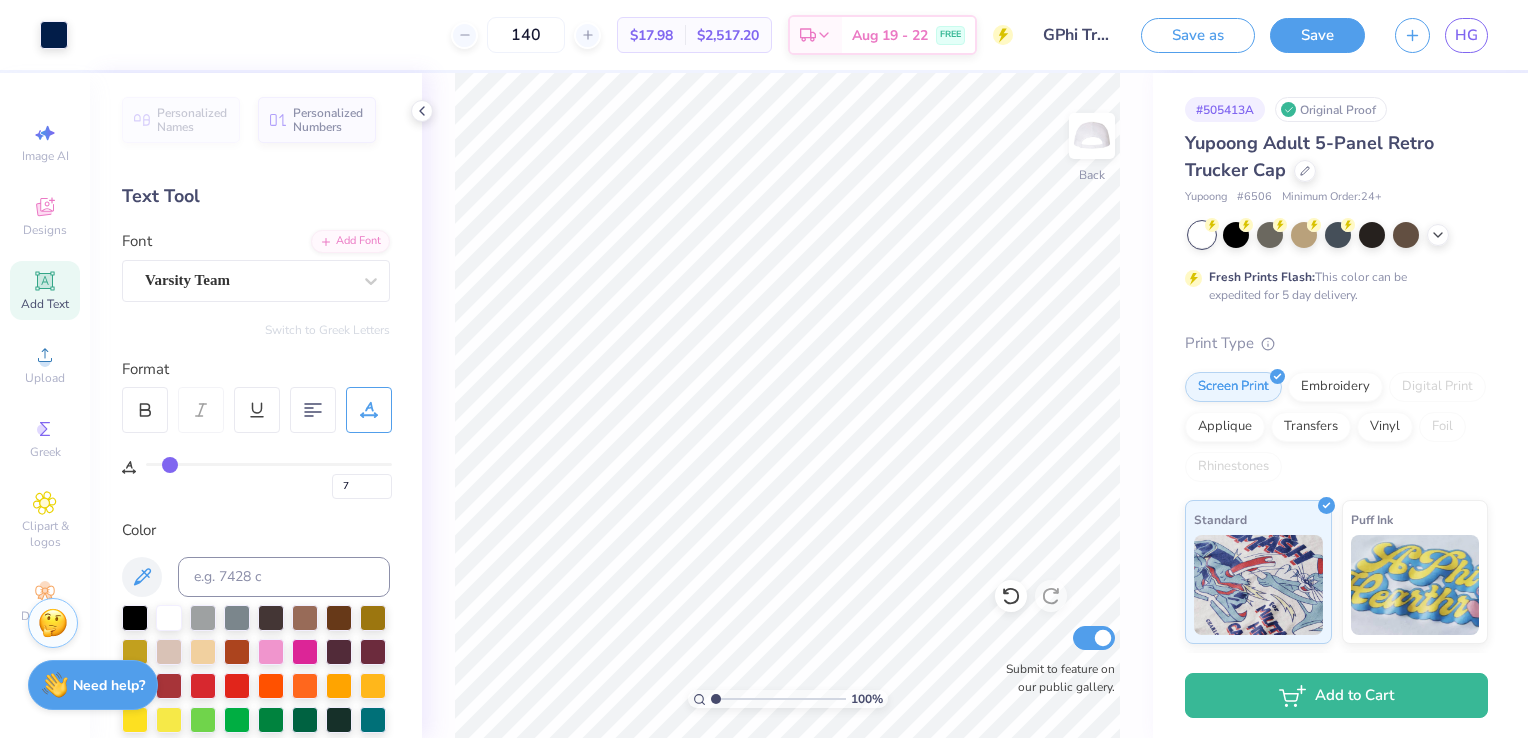 type on "13" 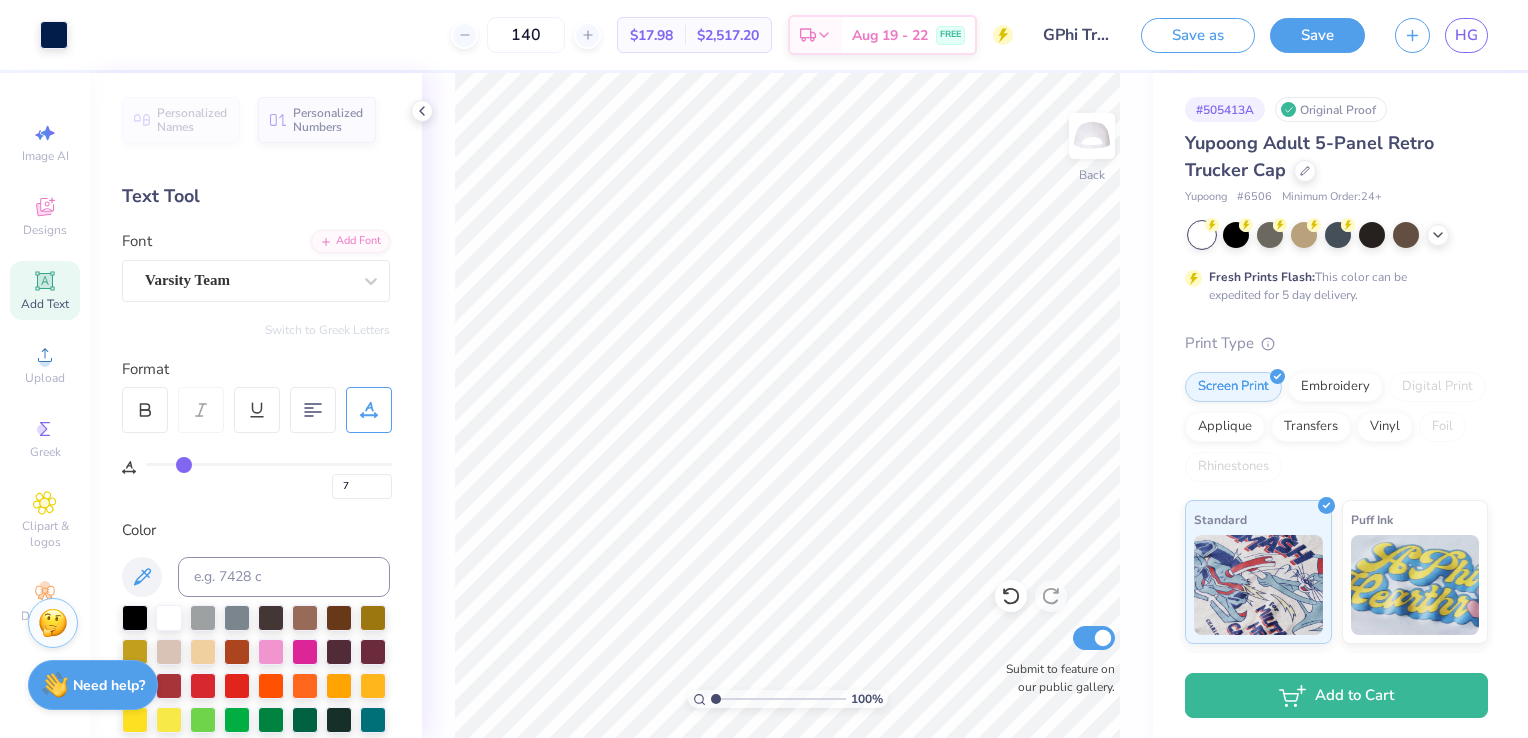 type on "13" 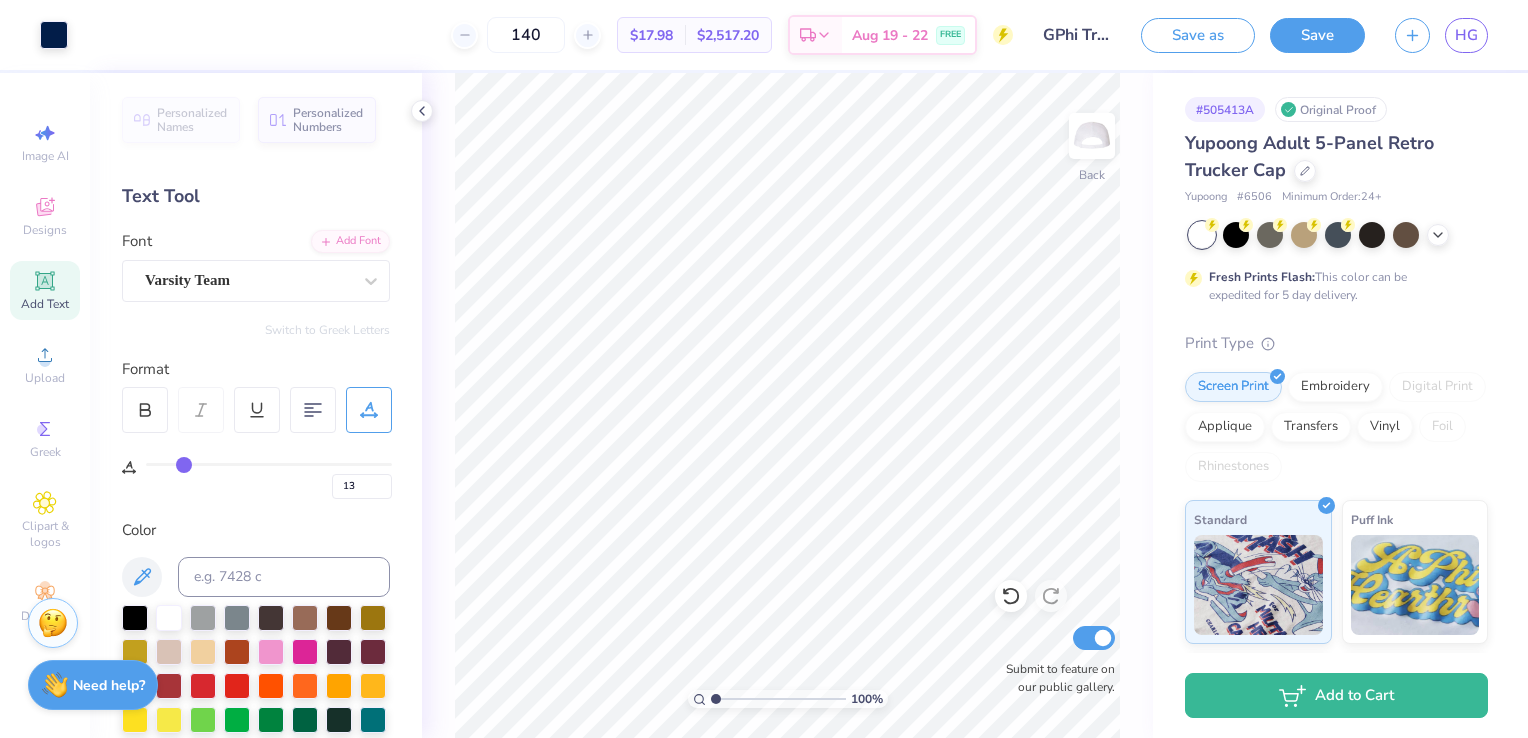 type on "19" 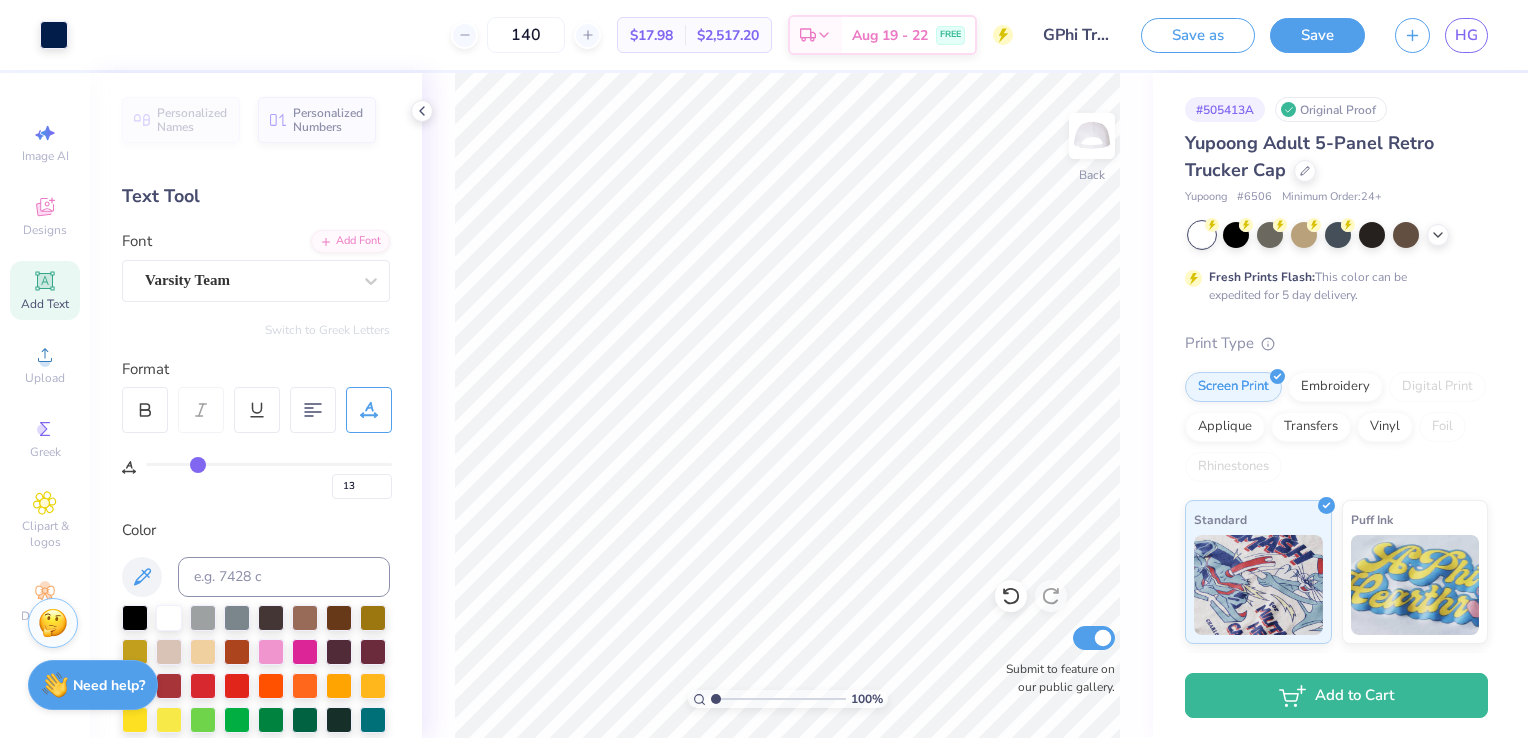 type on "19" 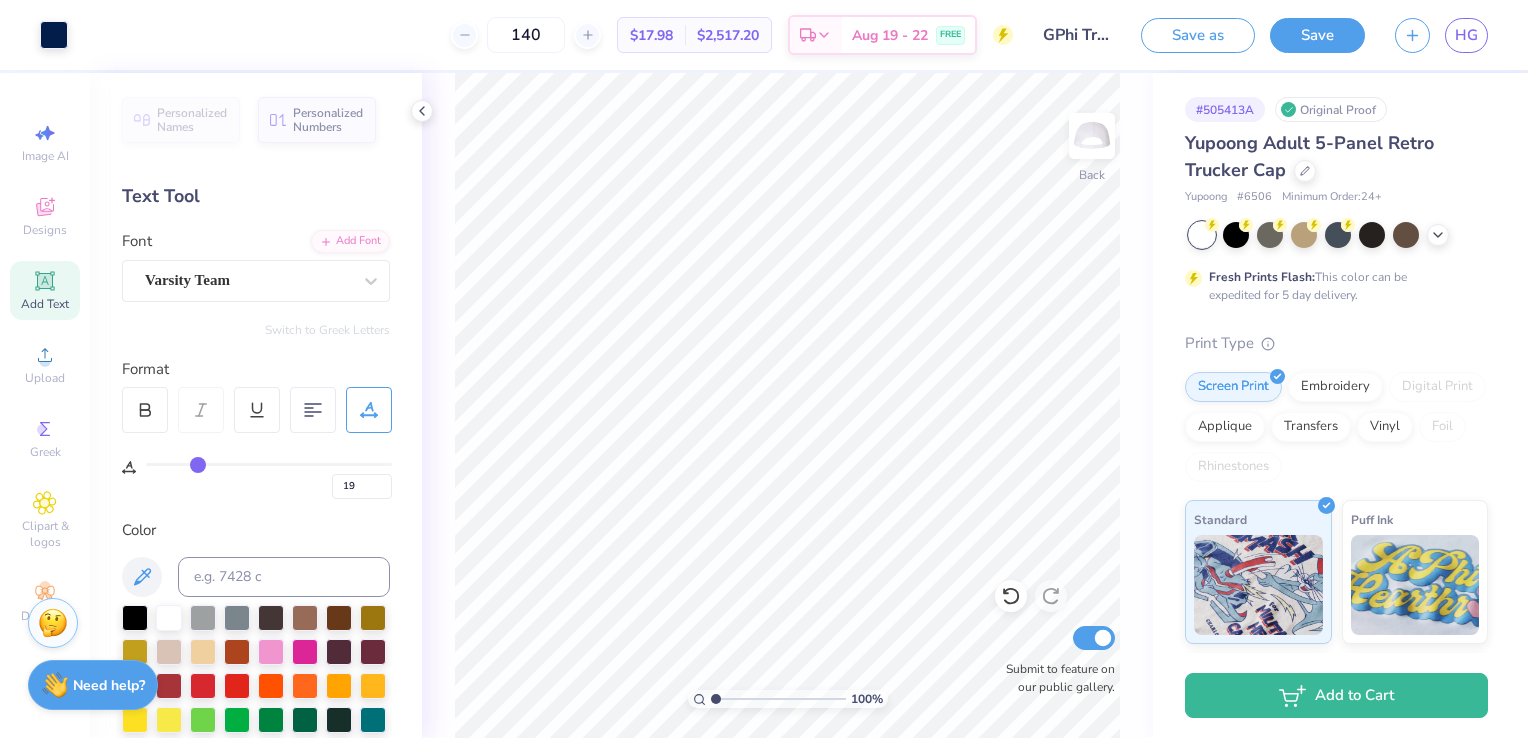 type on "24" 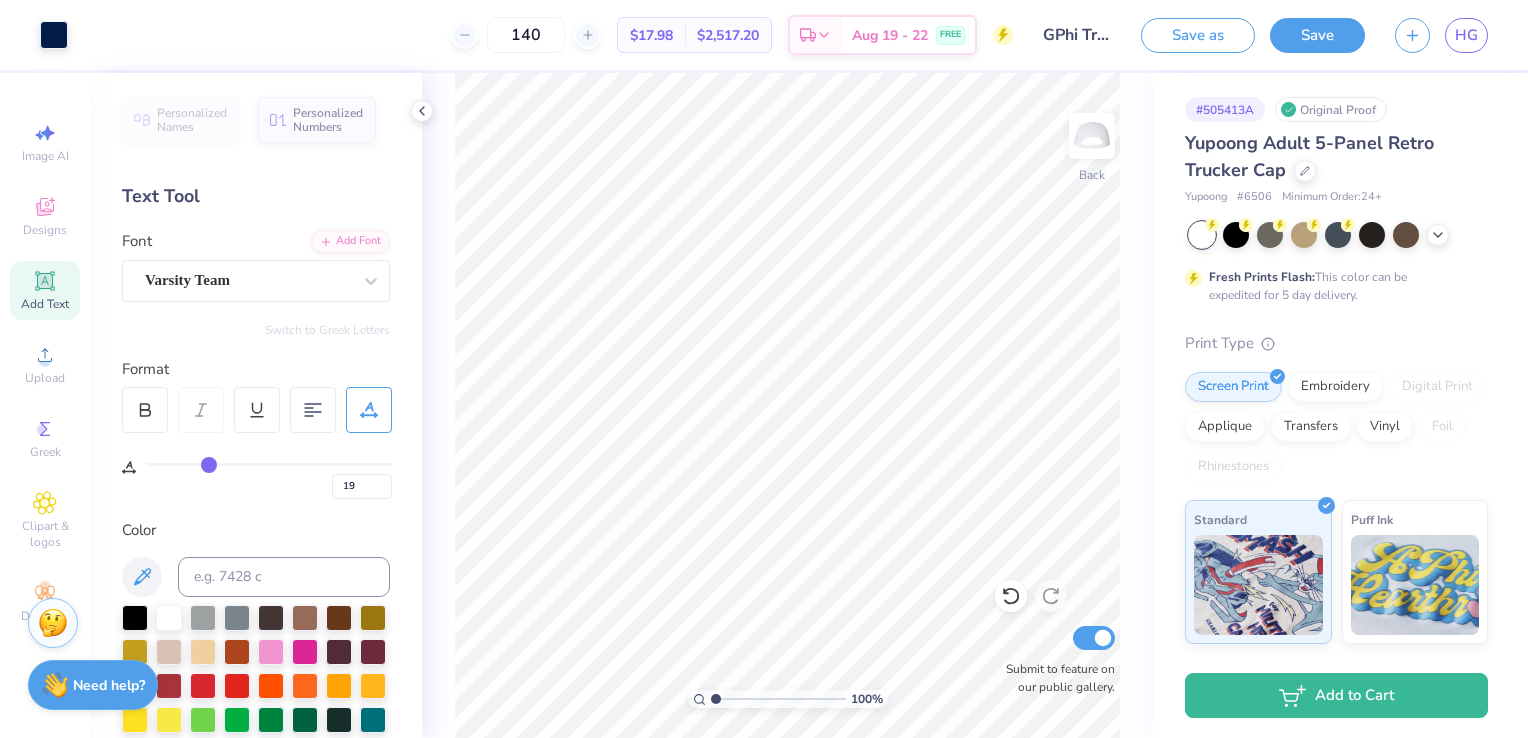 type on "24" 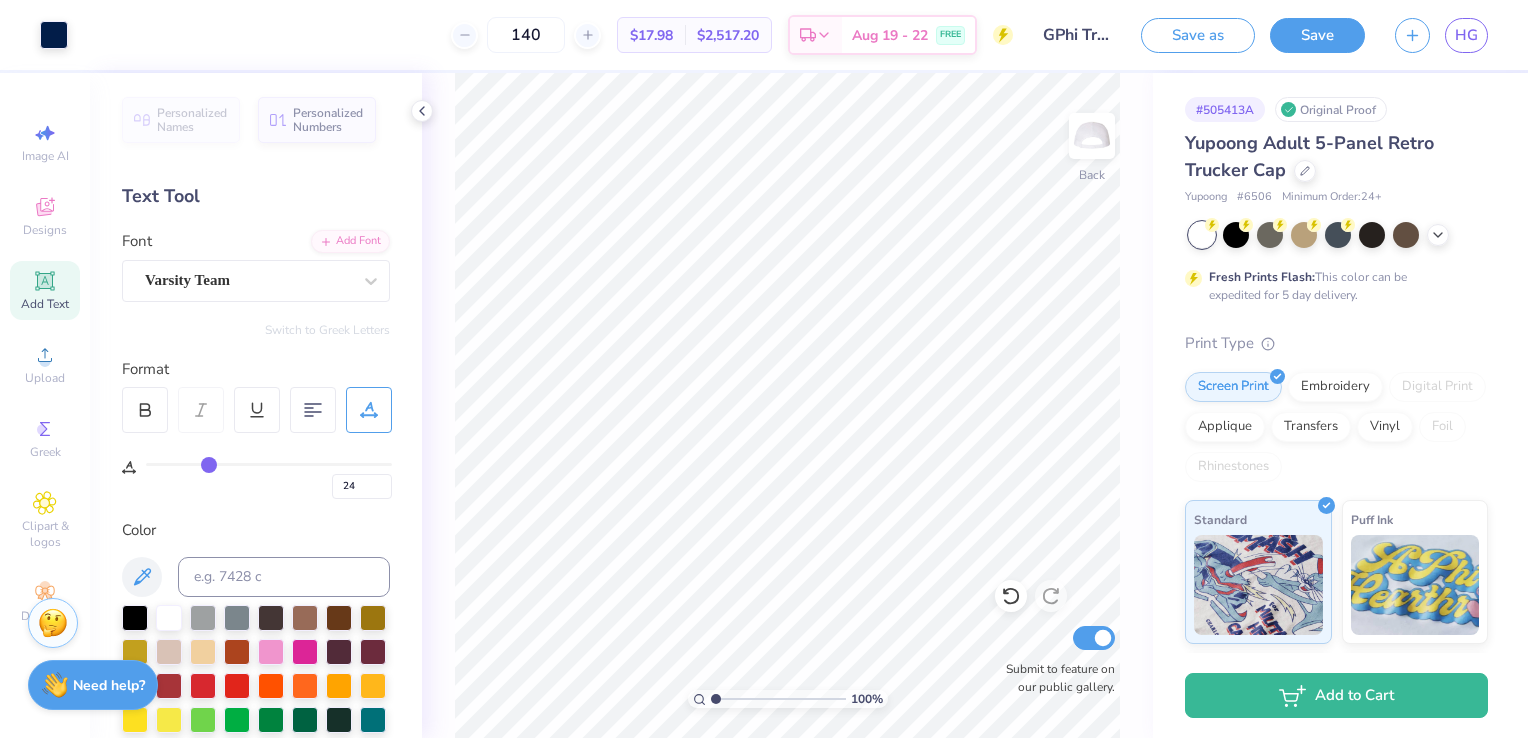 type on "25" 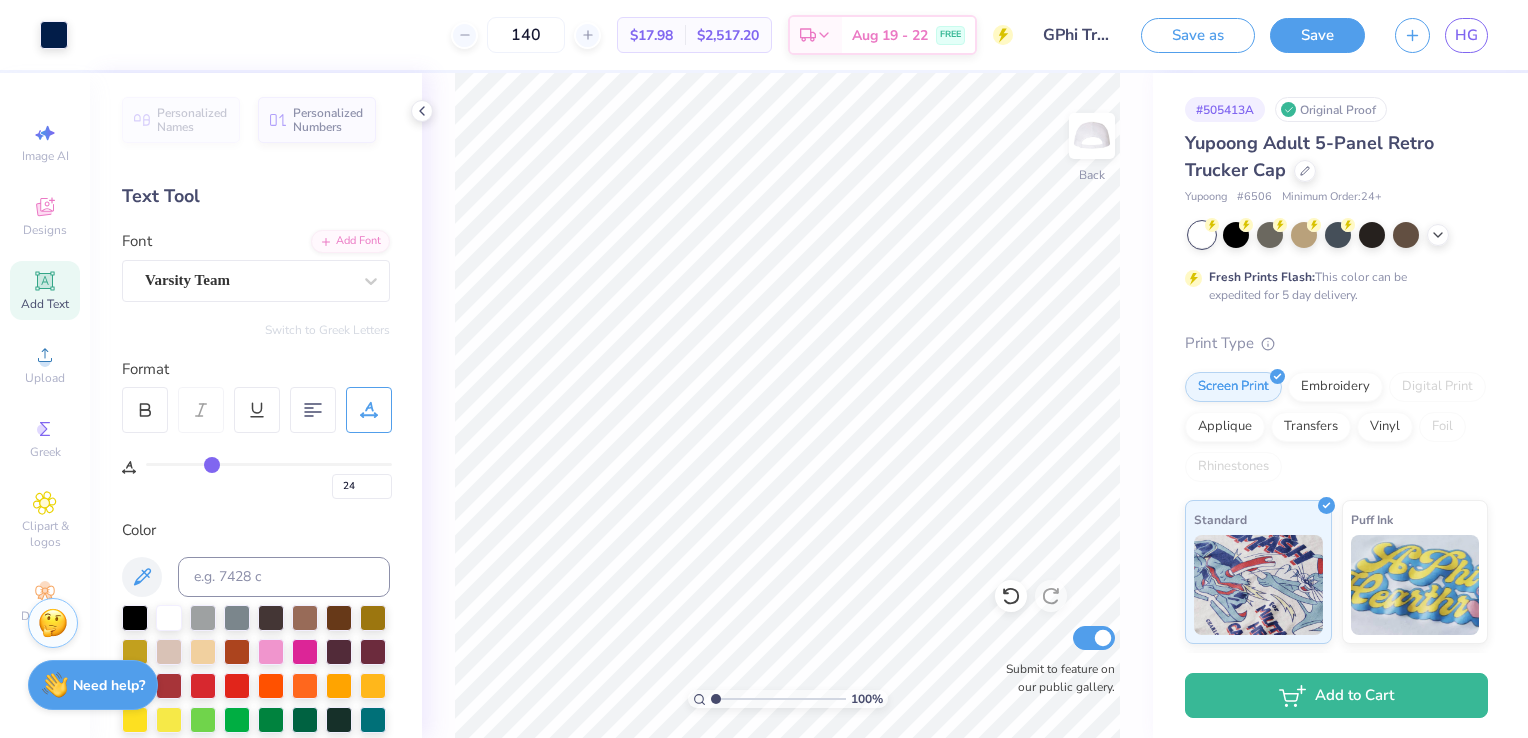 type on "25" 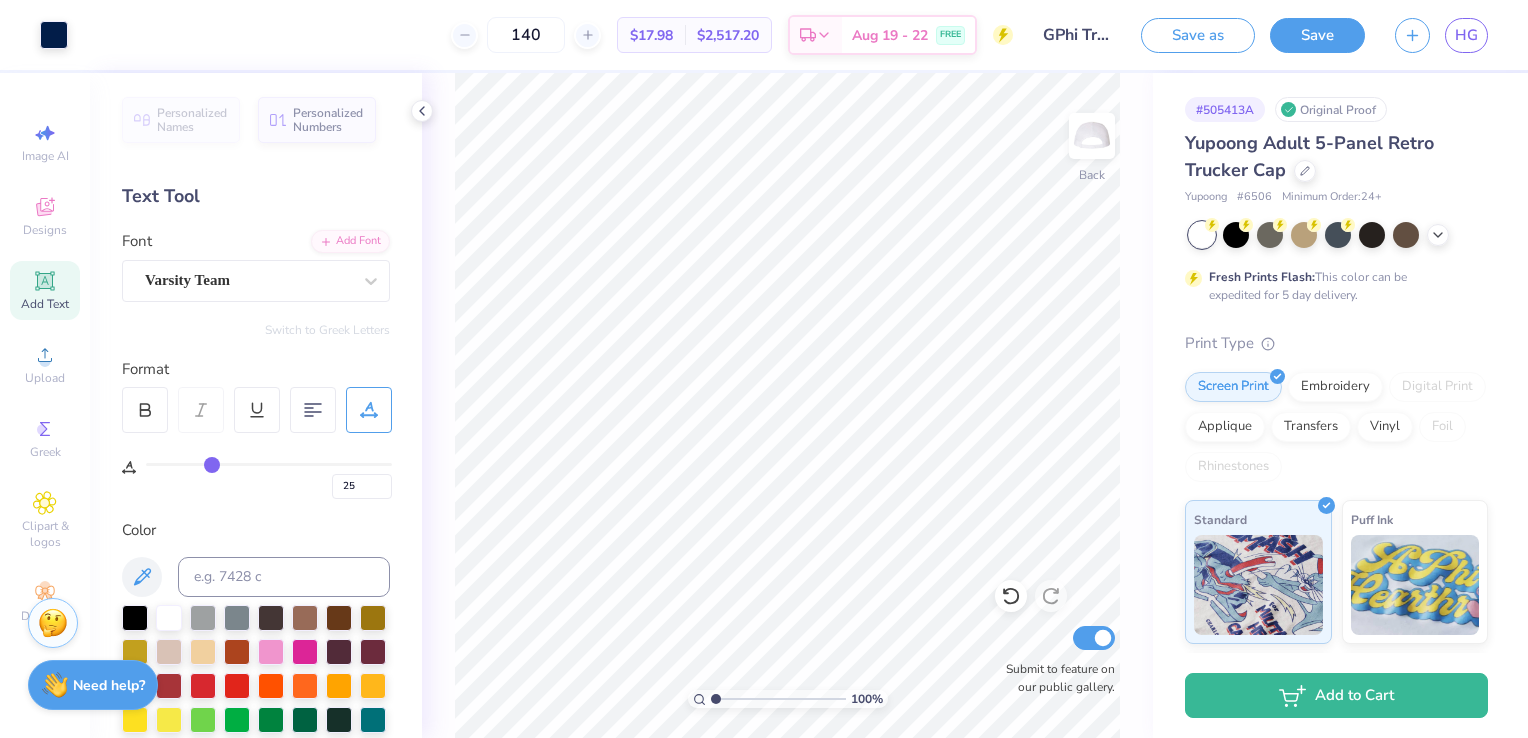 type on "26" 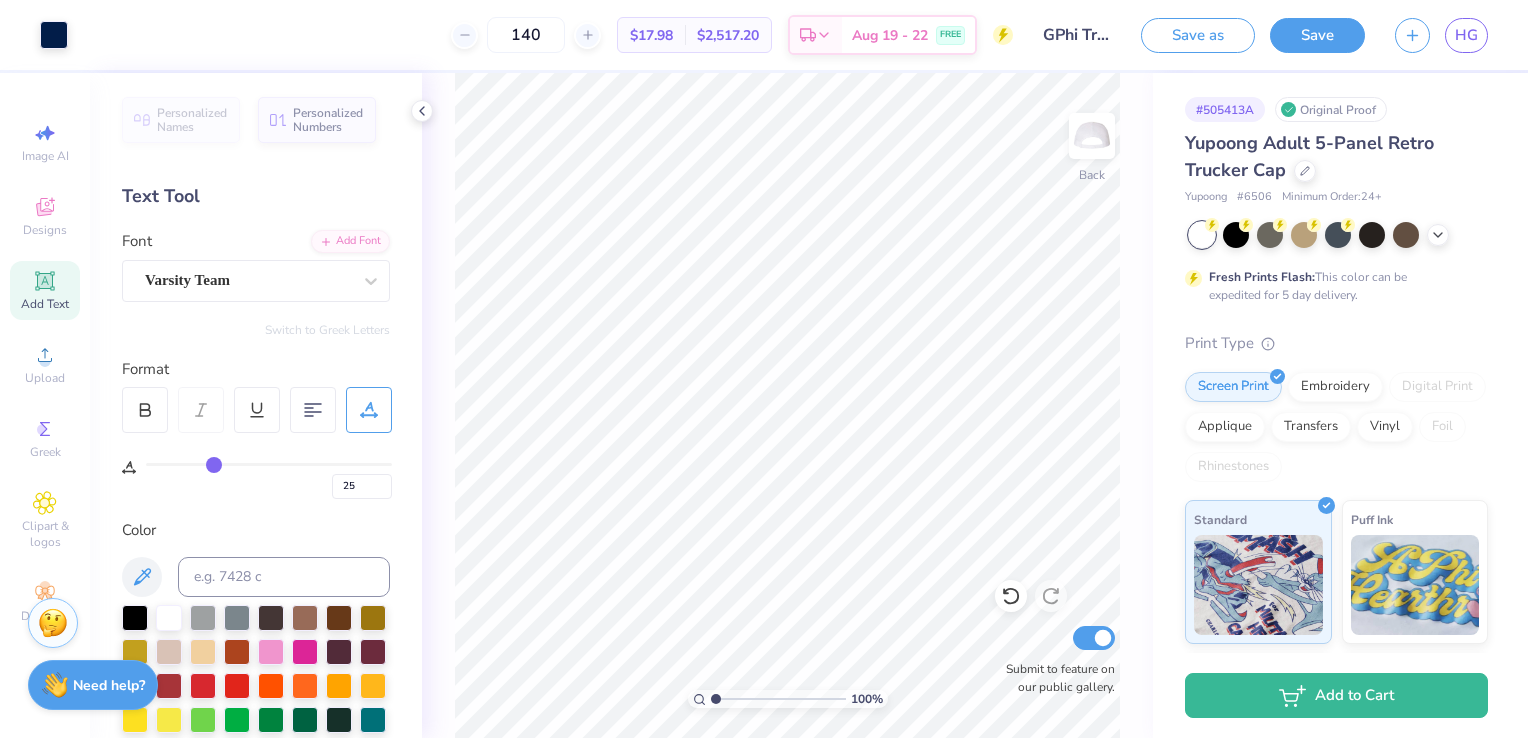 type on "26" 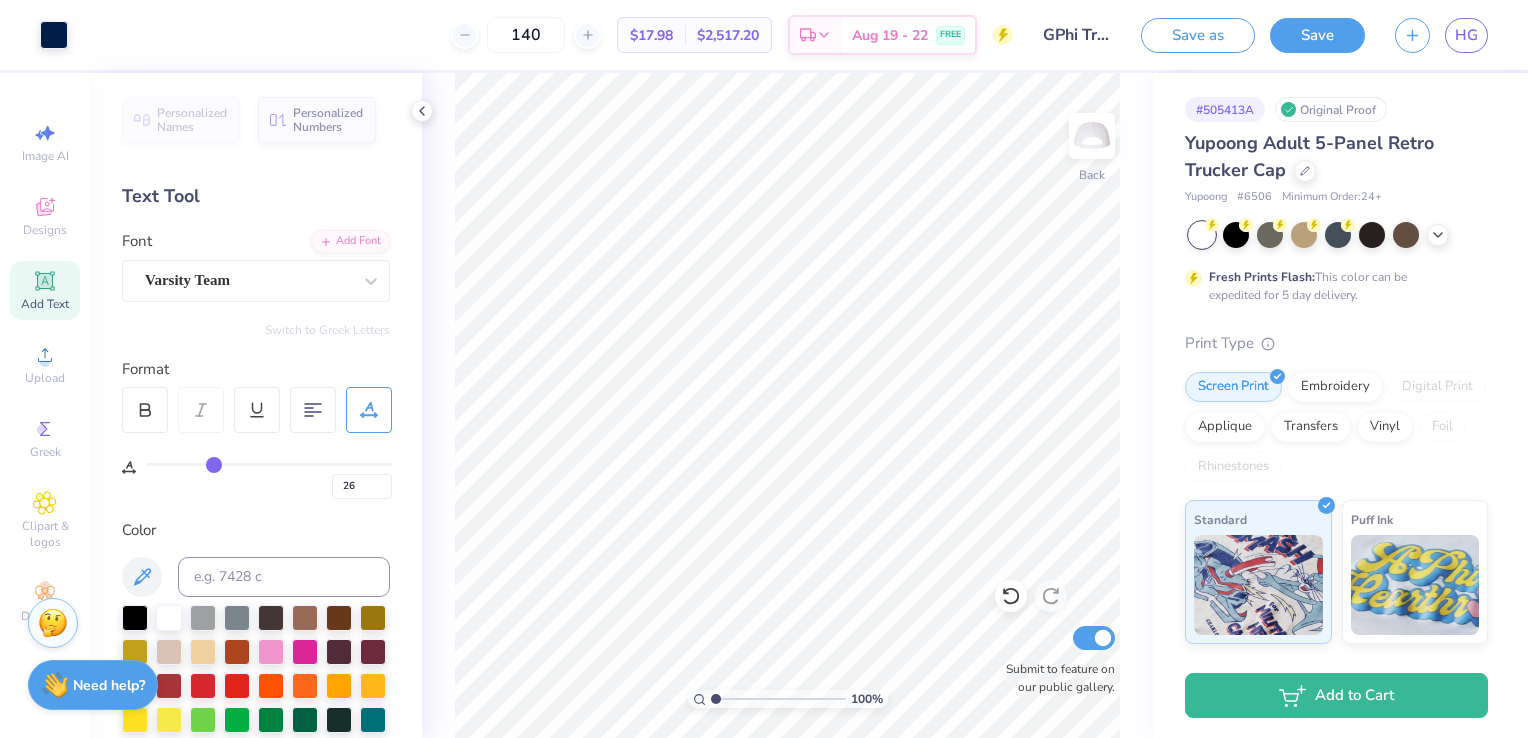 drag, startPoint x: 156, startPoint y: 461, endPoint x: 212, endPoint y: 463, distance: 56.0357 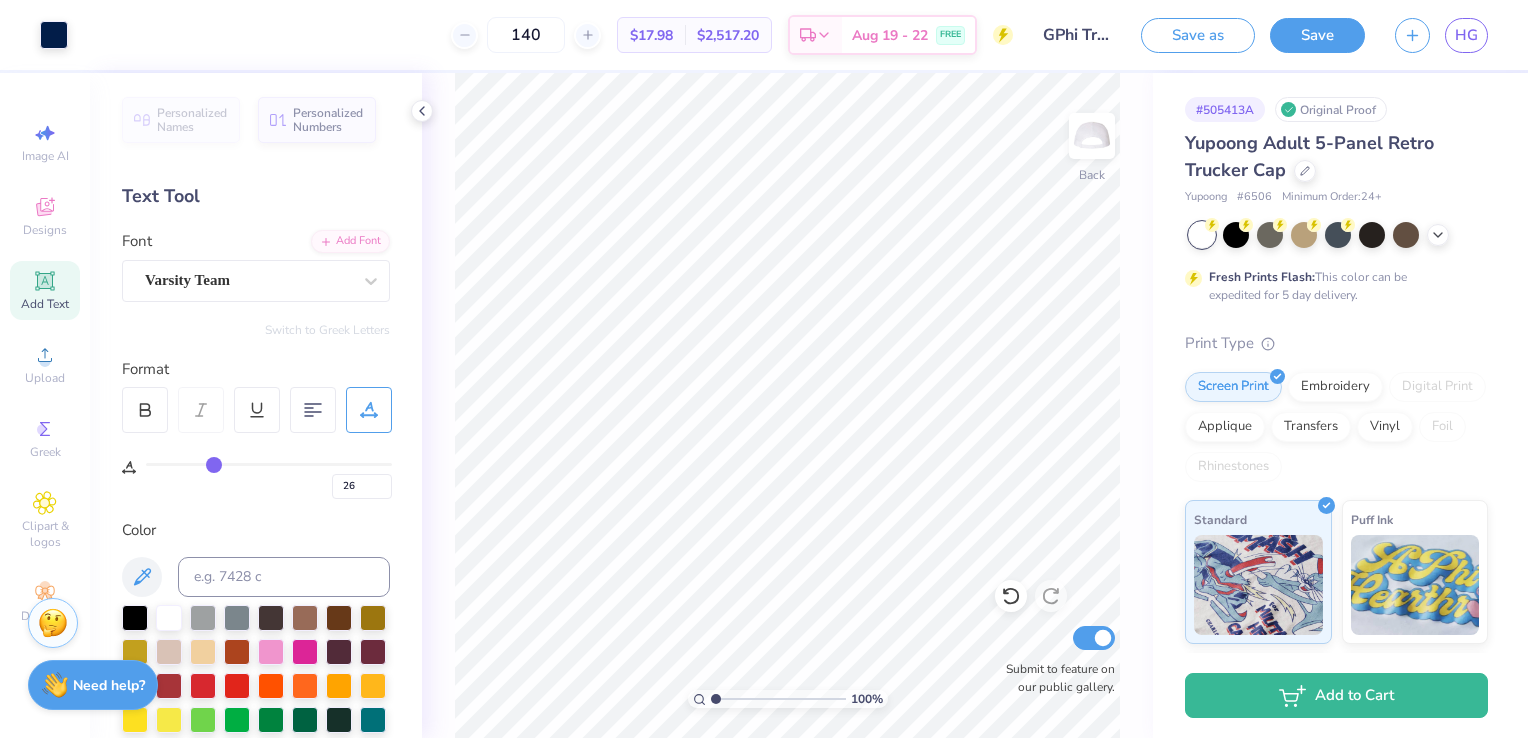 type on "25" 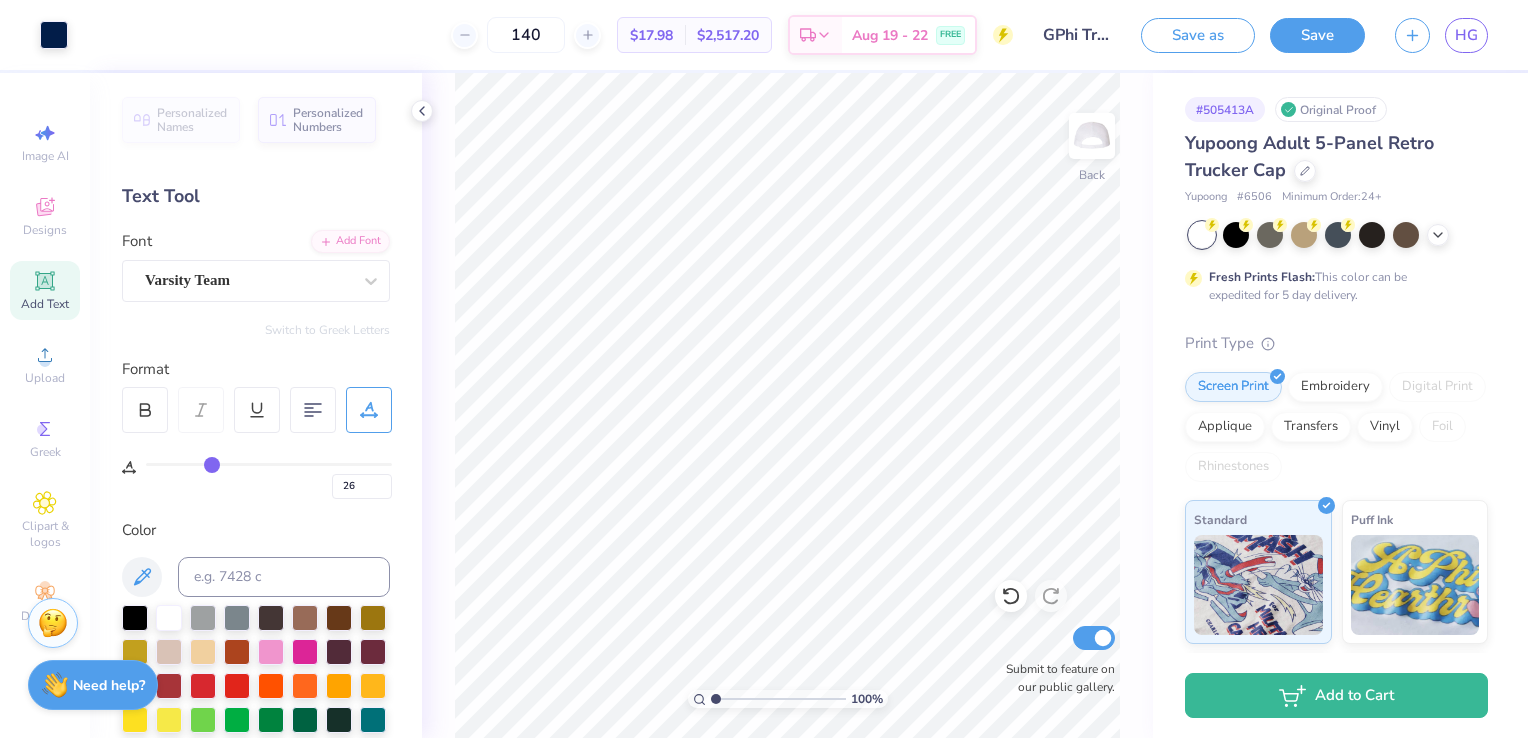 type on "25" 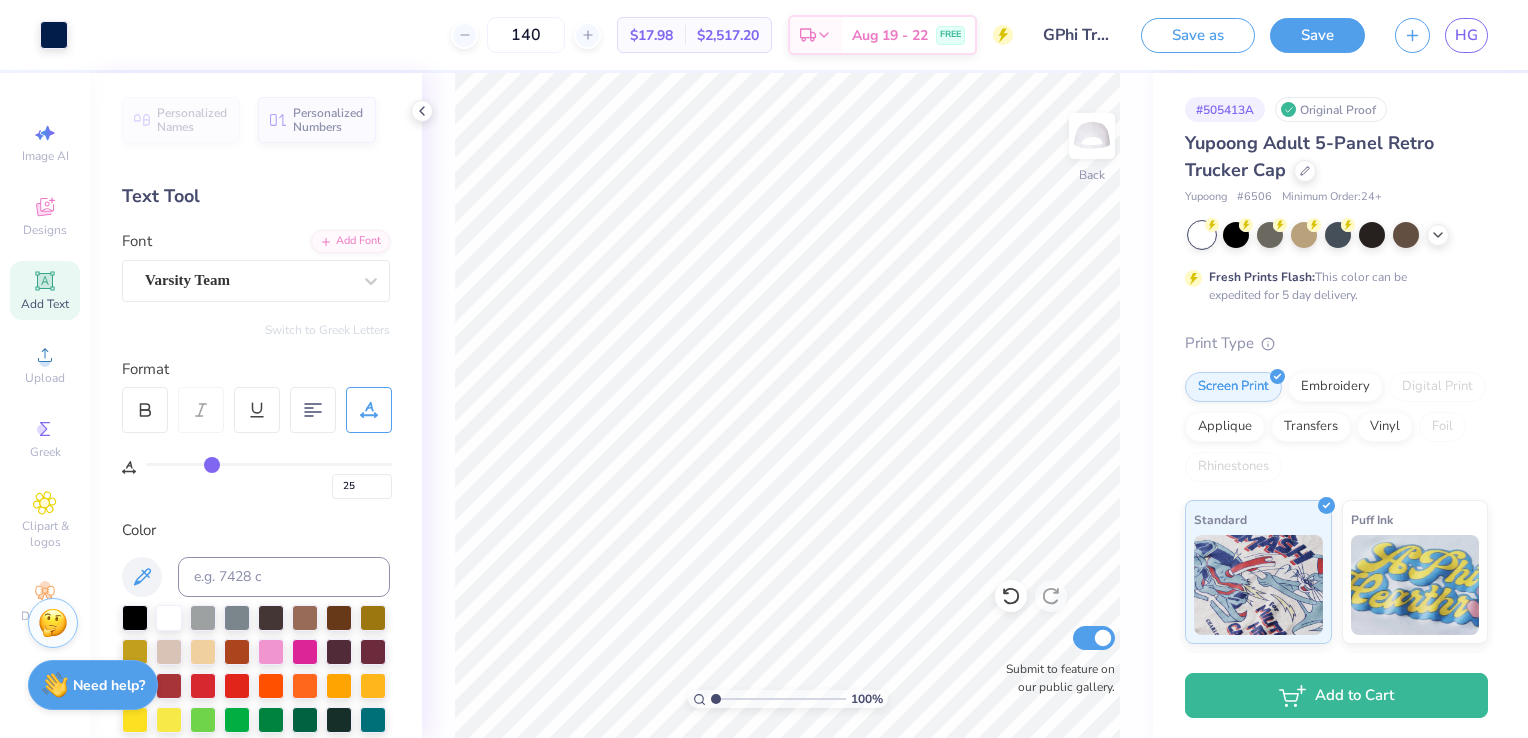 type on "15" 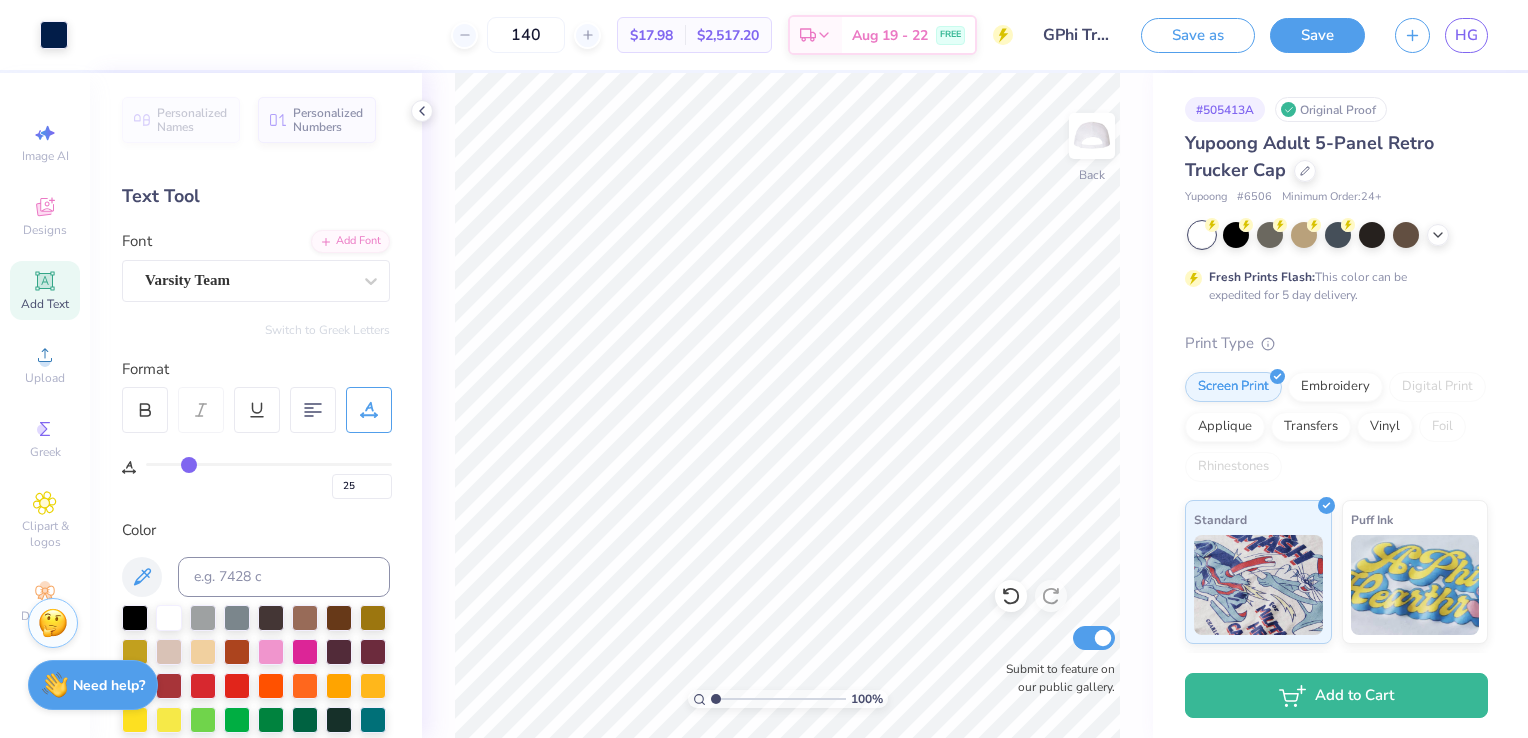 type on "15" 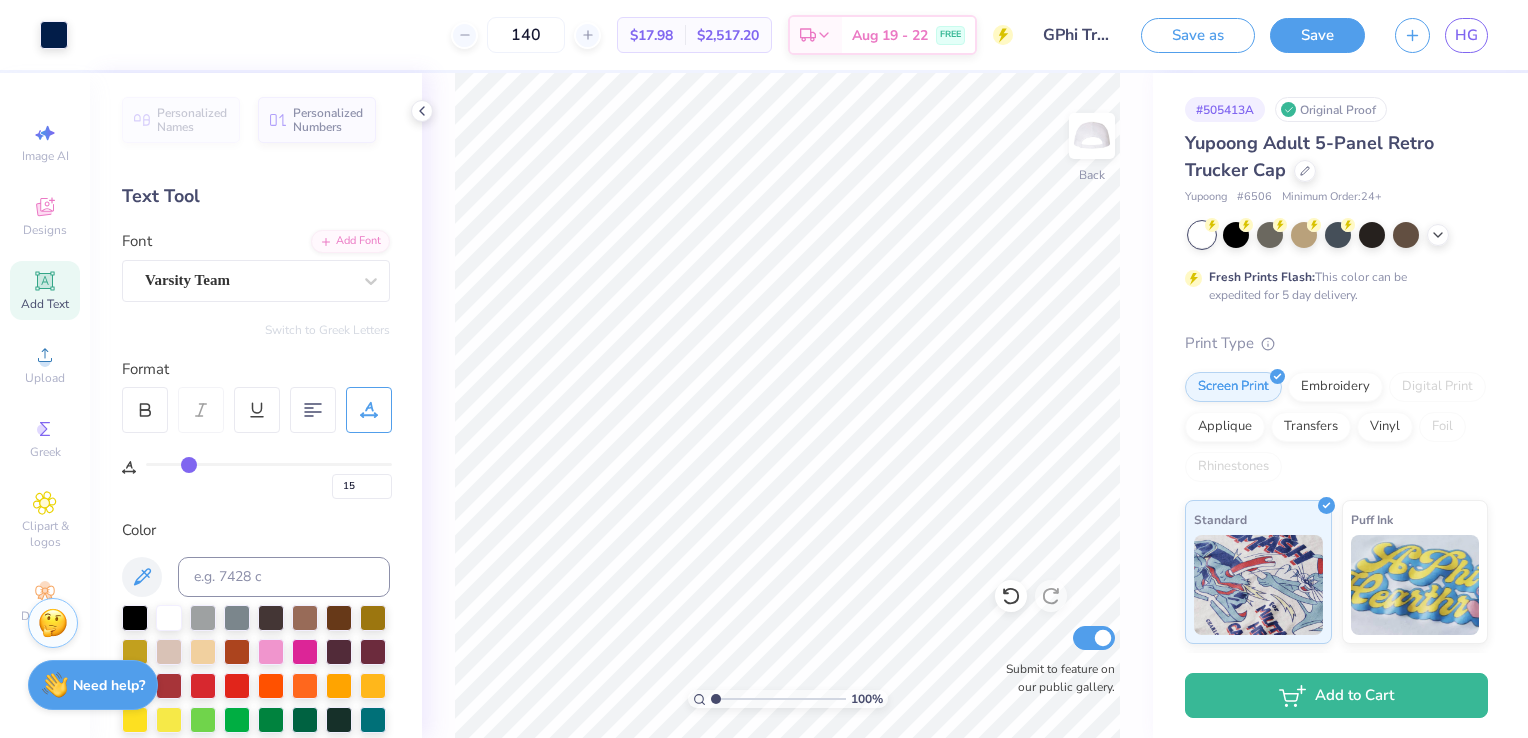 type on "3" 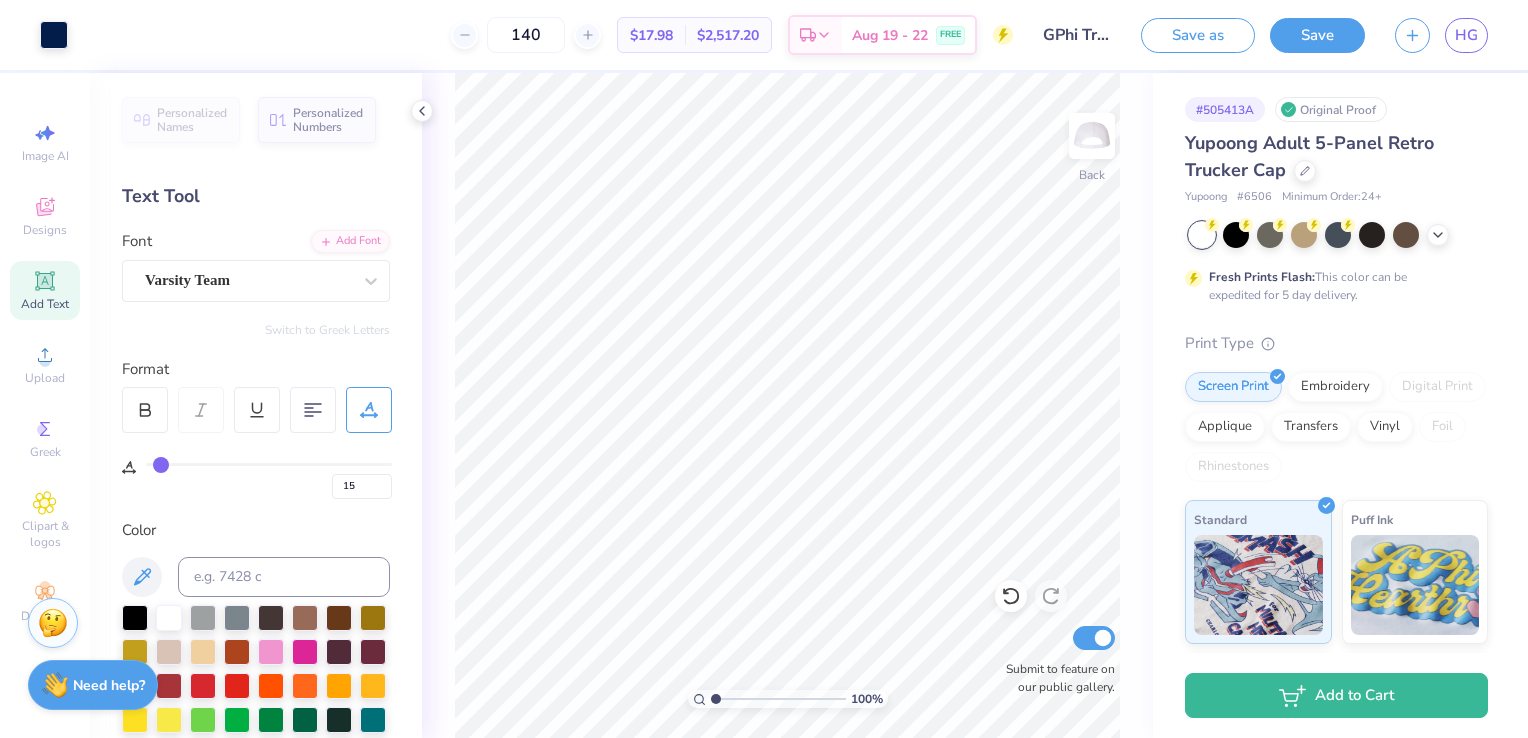 type on "3" 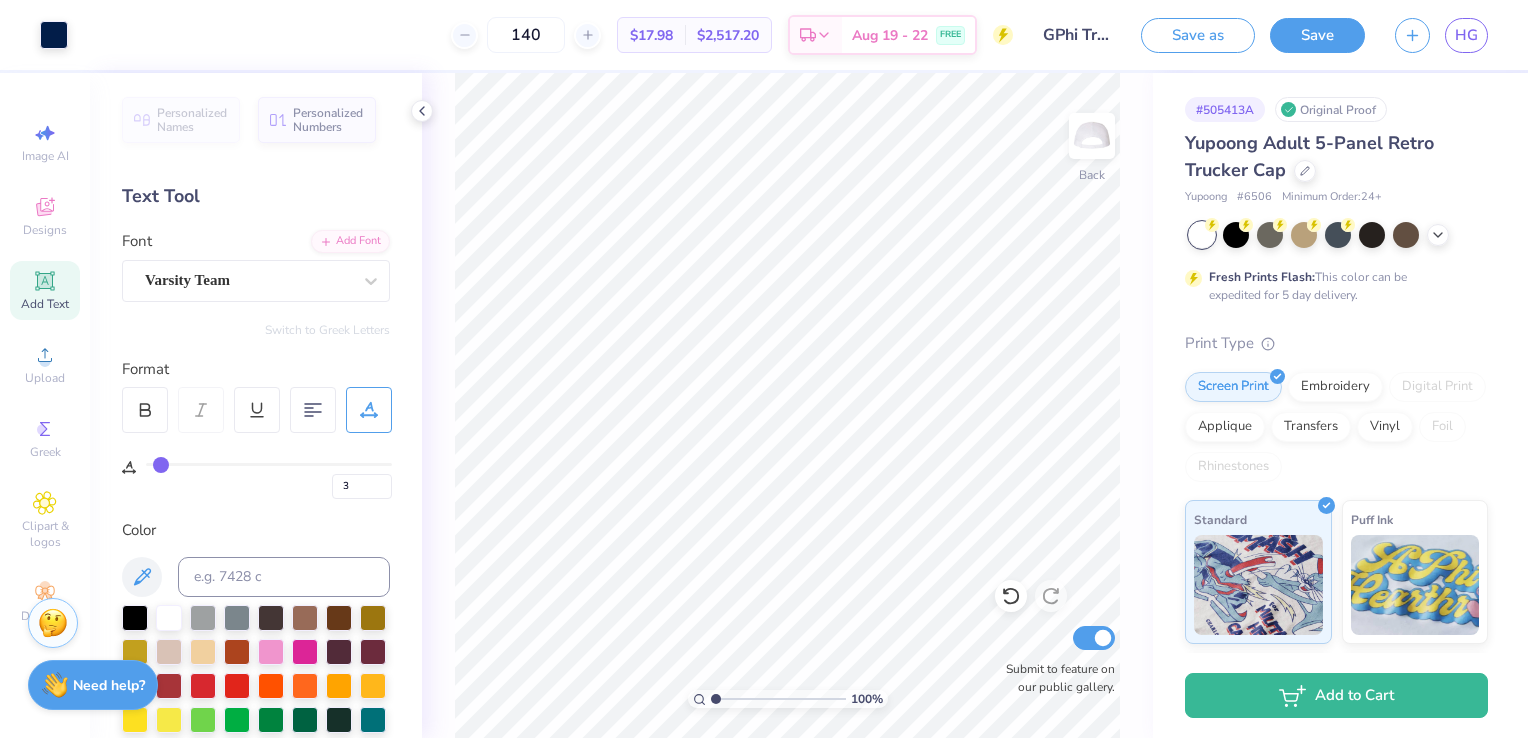 type on "0" 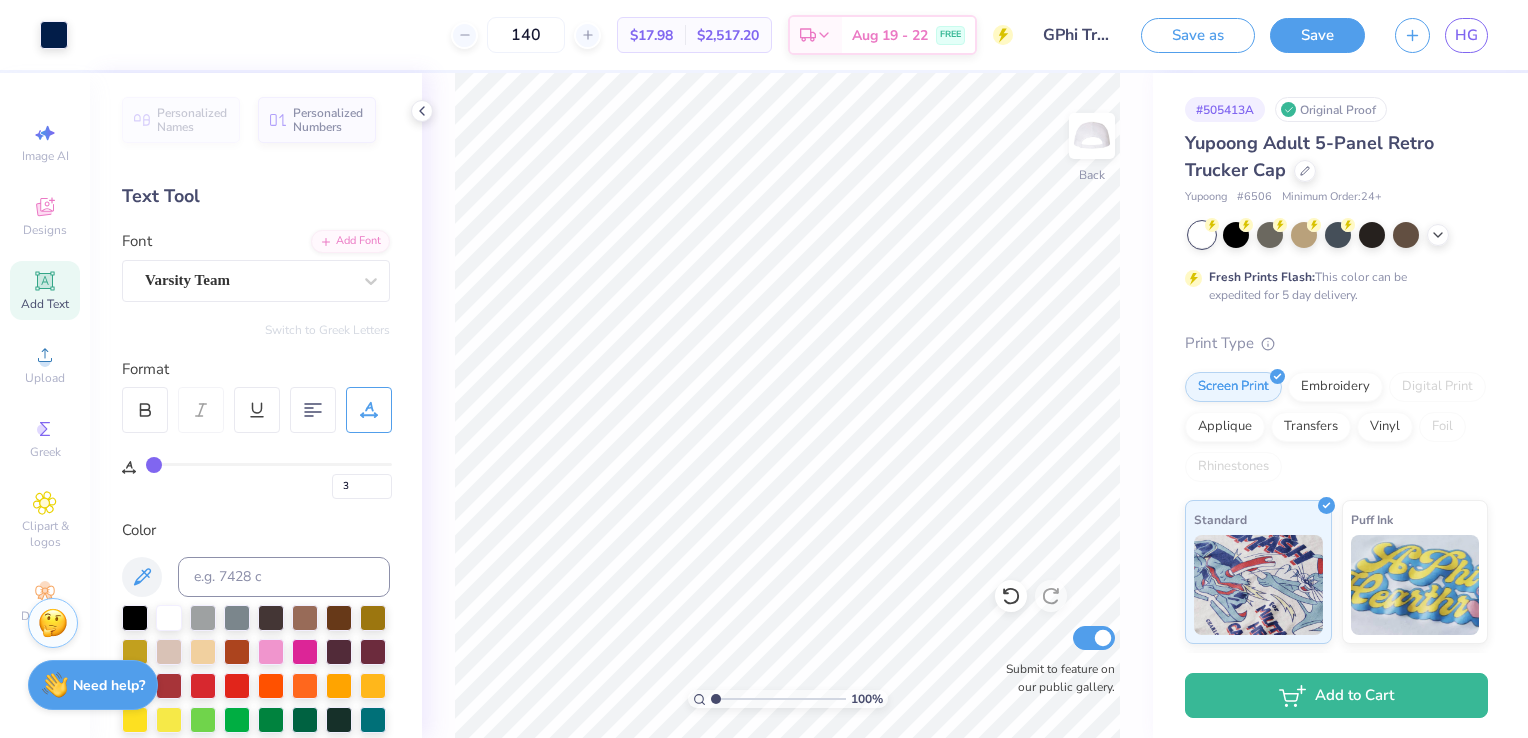 type on "0" 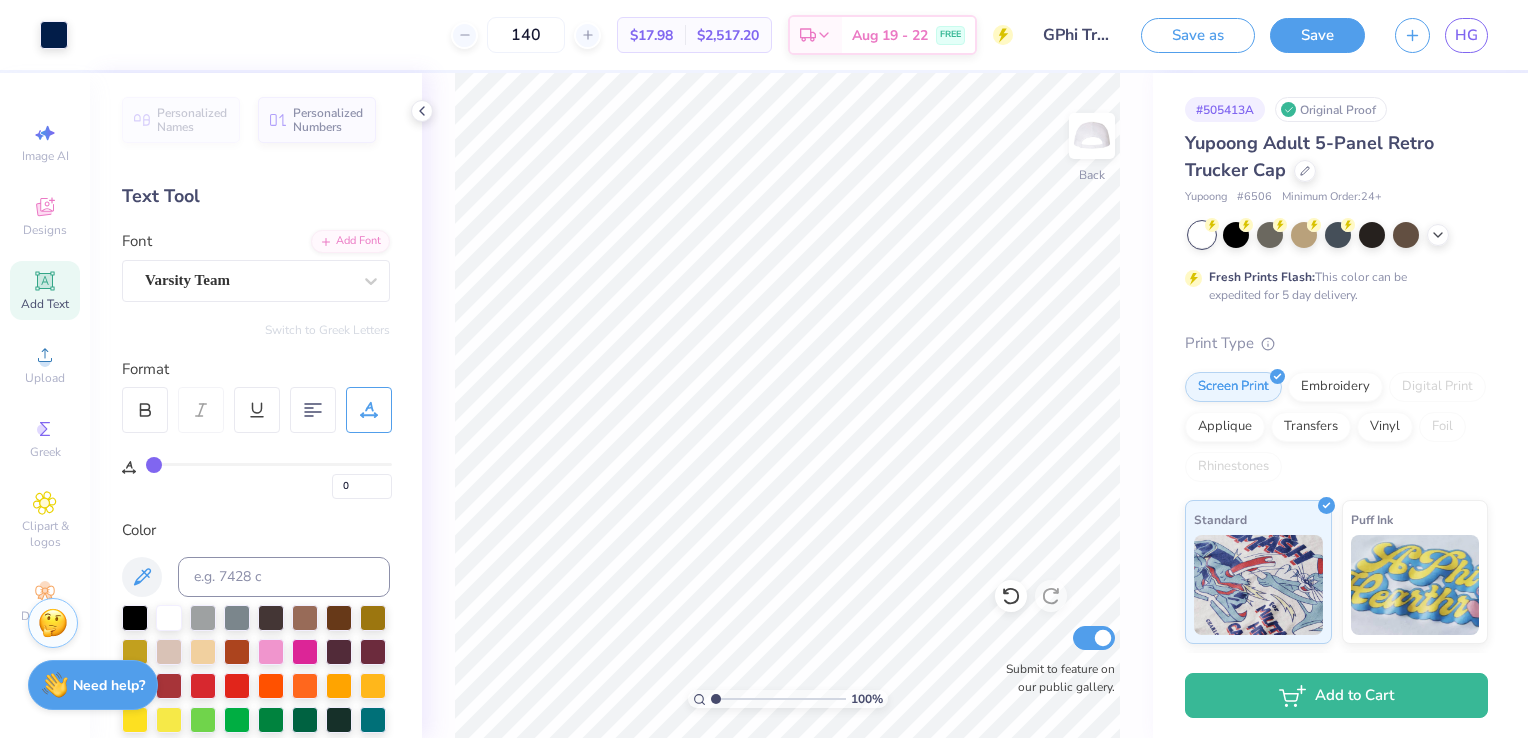 drag, startPoint x: 212, startPoint y: 463, endPoint x: 72, endPoint y: 461, distance: 140.01428 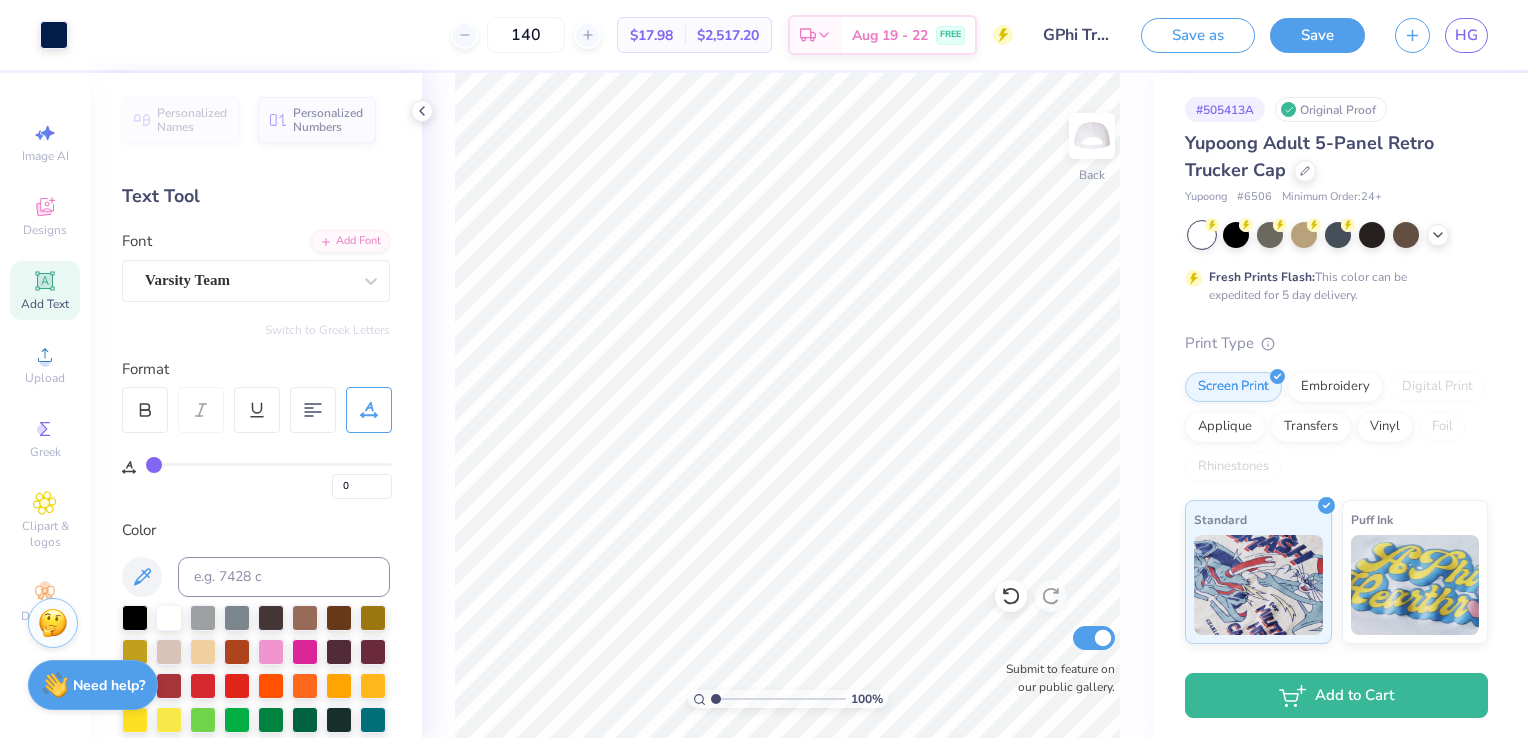 click on "Varsity Team" at bounding box center (248, 280) 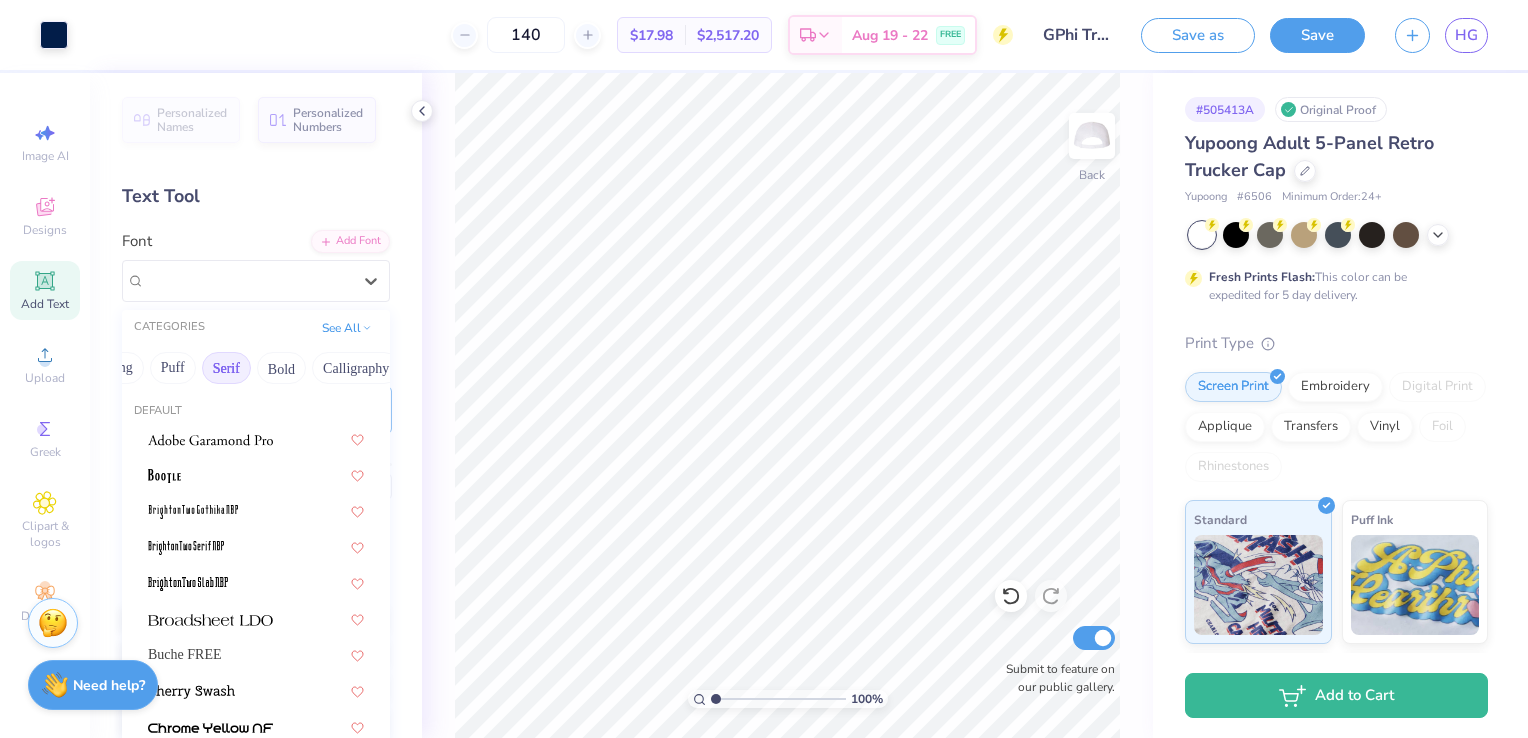 scroll, scrollTop: 0, scrollLeft: 148, axis: horizontal 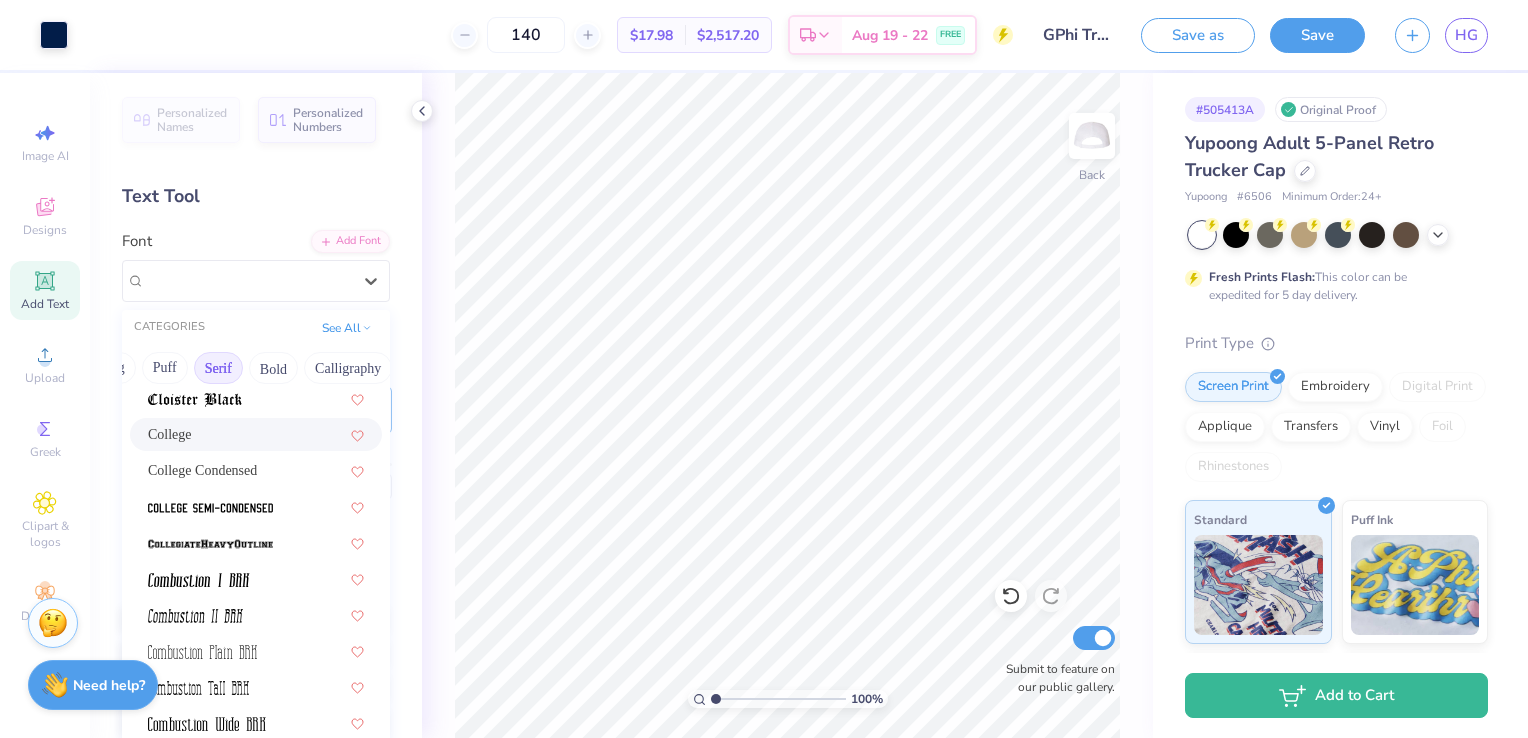 click on "College" at bounding box center [256, 434] 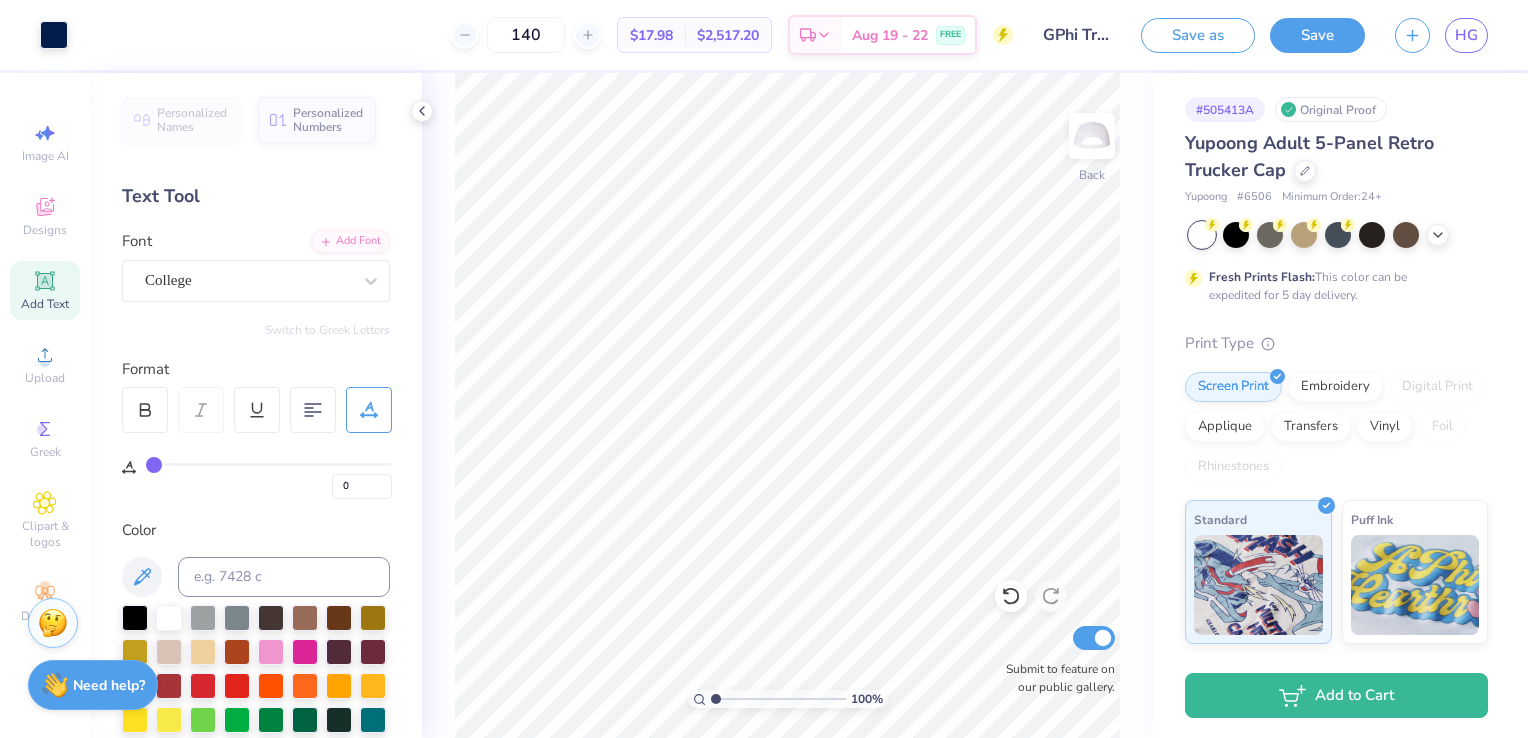 click at bounding box center (248, 280) 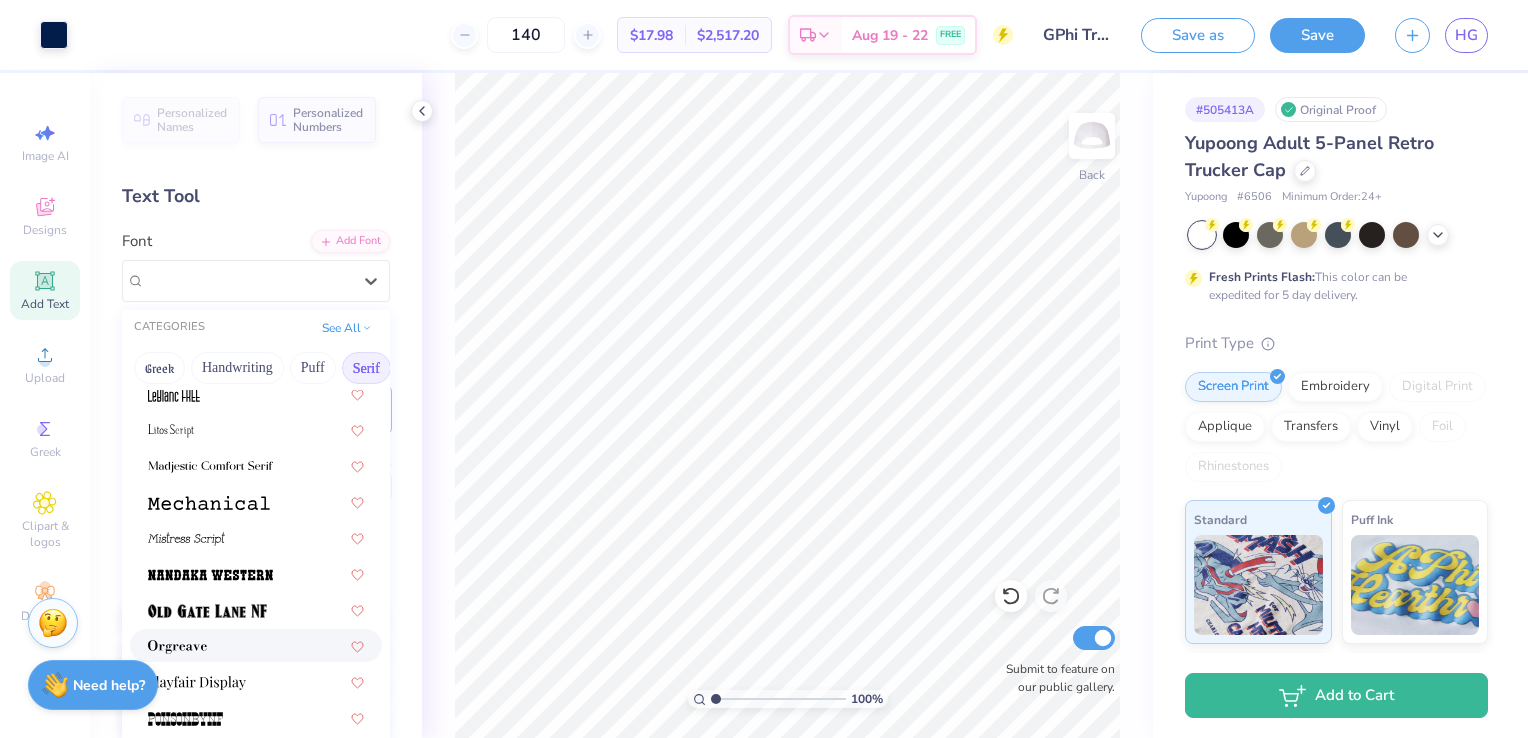 scroll, scrollTop: 1972, scrollLeft: 0, axis: vertical 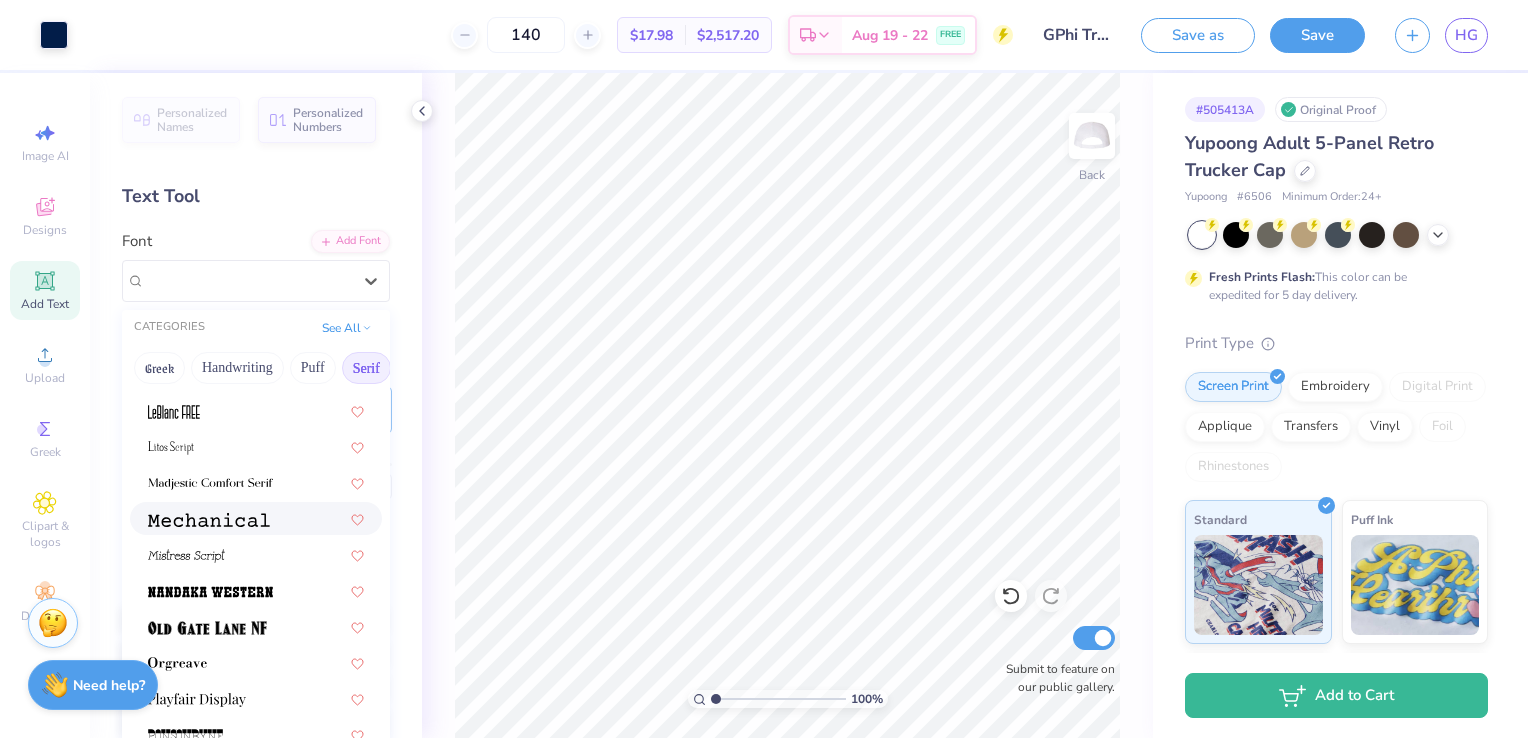 click at bounding box center [209, 520] 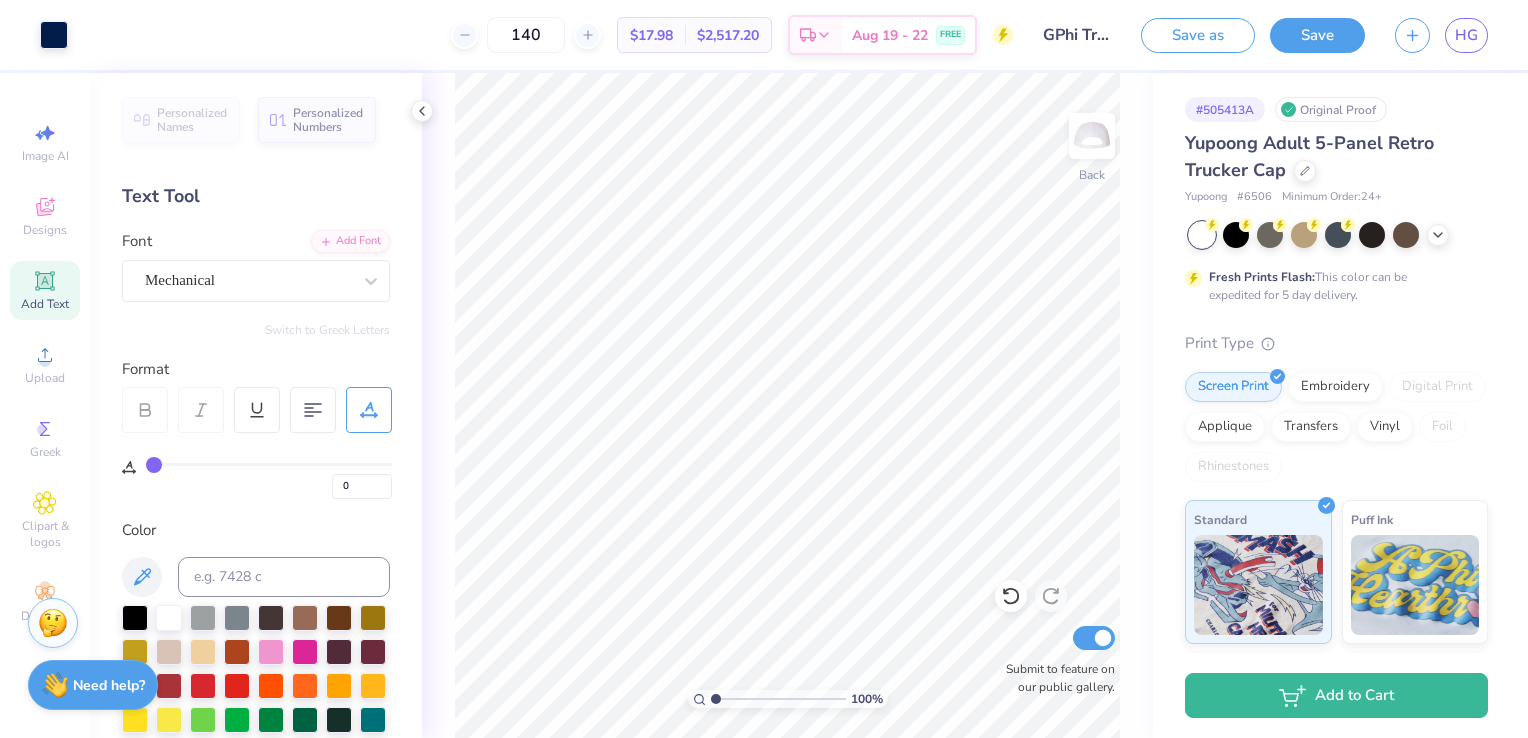 click on "Mechanical" at bounding box center (248, 280) 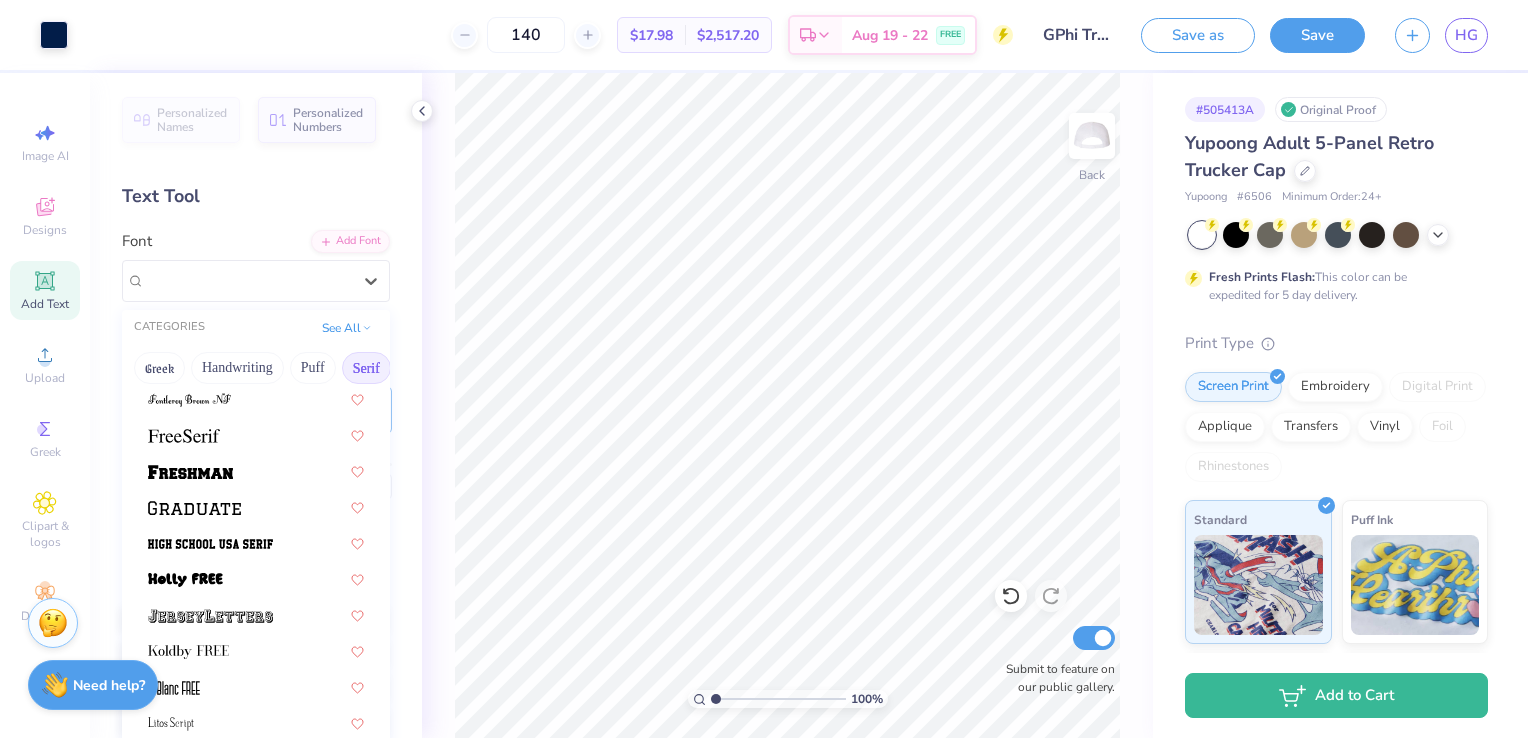 scroll, scrollTop: 1698, scrollLeft: 0, axis: vertical 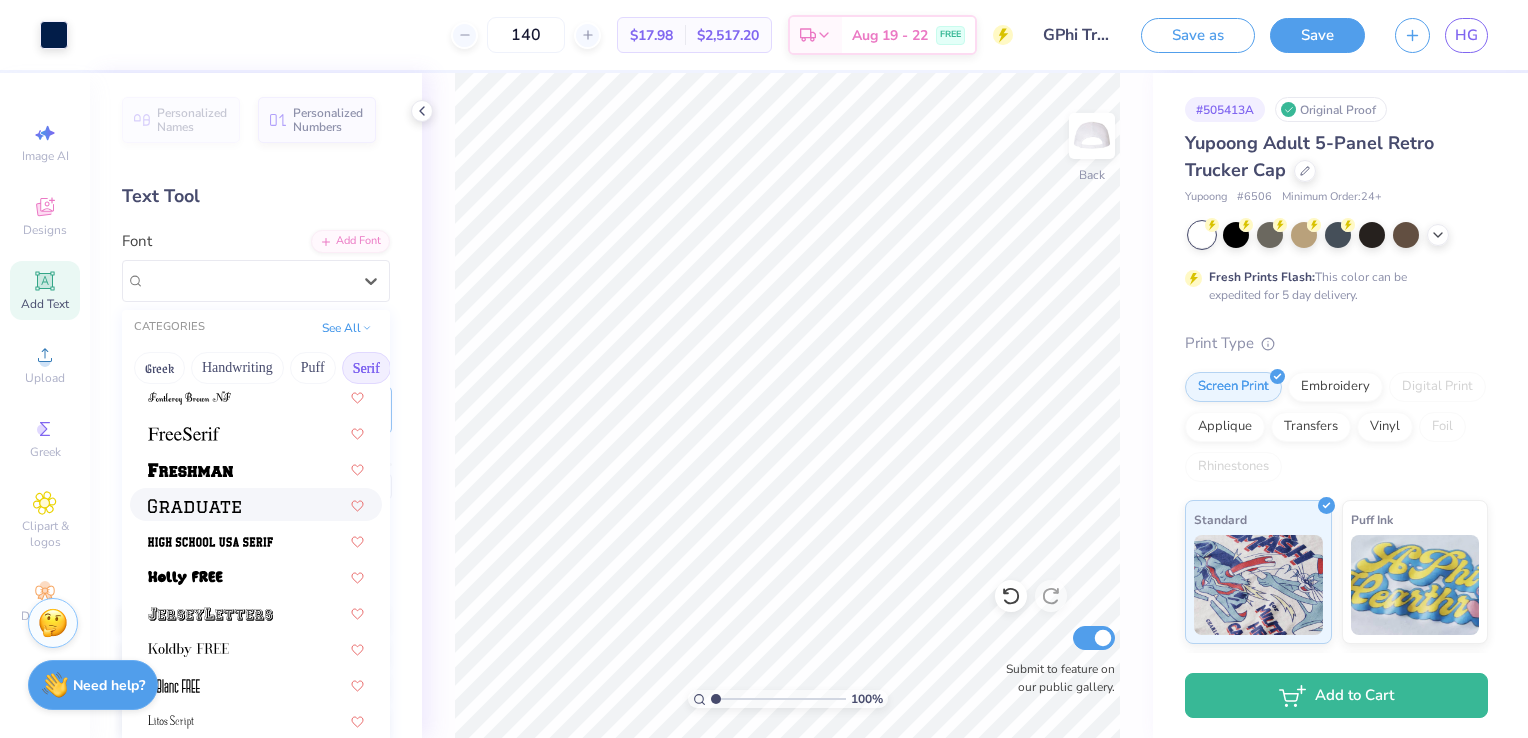 click at bounding box center (194, 504) 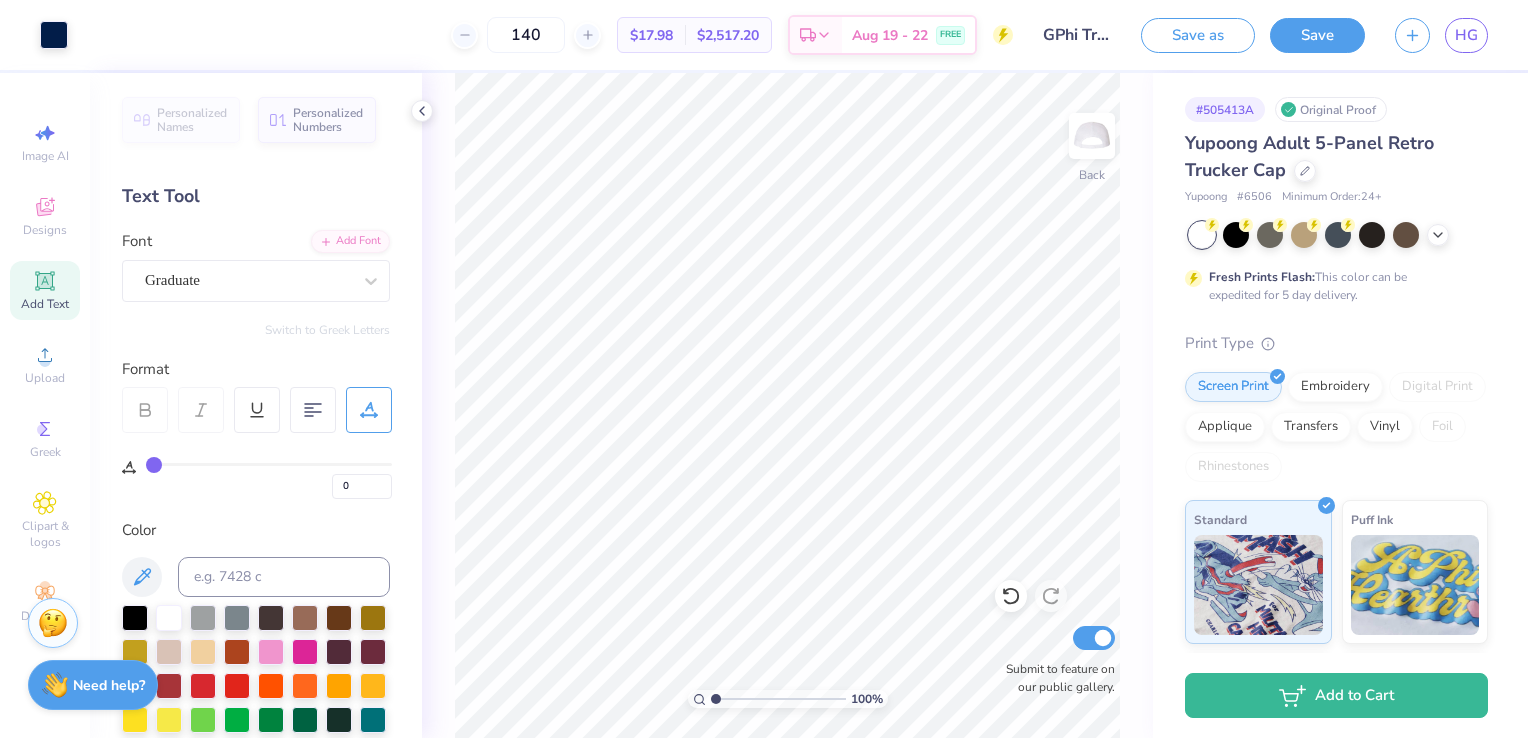 click on "Graduate" at bounding box center [248, 280] 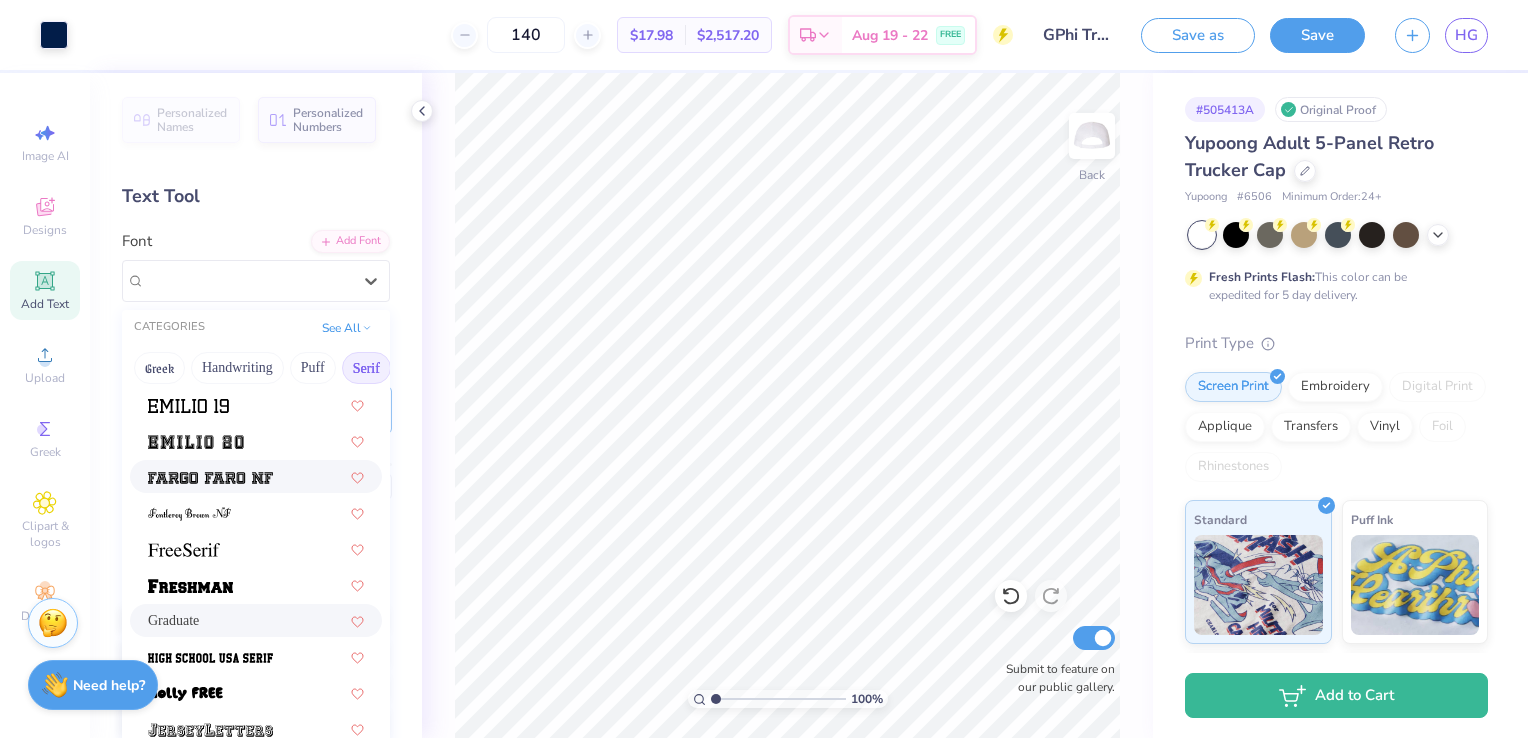 scroll, scrollTop: 1584, scrollLeft: 0, axis: vertical 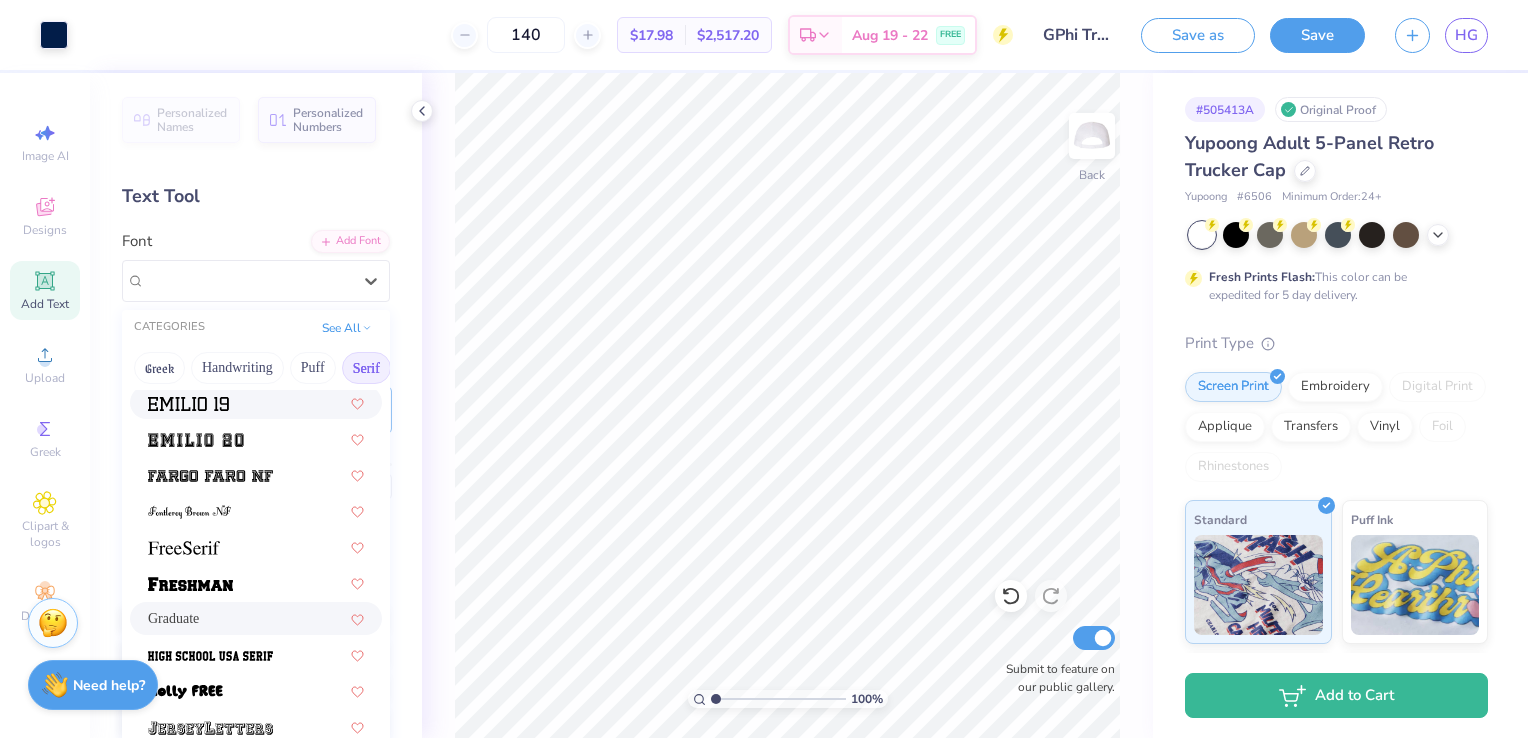 click at bounding box center (256, 402) 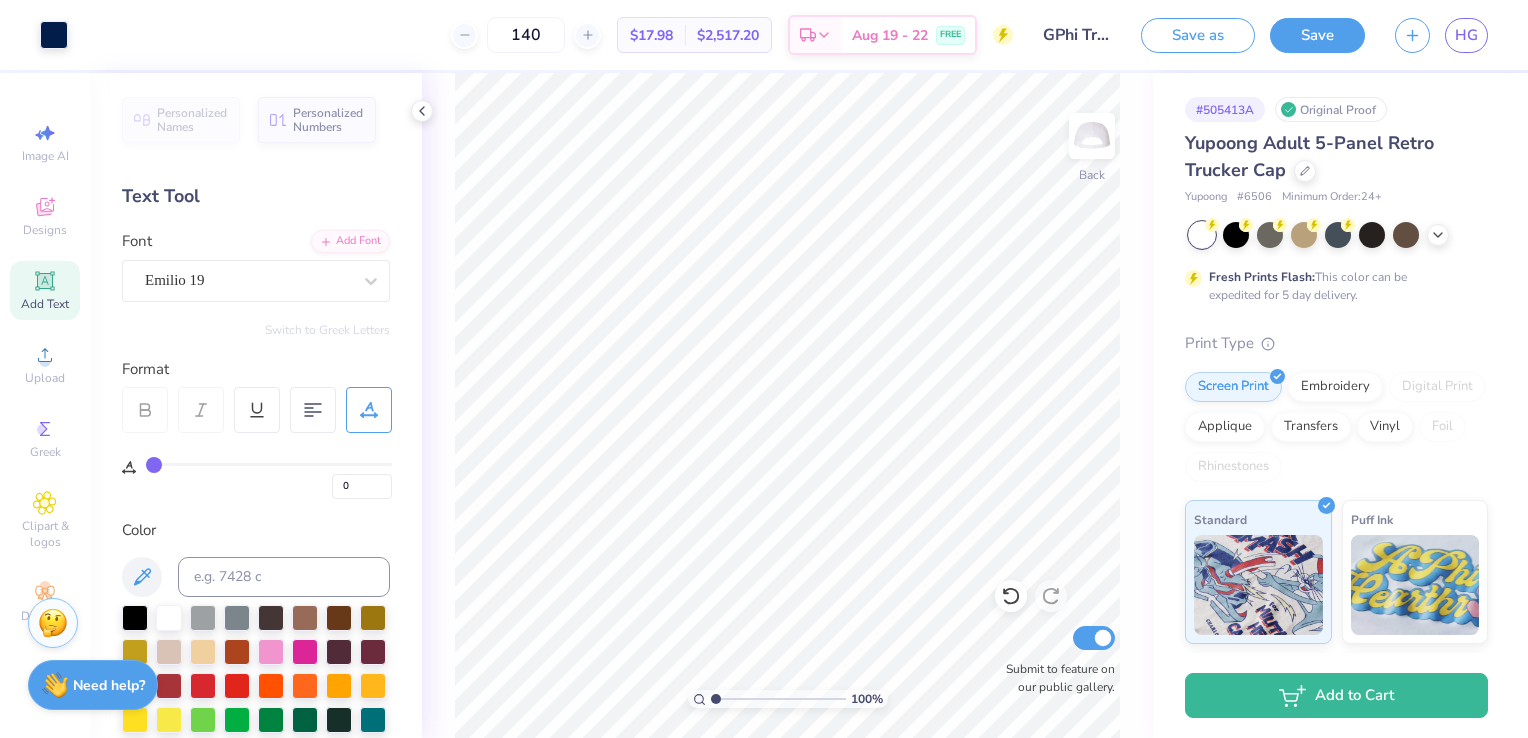 click on "Emilio 19" at bounding box center (248, 280) 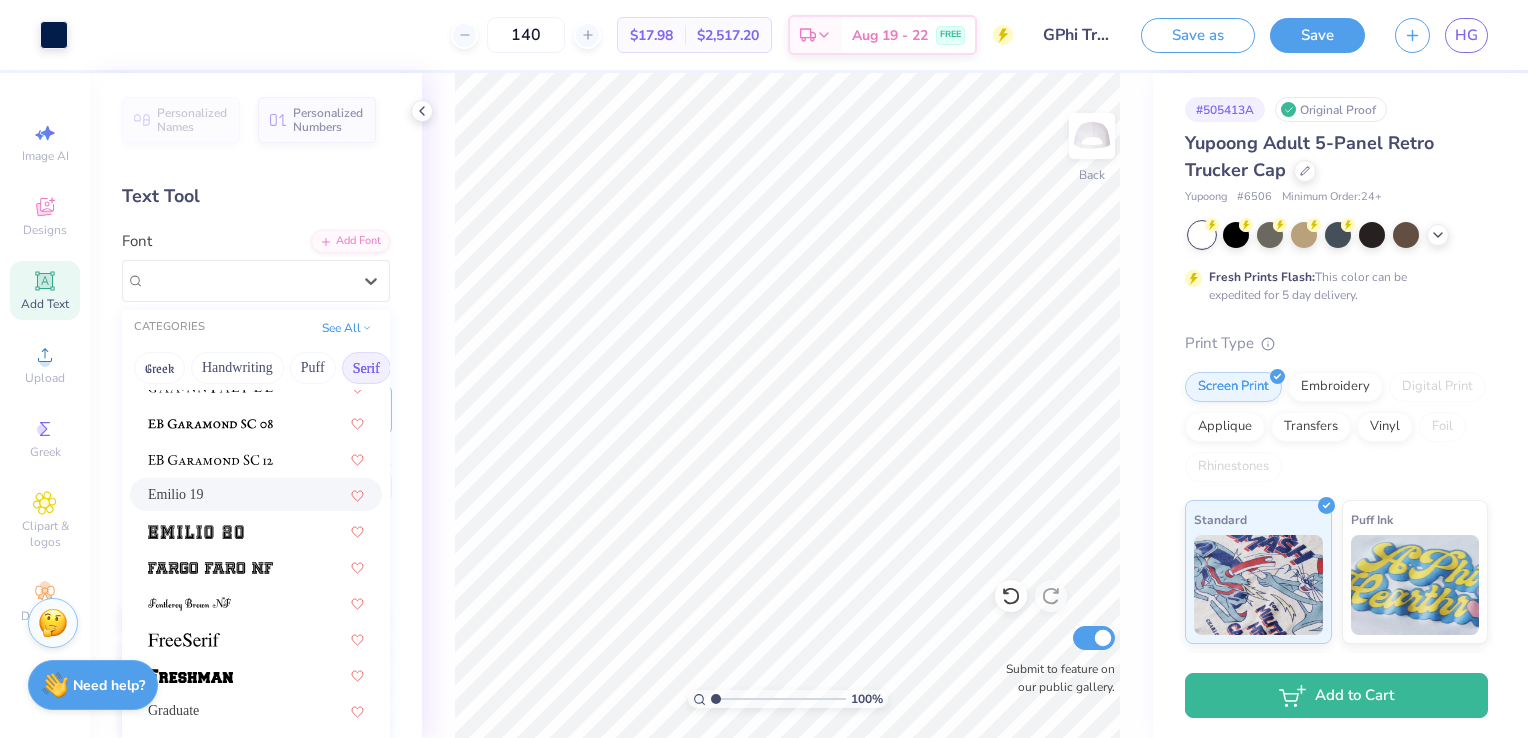 scroll, scrollTop: 2289, scrollLeft: 0, axis: vertical 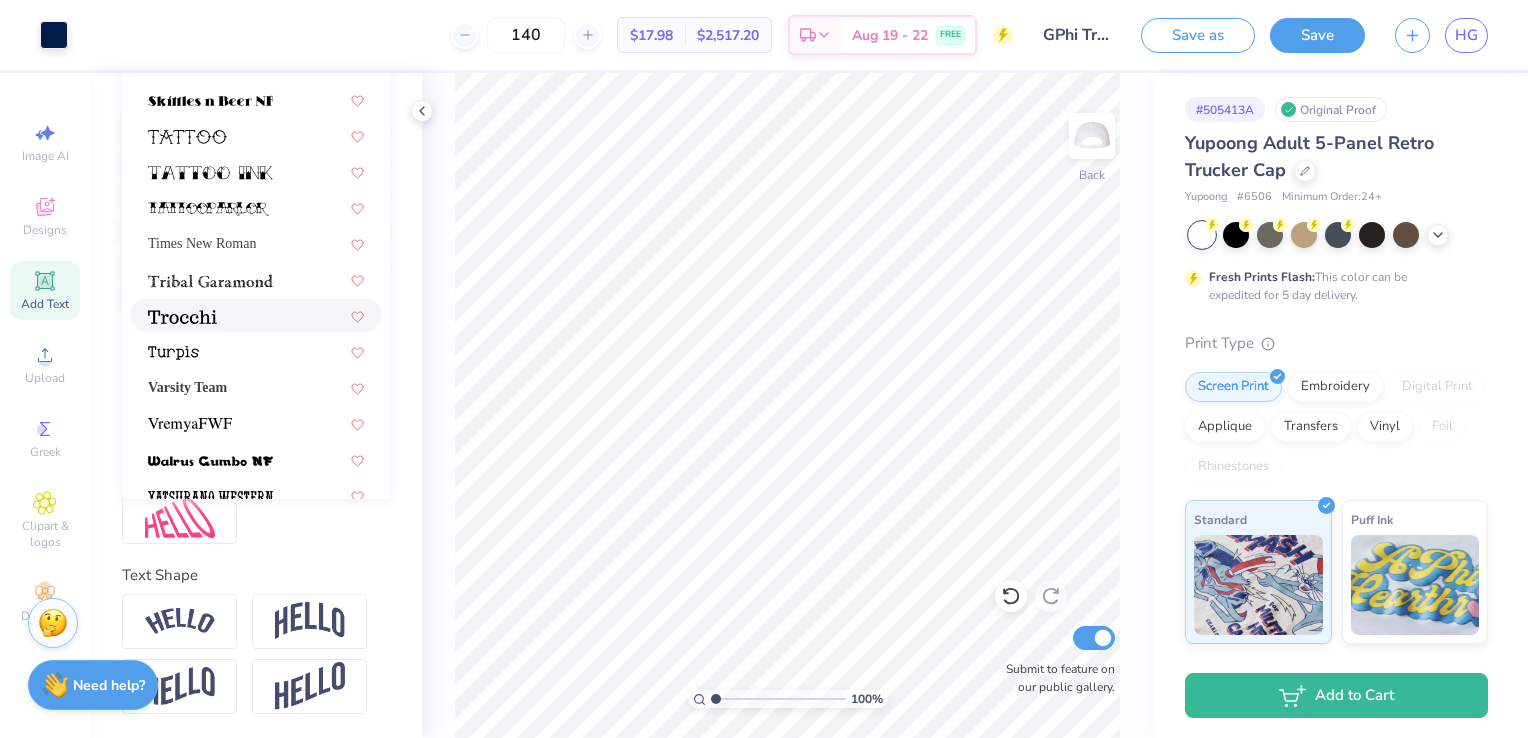 click at bounding box center [256, 315] 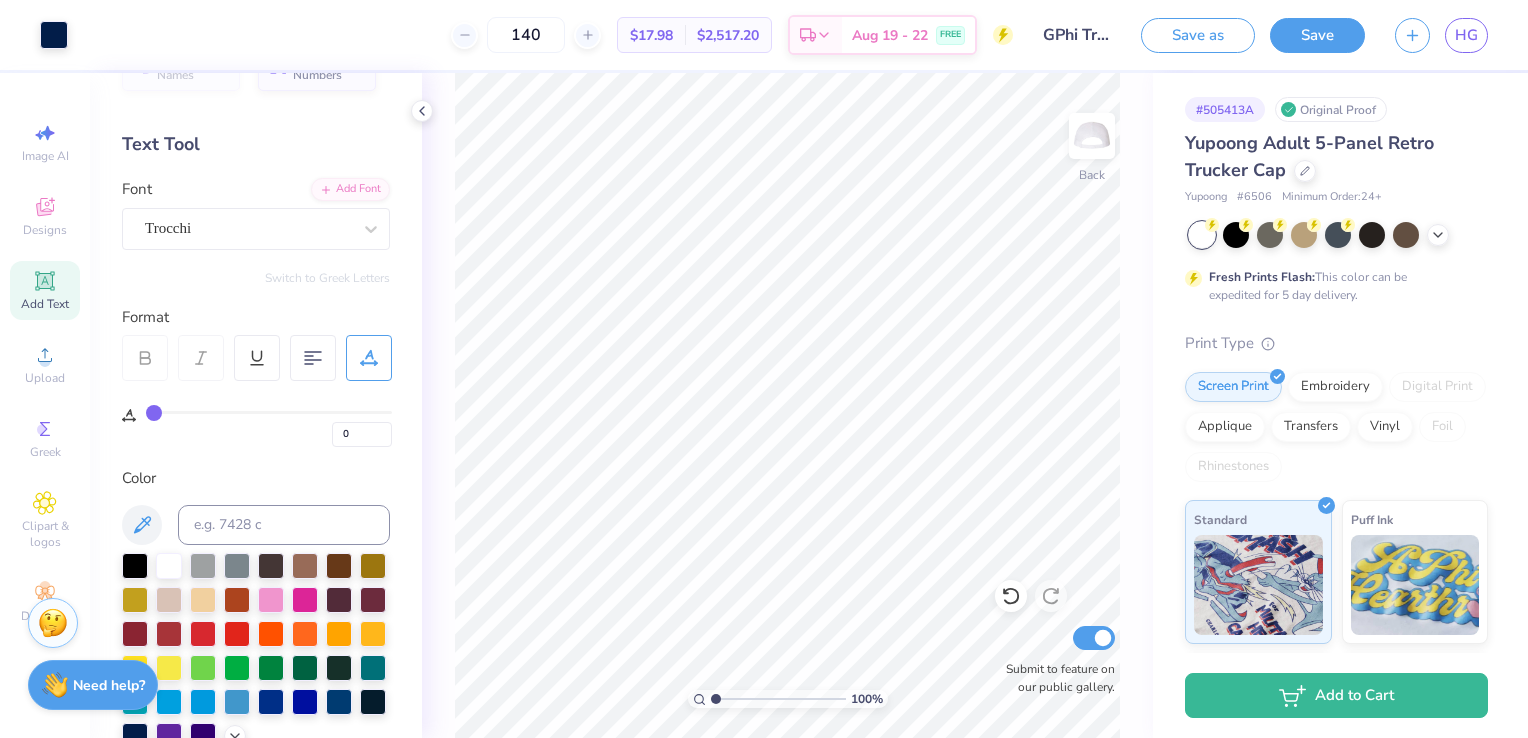 scroll, scrollTop: 41, scrollLeft: 0, axis: vertical 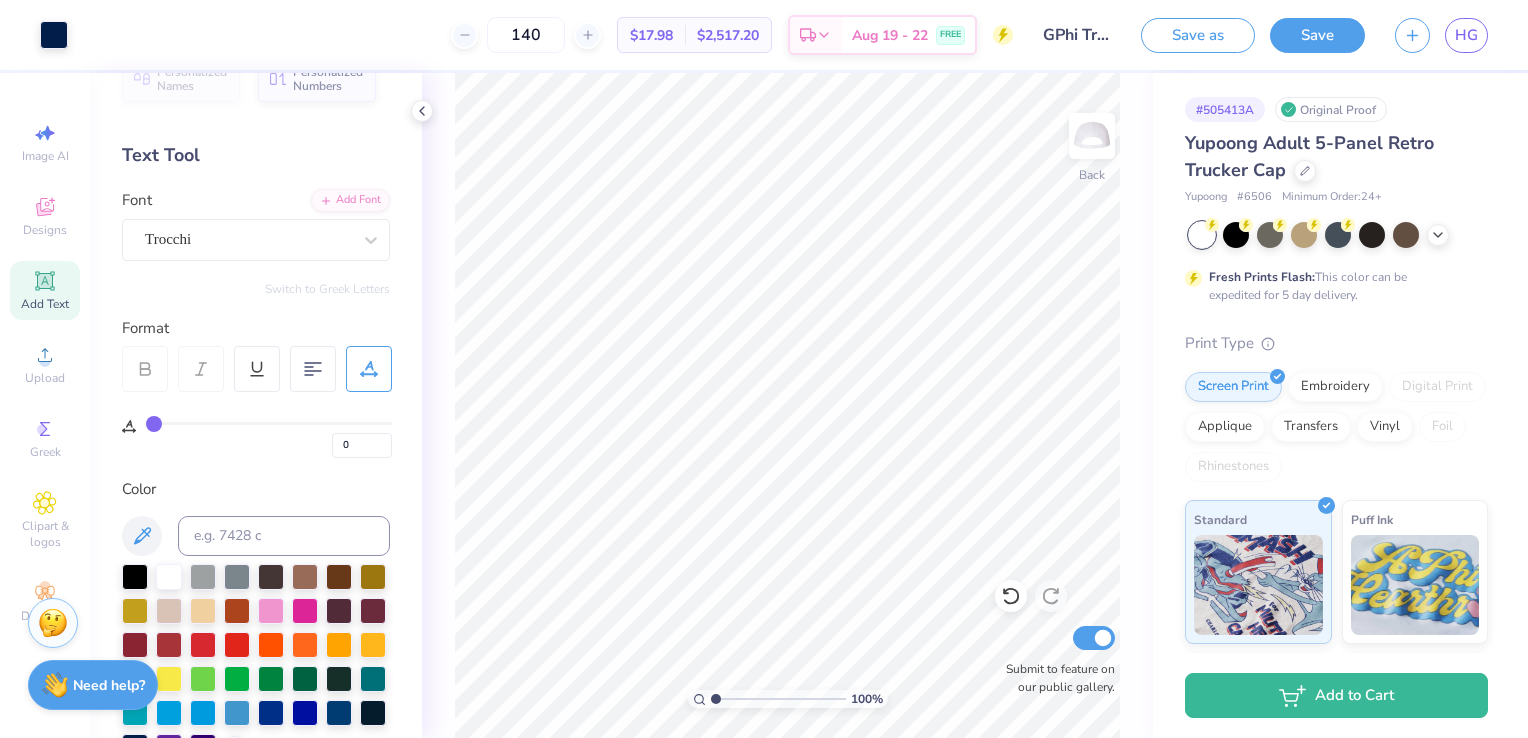 click on "Trocchi" at bounding box center (248, 239) 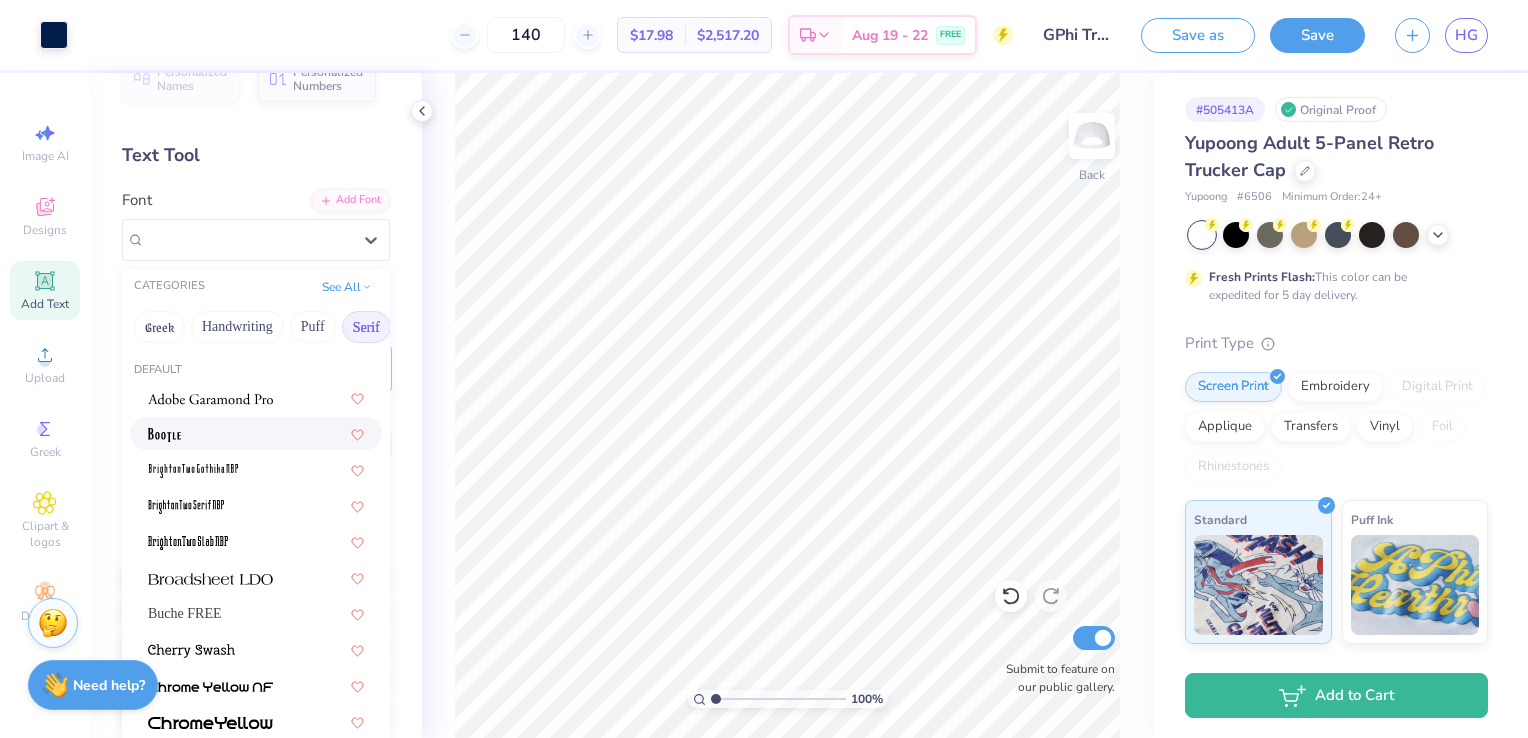 scroll, scrollTop: 0, scrollLeft: 0, axis: both 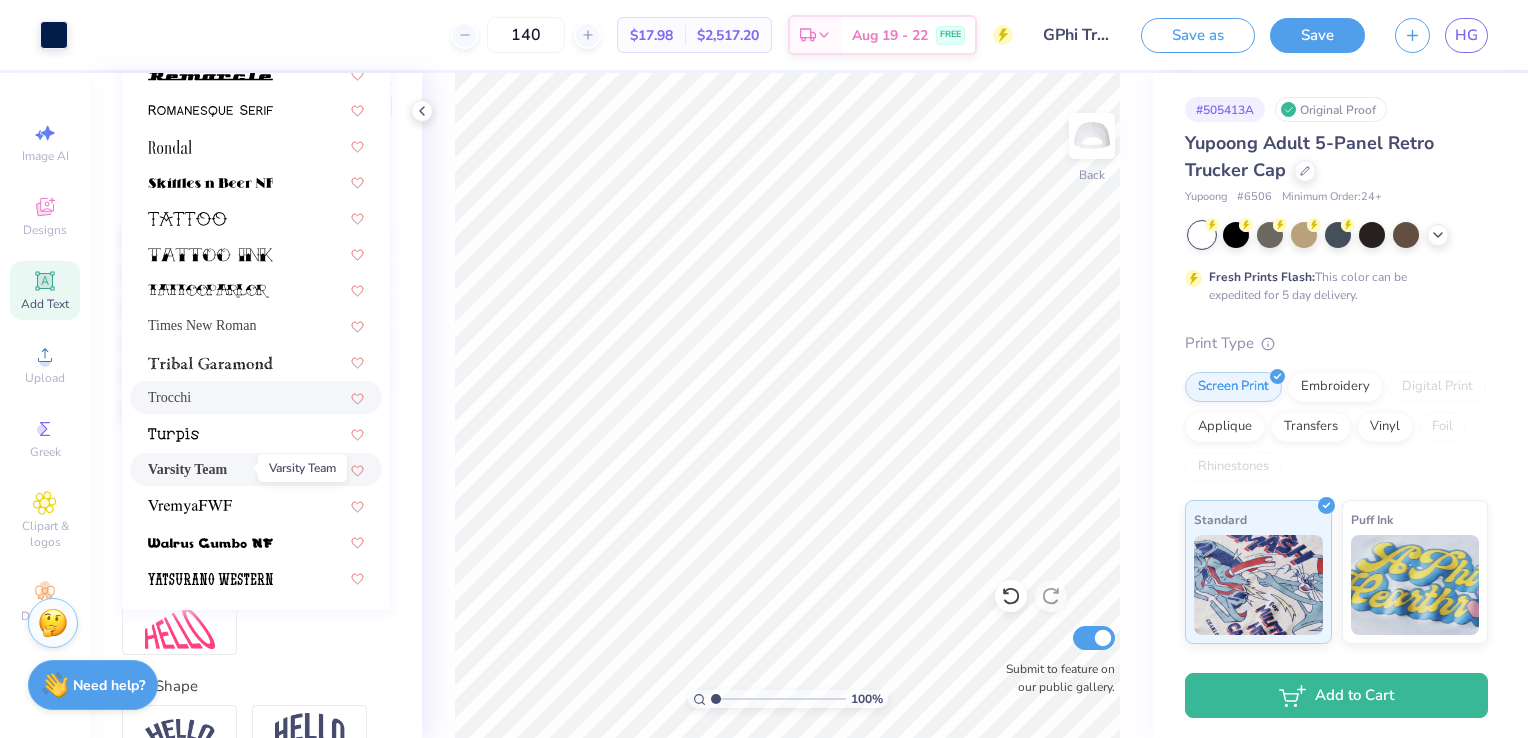 click on "Varsity Team" at bounding box center (187, 469) 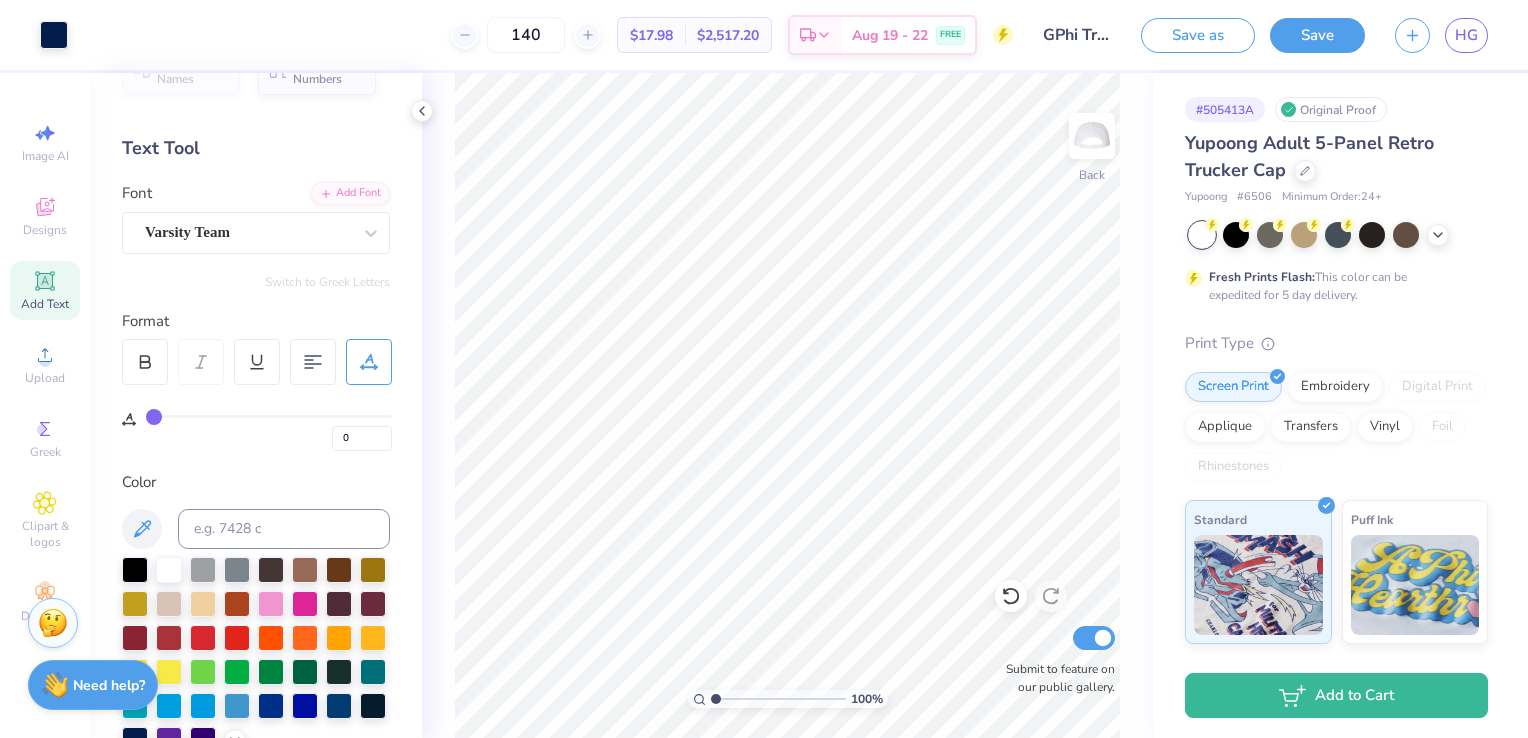 scroll, scrollTop: 40, scrollLeft: 0, axis: vertical 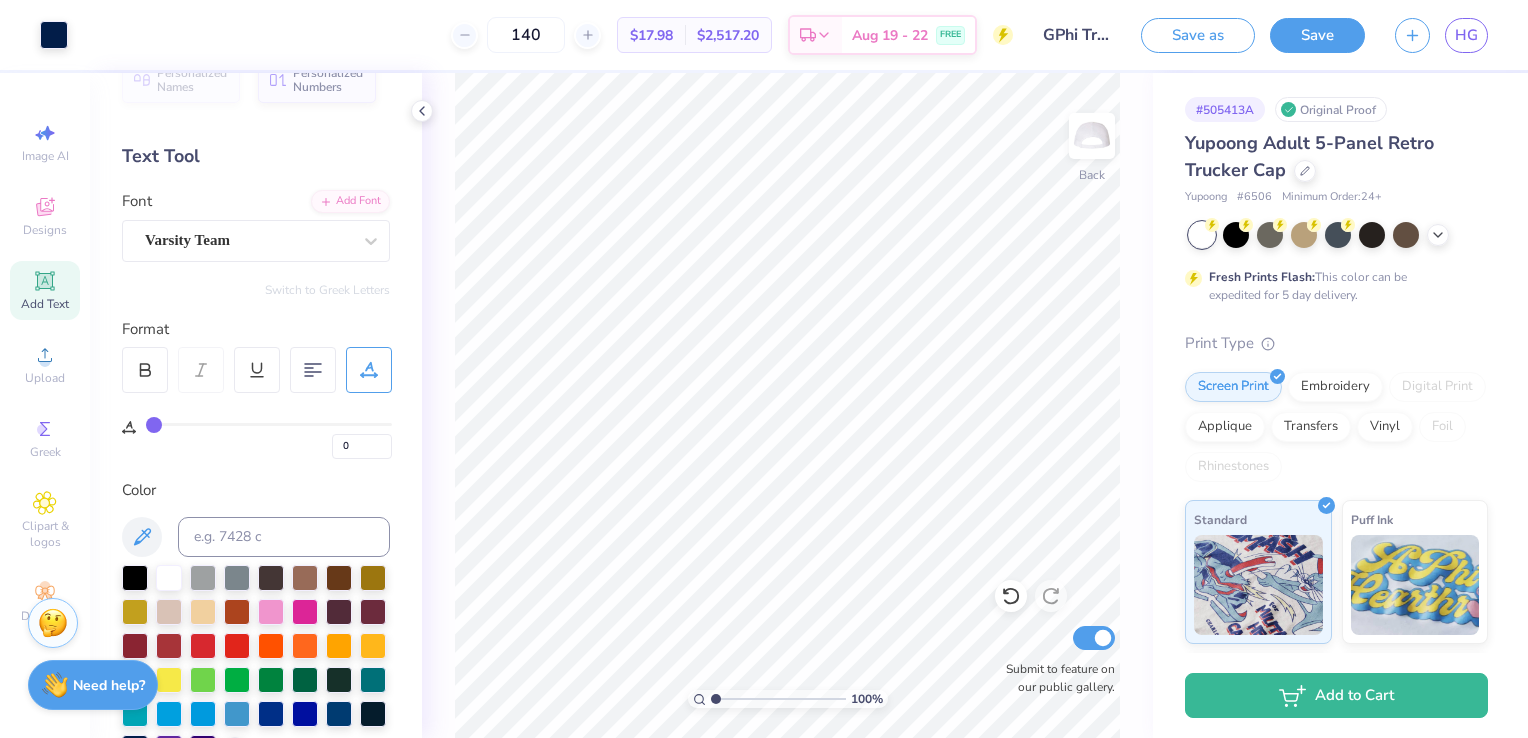 click on "Varsity Team" at bounding box center [248, 240] 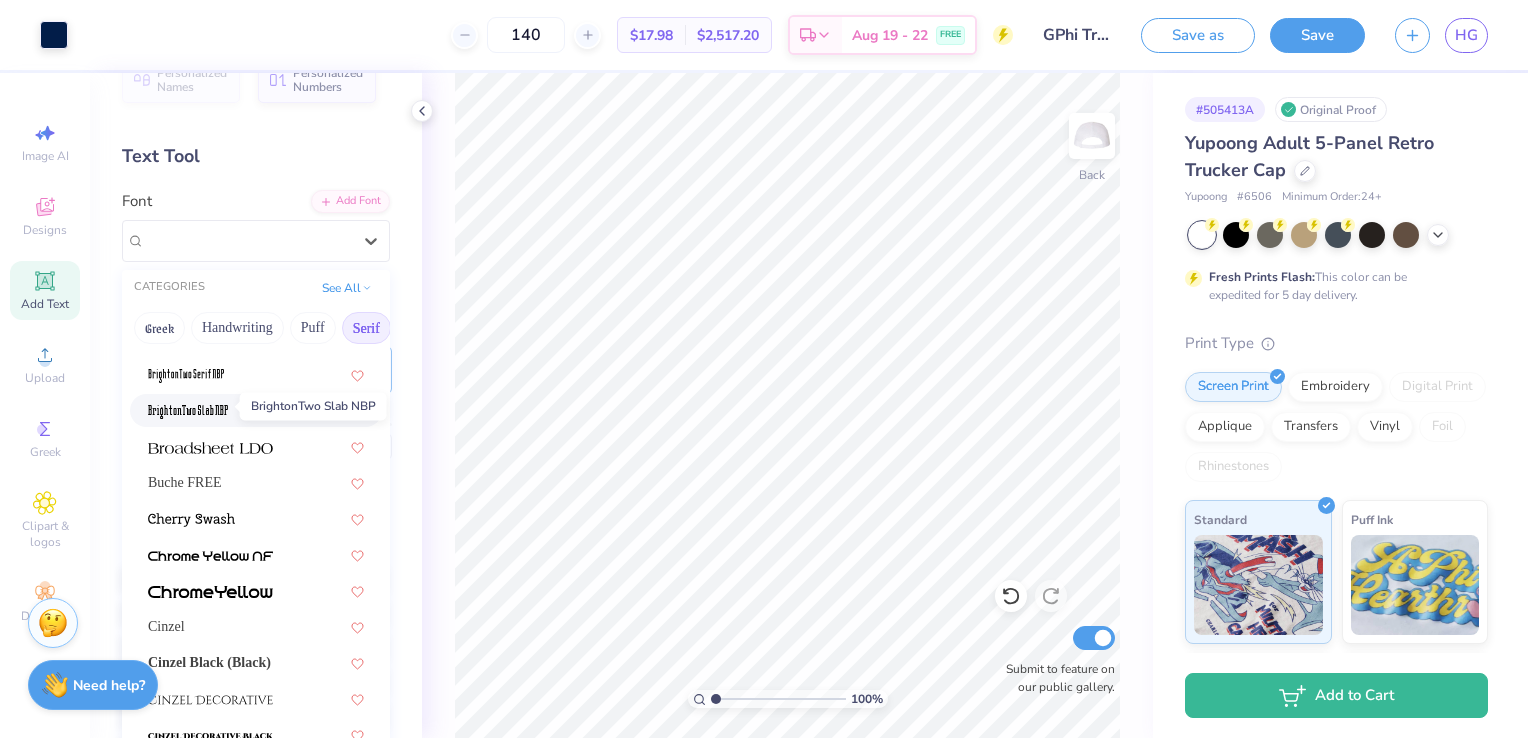 scroll, scrollTop: 136, scrollLeft: 0, axis: vertical 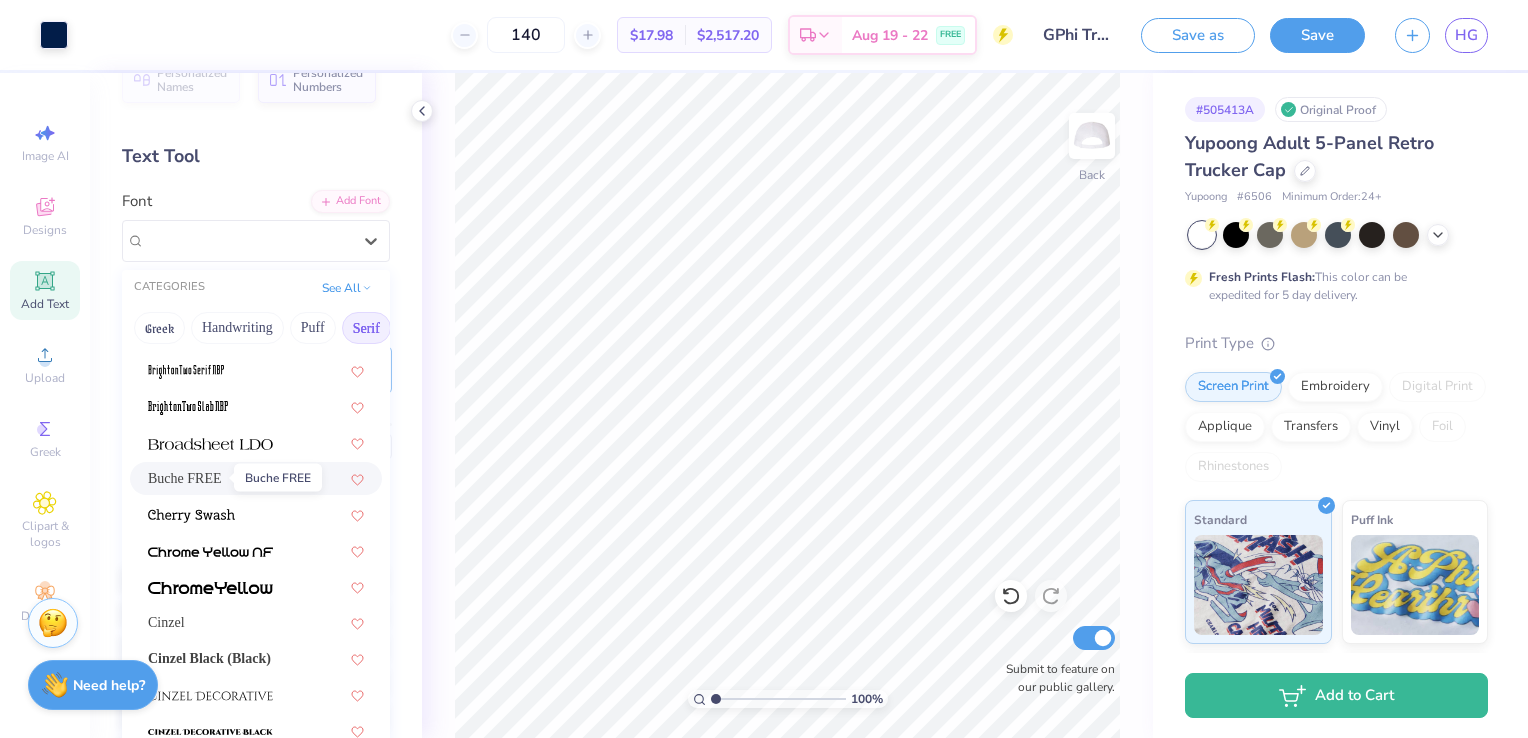 click on "Buche FREE" at bounding box center (185, 478) 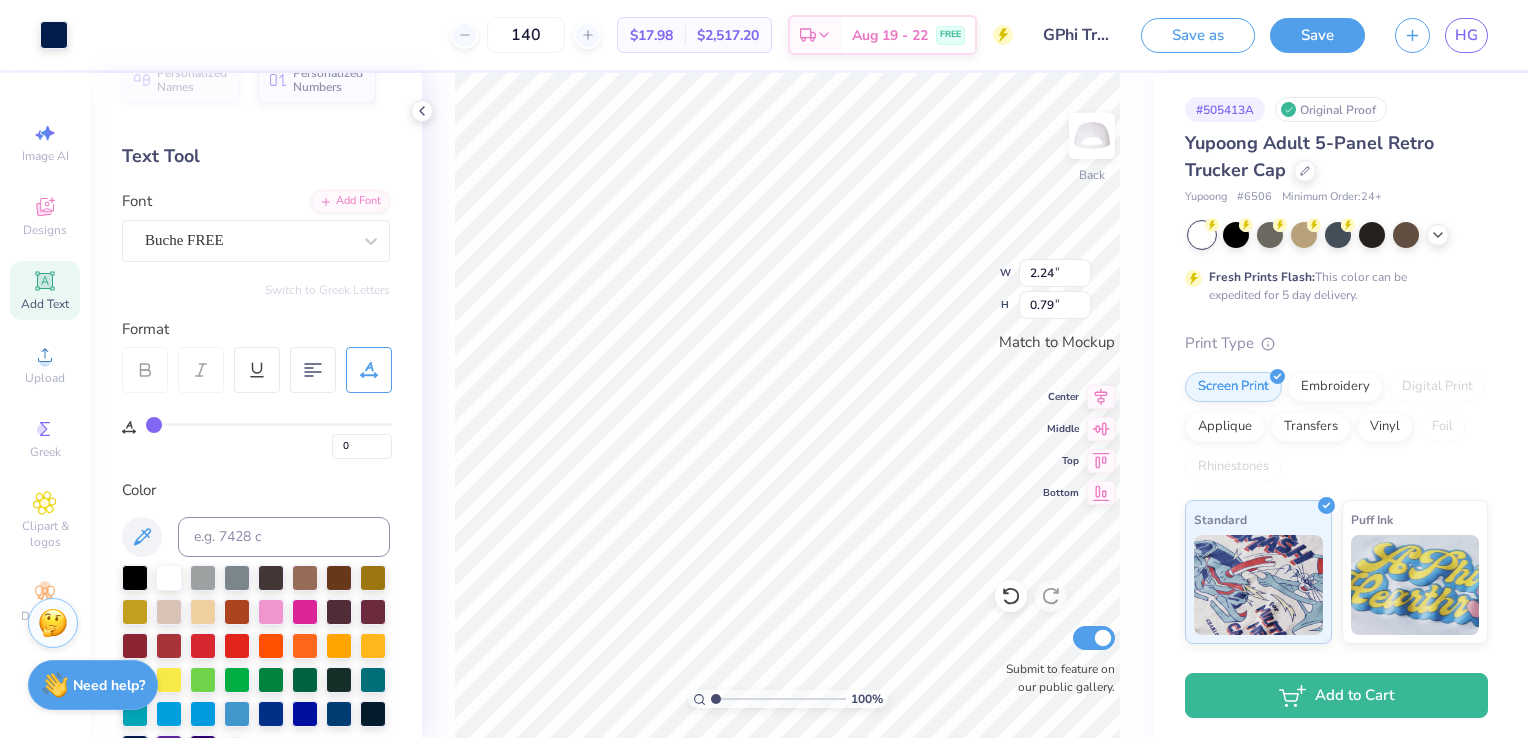 type on "2.24" 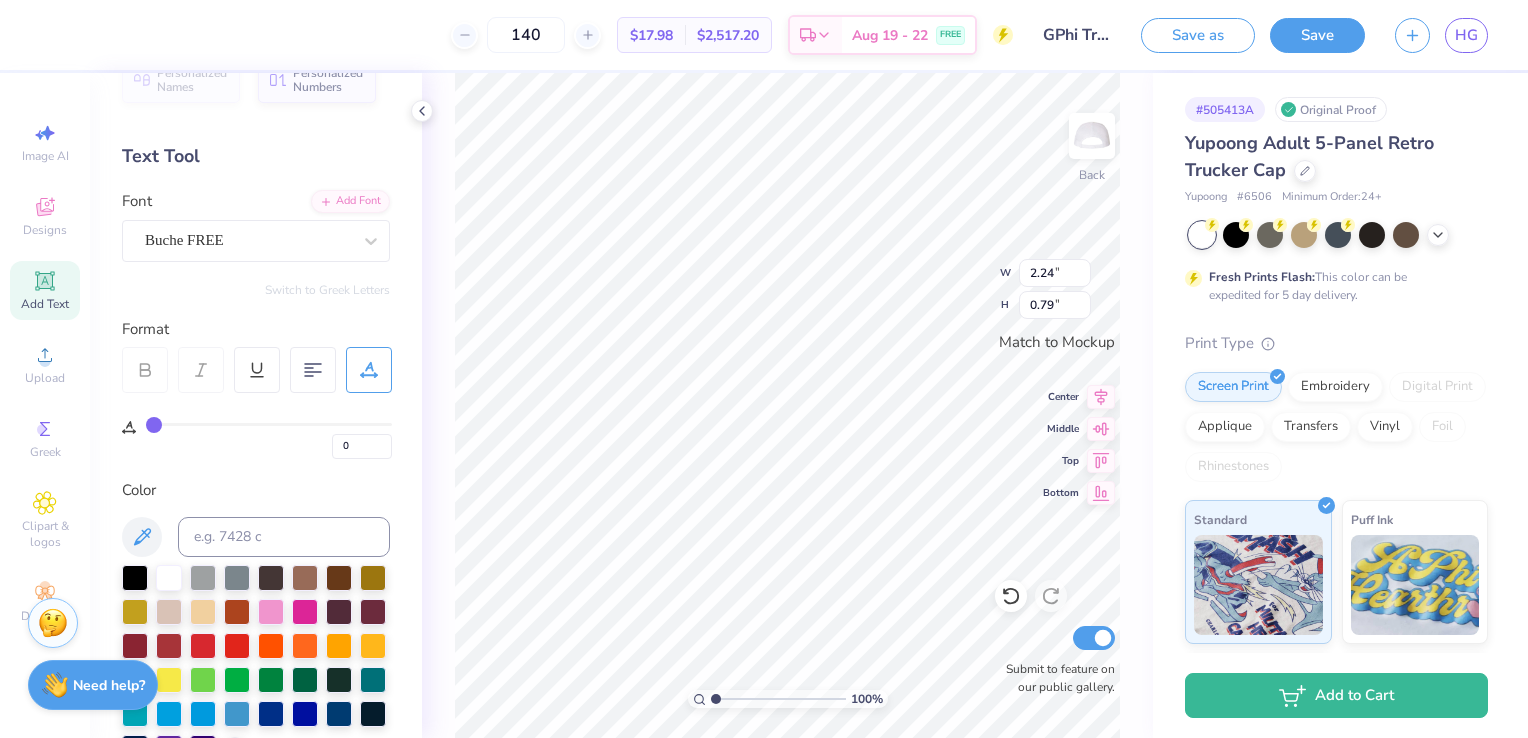 scroll, scrollTop: 16, scrollLeft: 2, axis: both 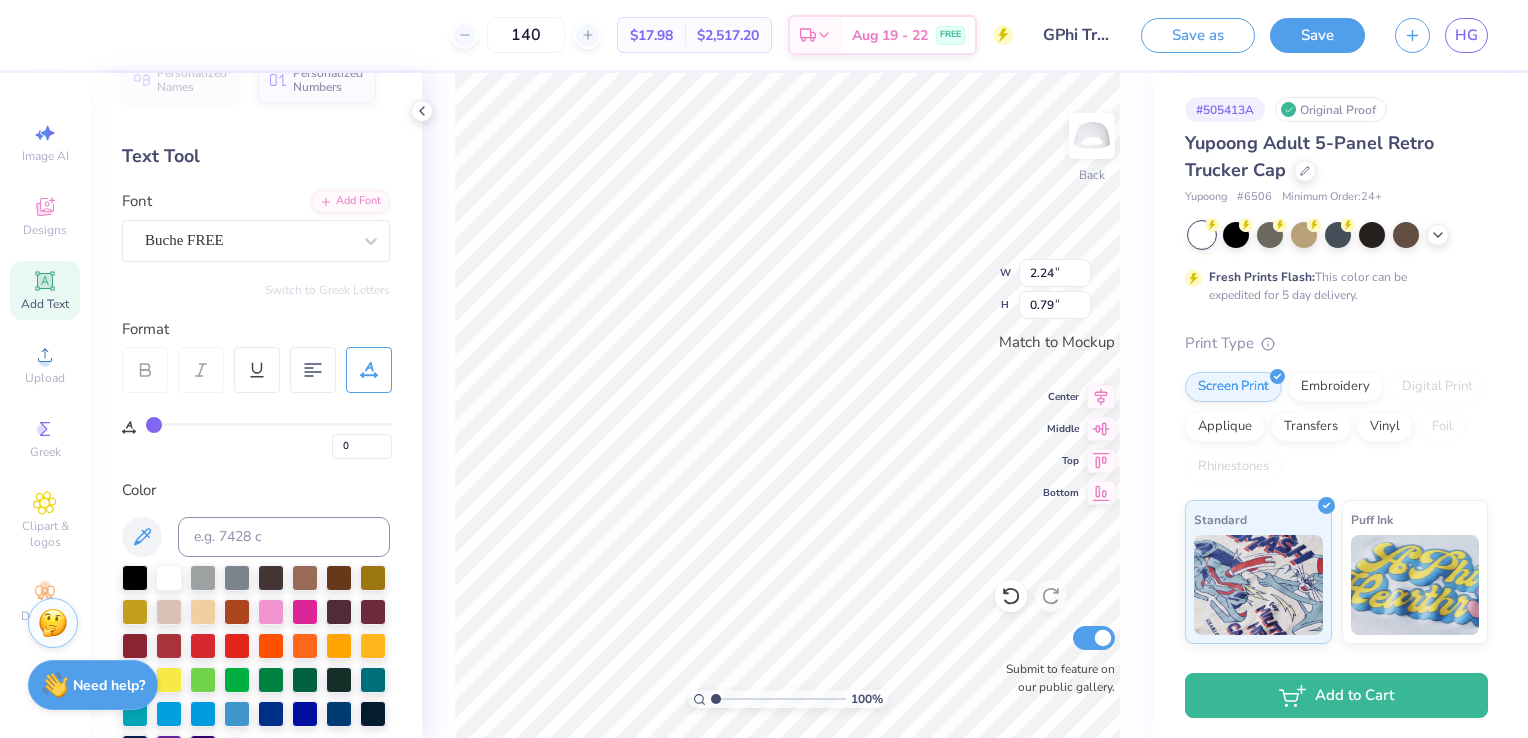 type on "GPHI" 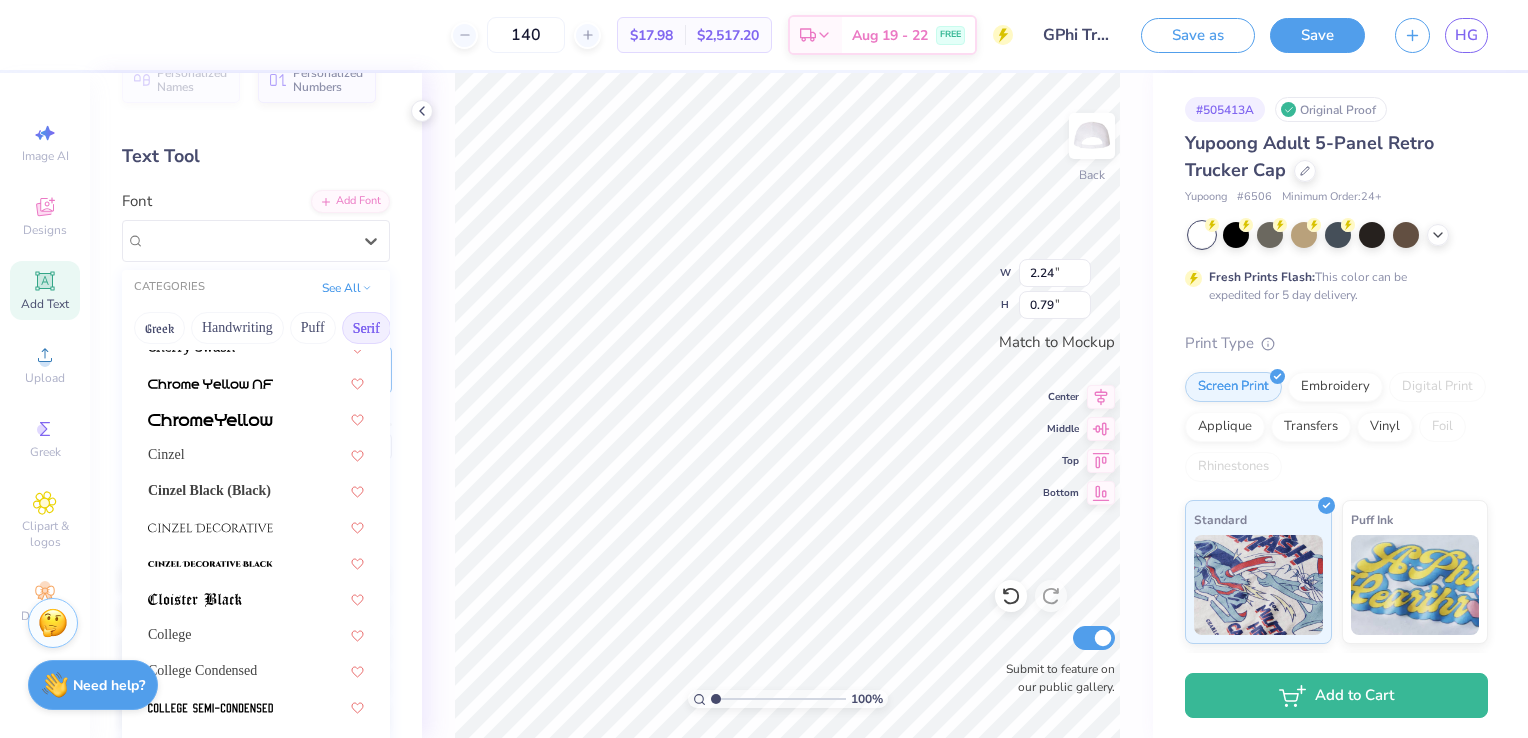 scroll, scrollTop: 304, scrollLeft: 0, axis: vertical 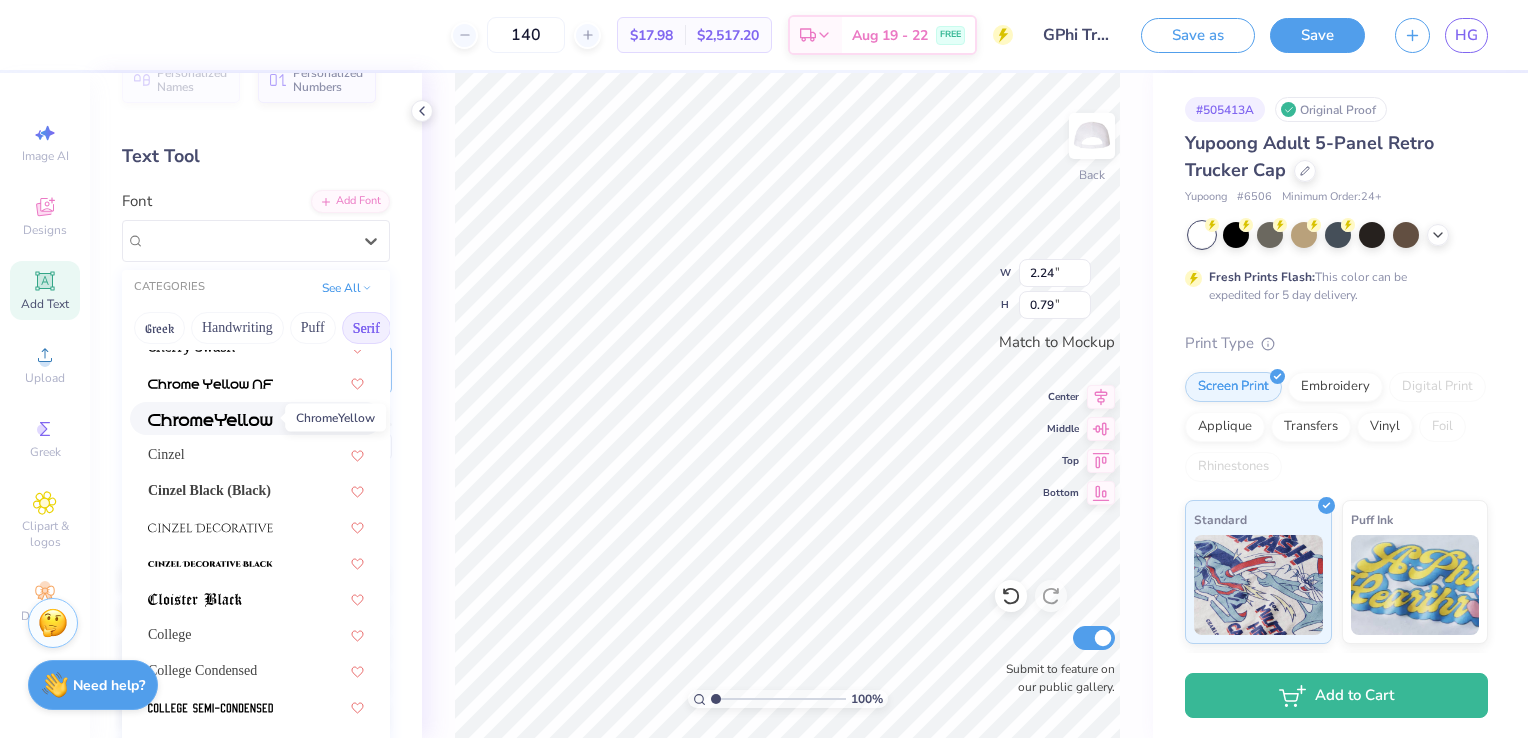 click at bounding box center (210, 420) 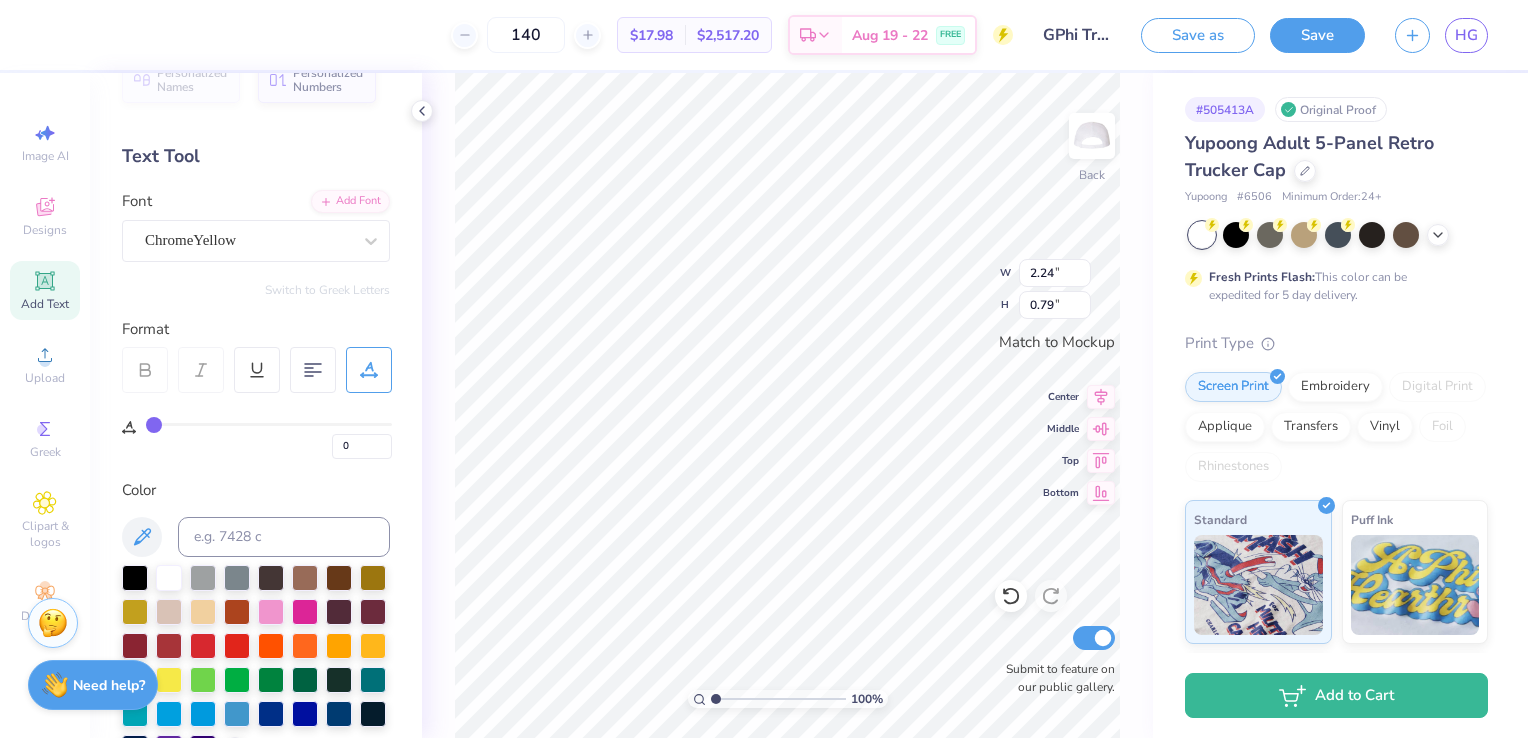 click at bounding box center [371, 241] 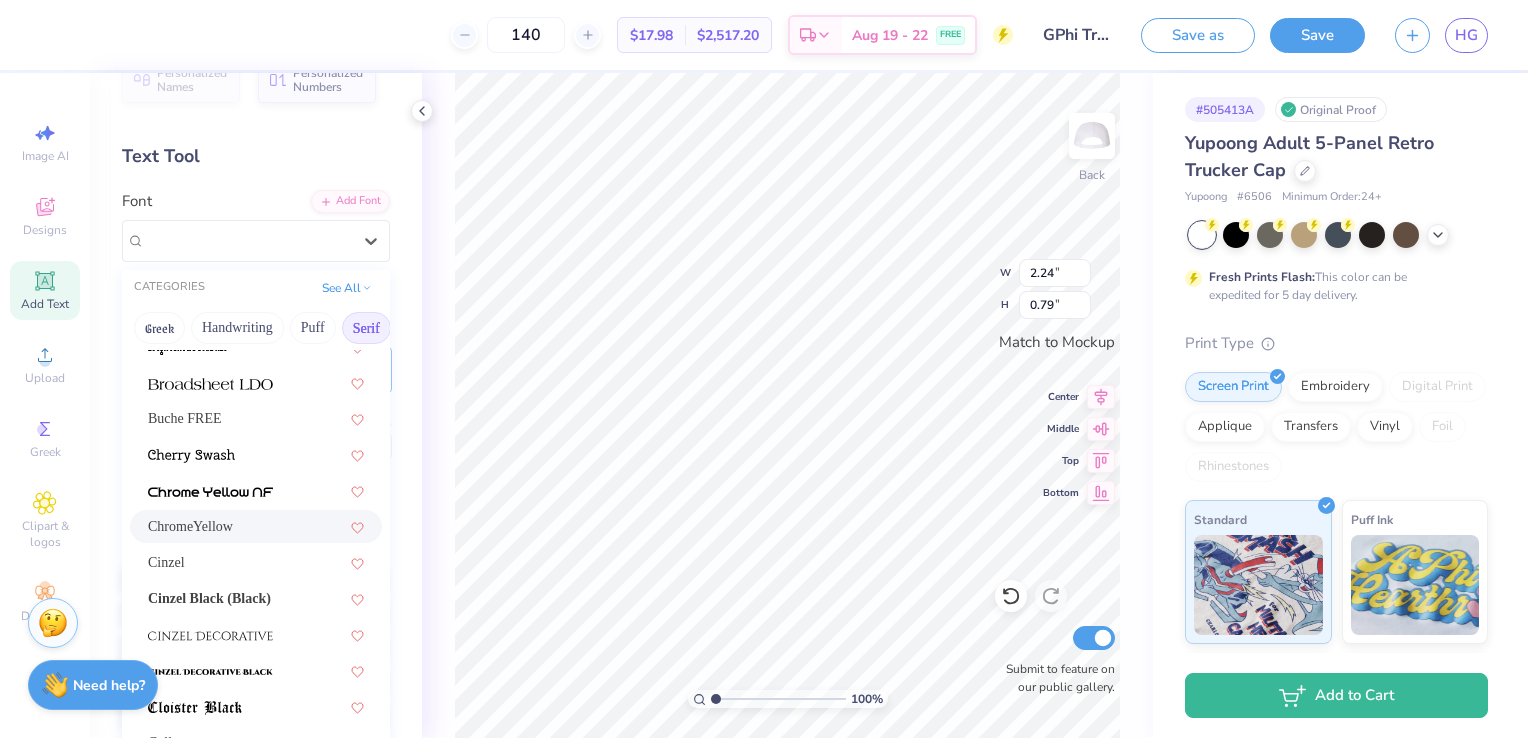 scroll, scrollTop: 198, scrollLeft: 0, axis: vertical 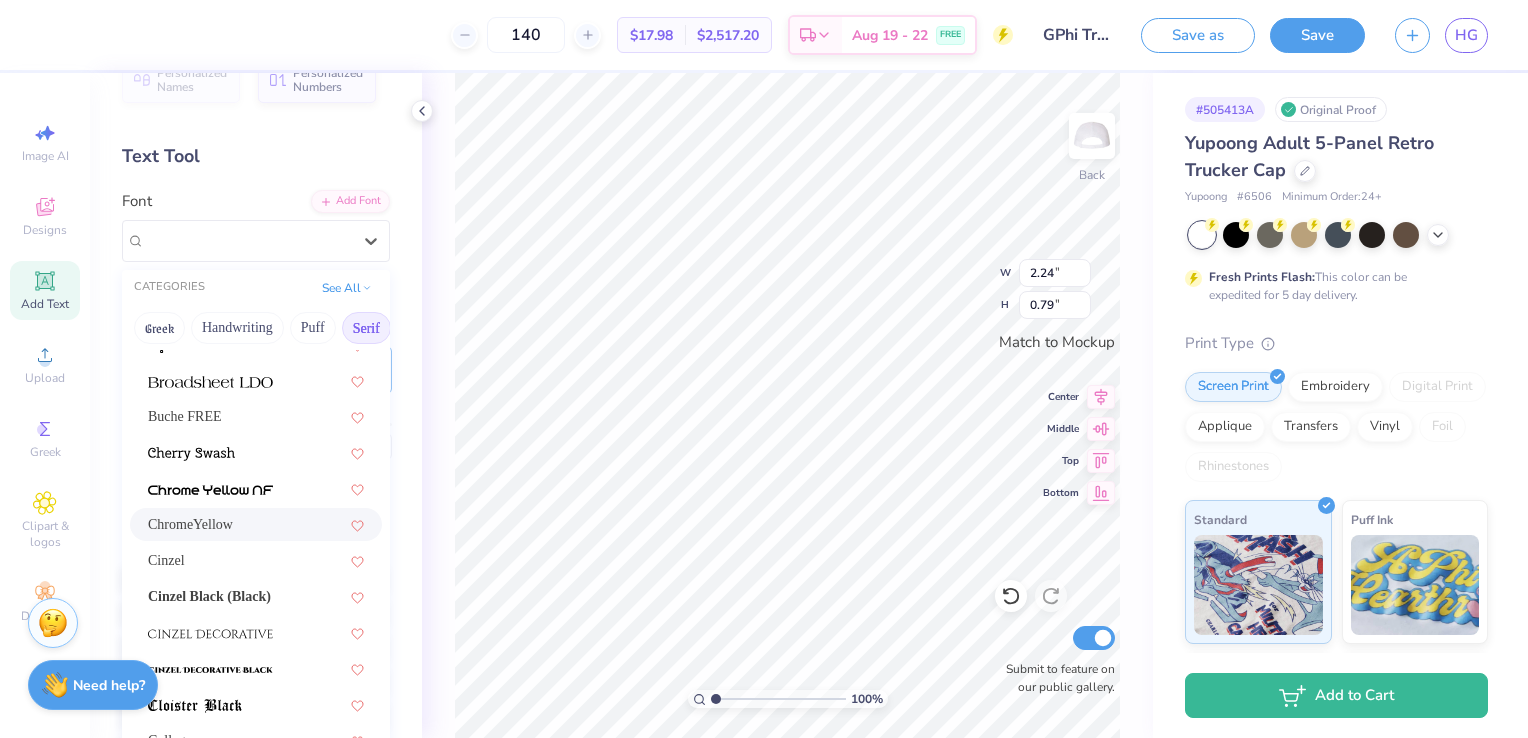click on "ChromeYellow" at bounding box center [256, 524] 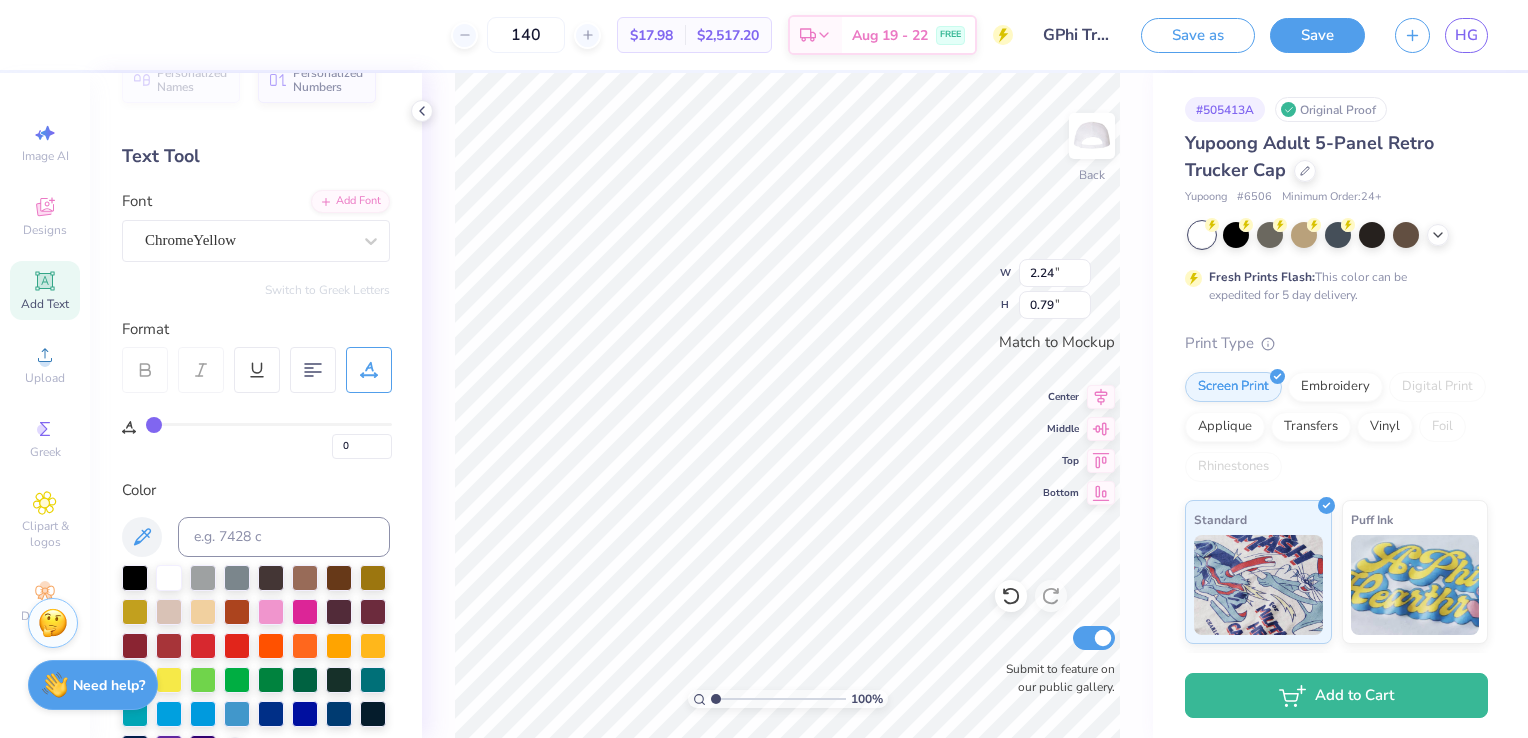 click on "ChromeYellow" at bounding box center [248, 240] 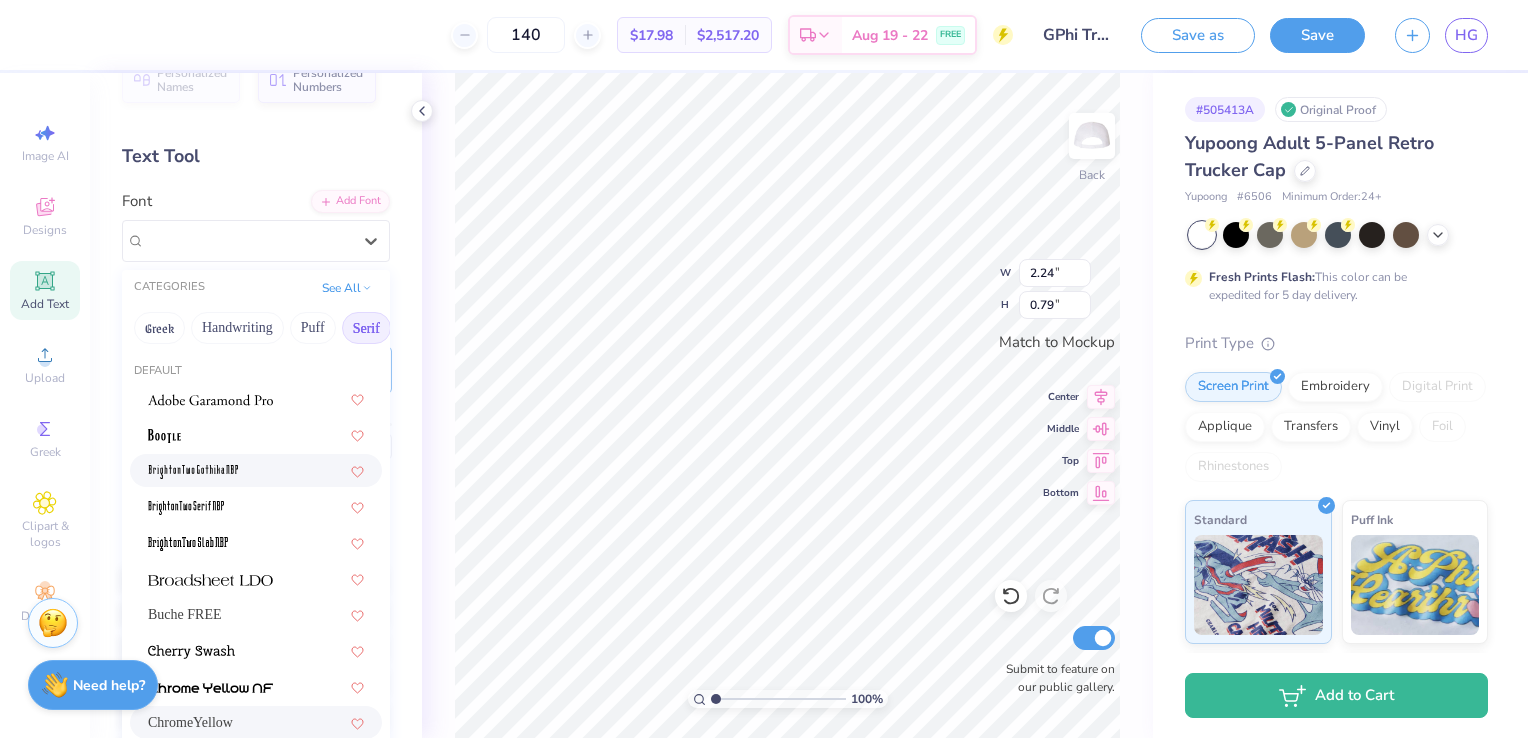 scroll, scrollTop: 116, scrollLeft: 0, axis: vertical 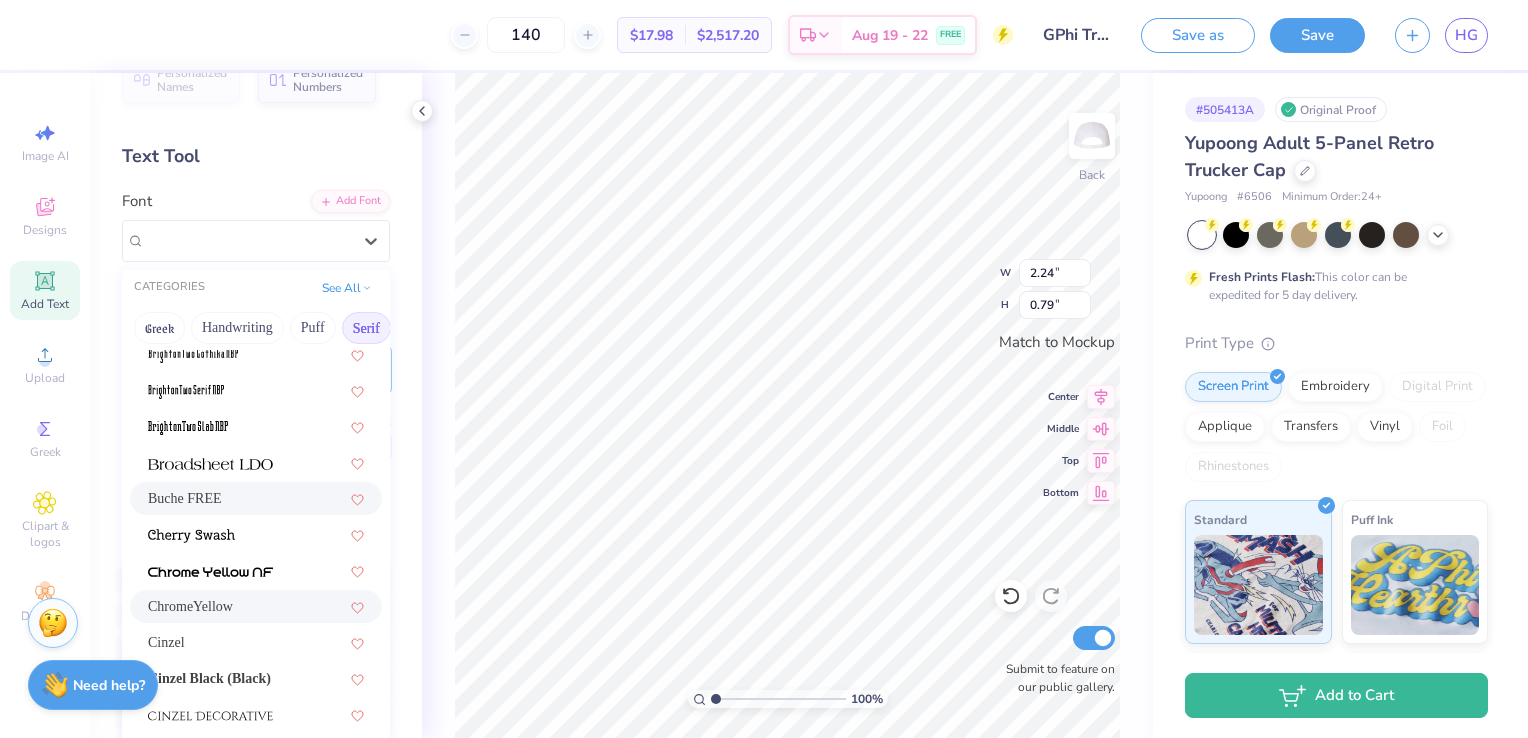 click on "Buche FREE" at bounding box center (185, 498) 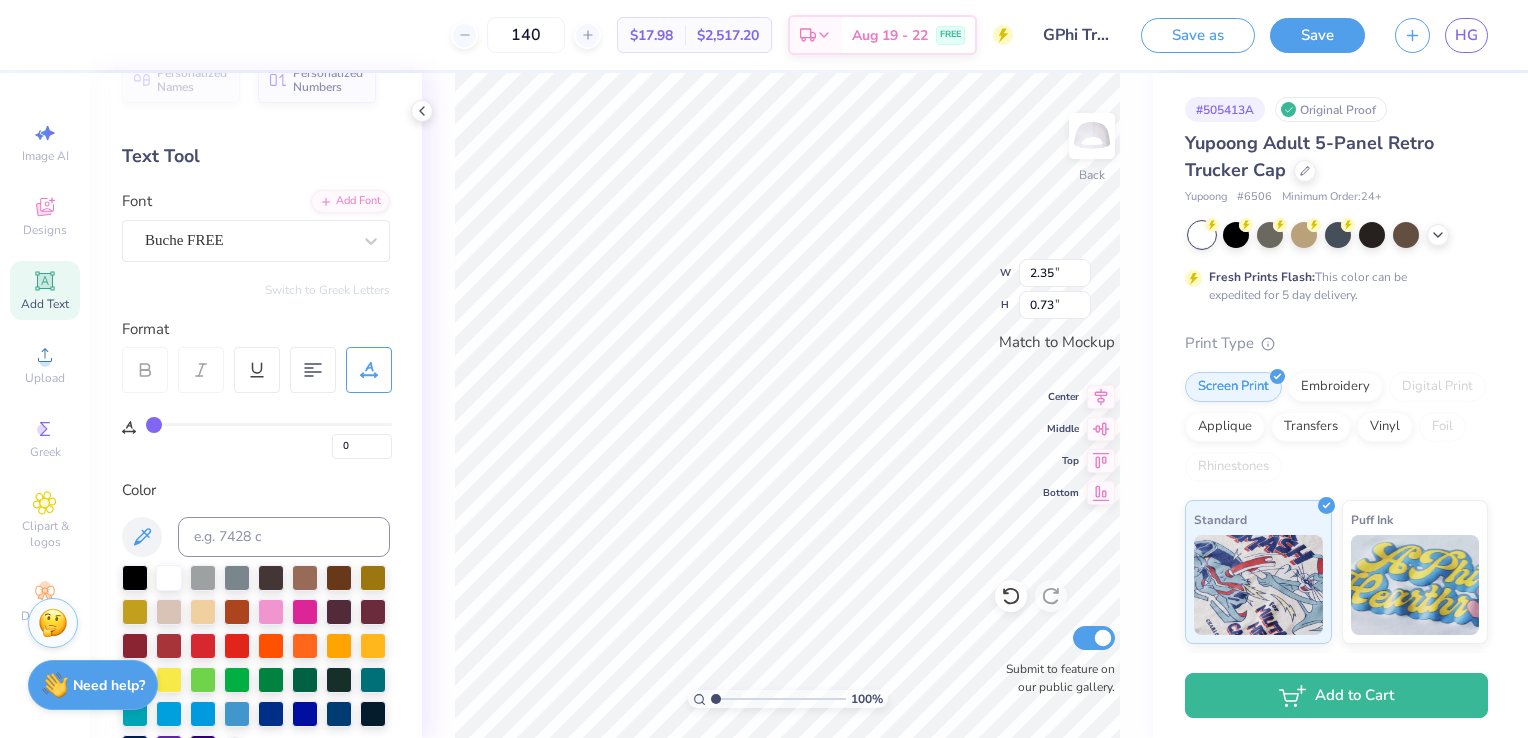 click 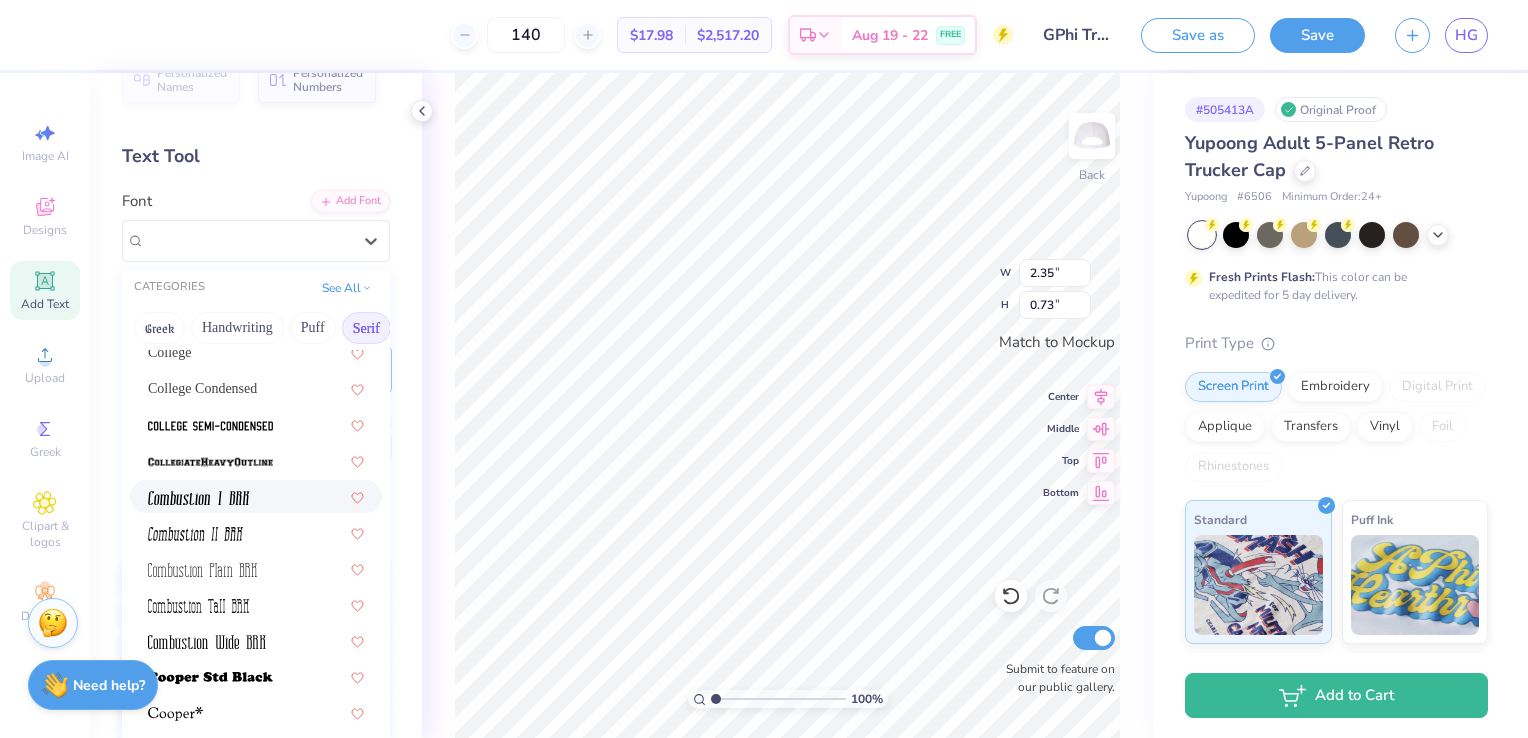 scroll, scrollTop: 584, scrollLeft: 0, axis: vertical 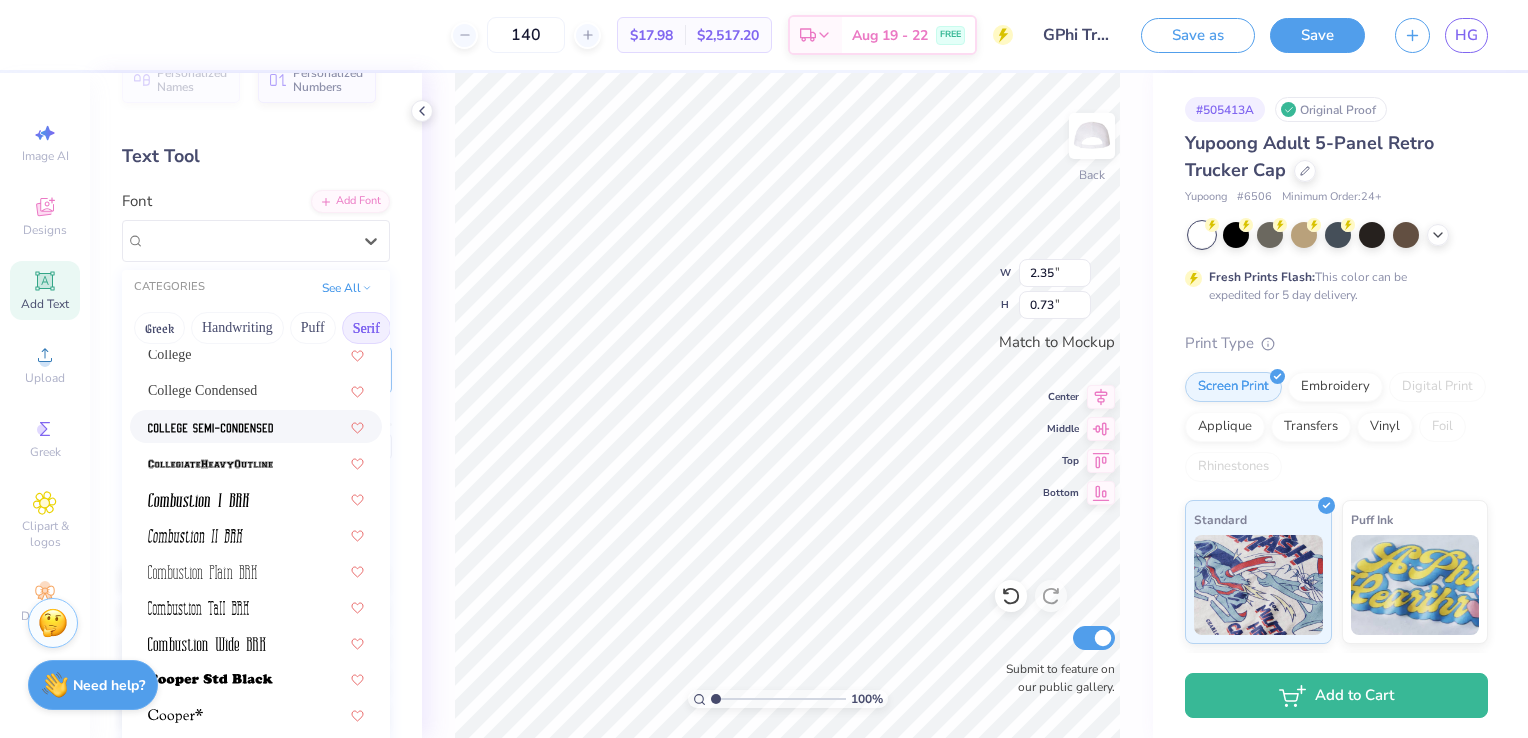 click at bounding box center (210, 428) 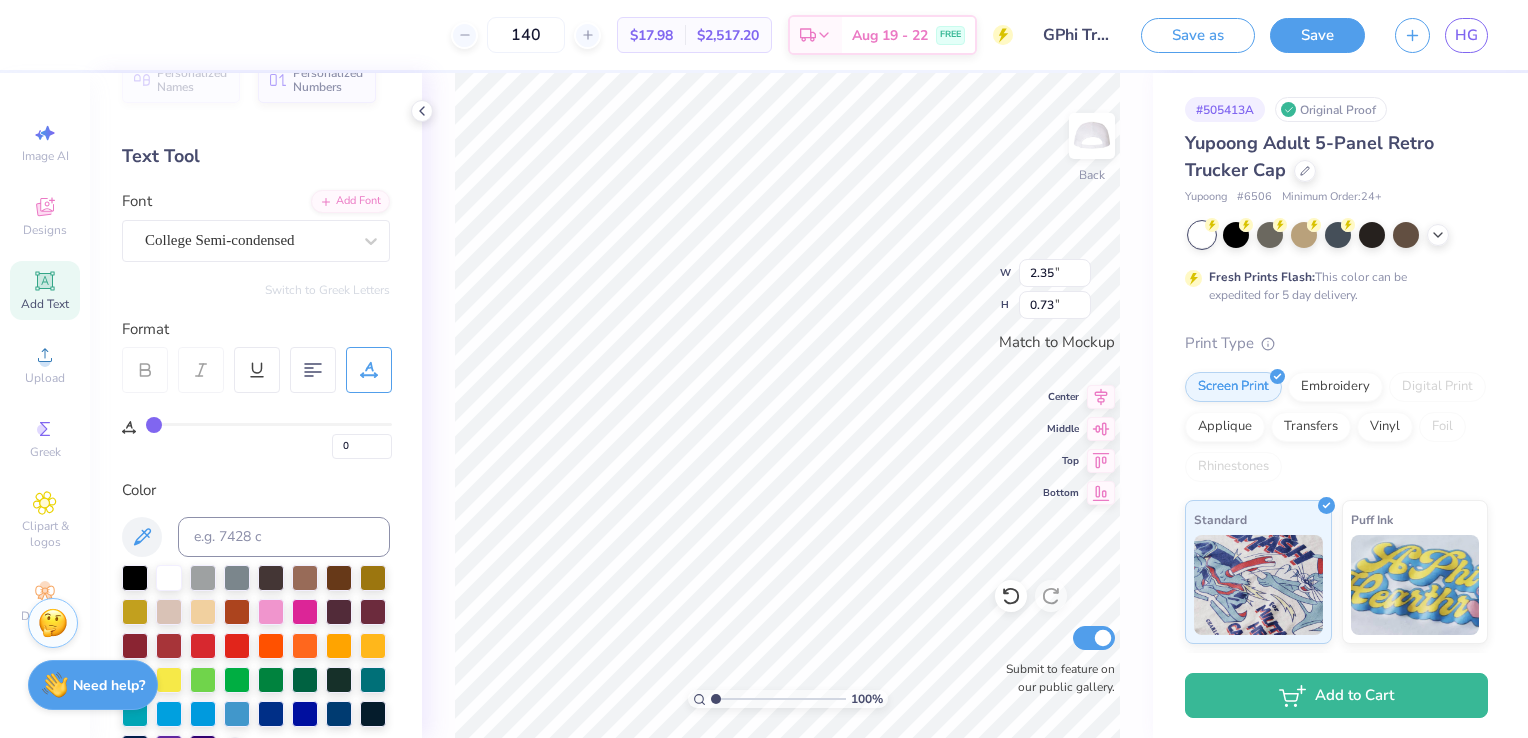 type on "1.80" 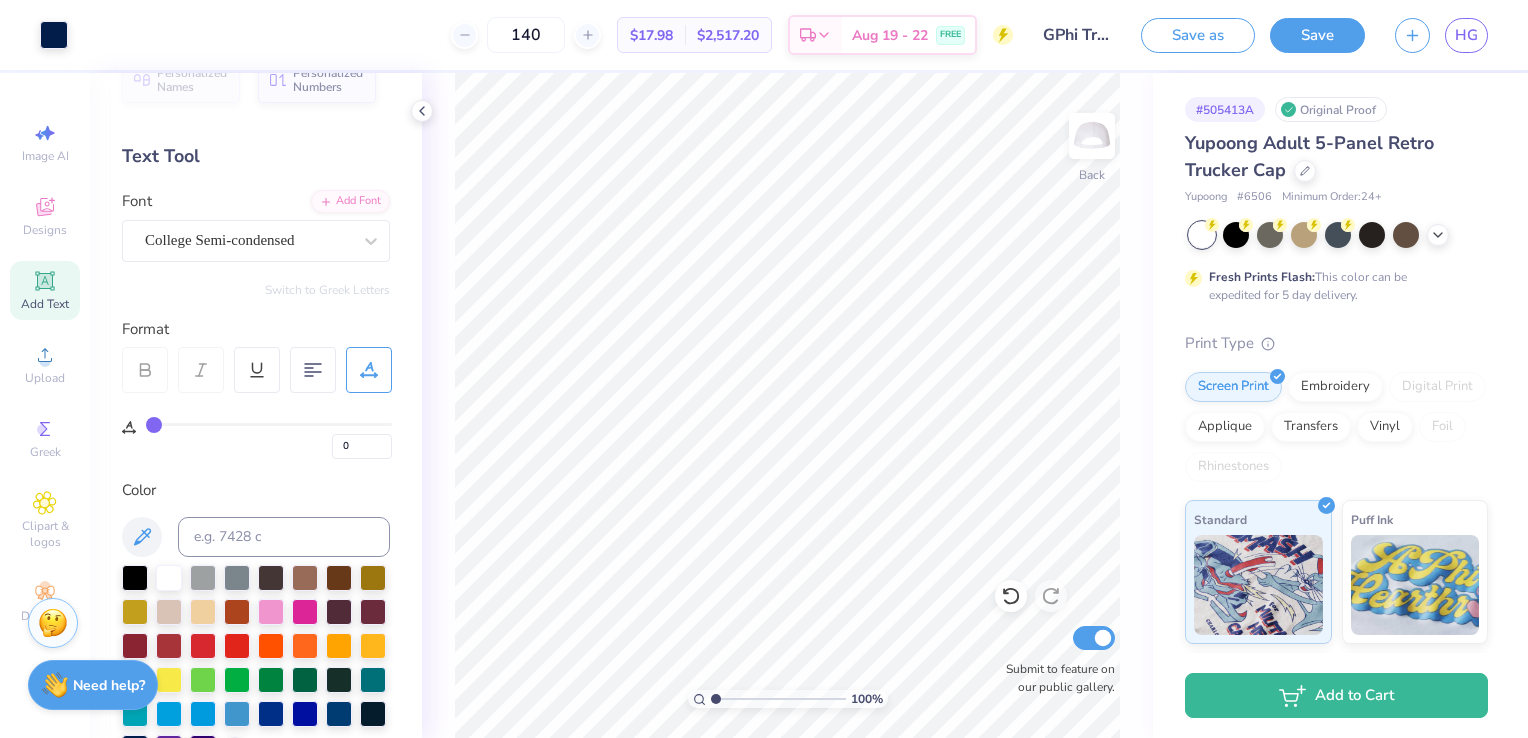 click at bounding box center (54, 35) 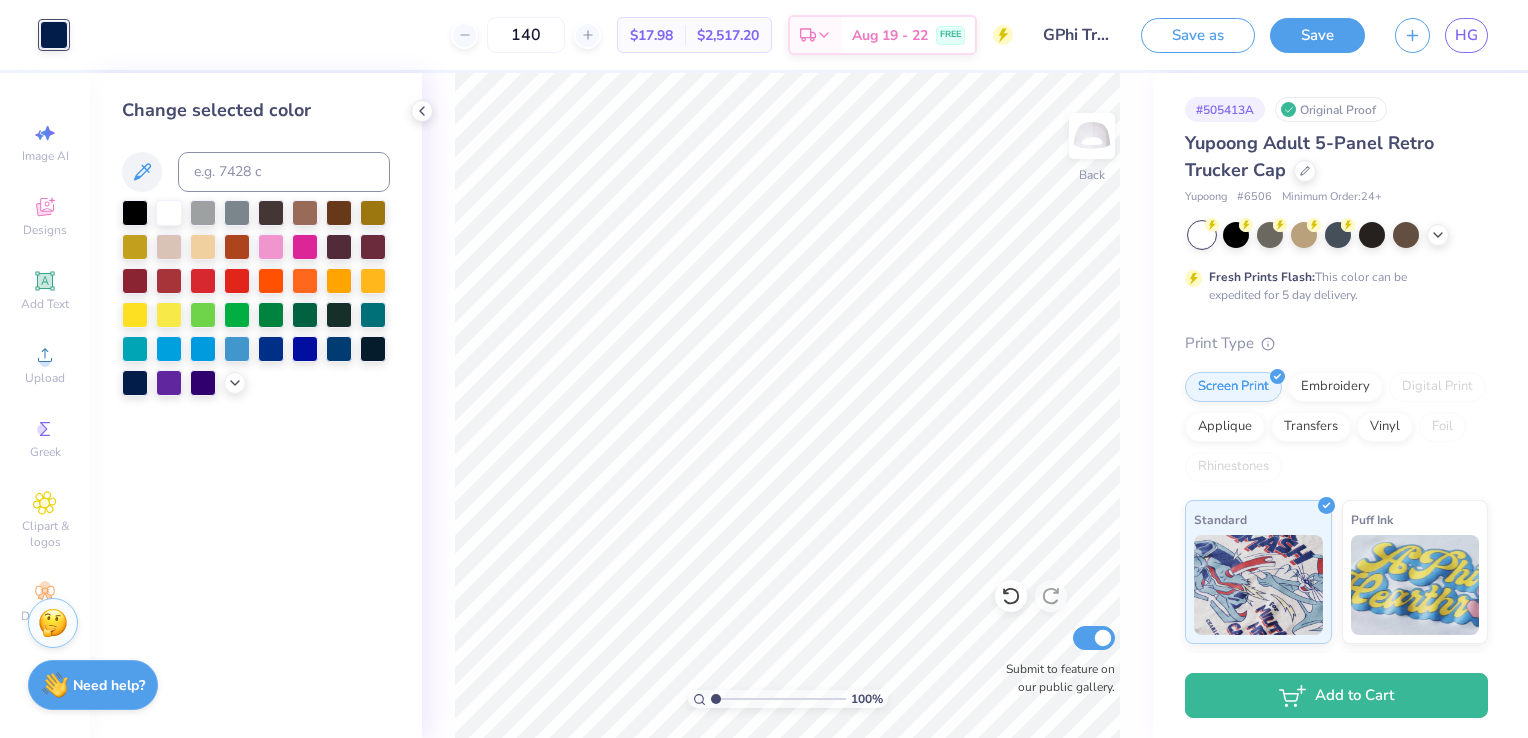 click 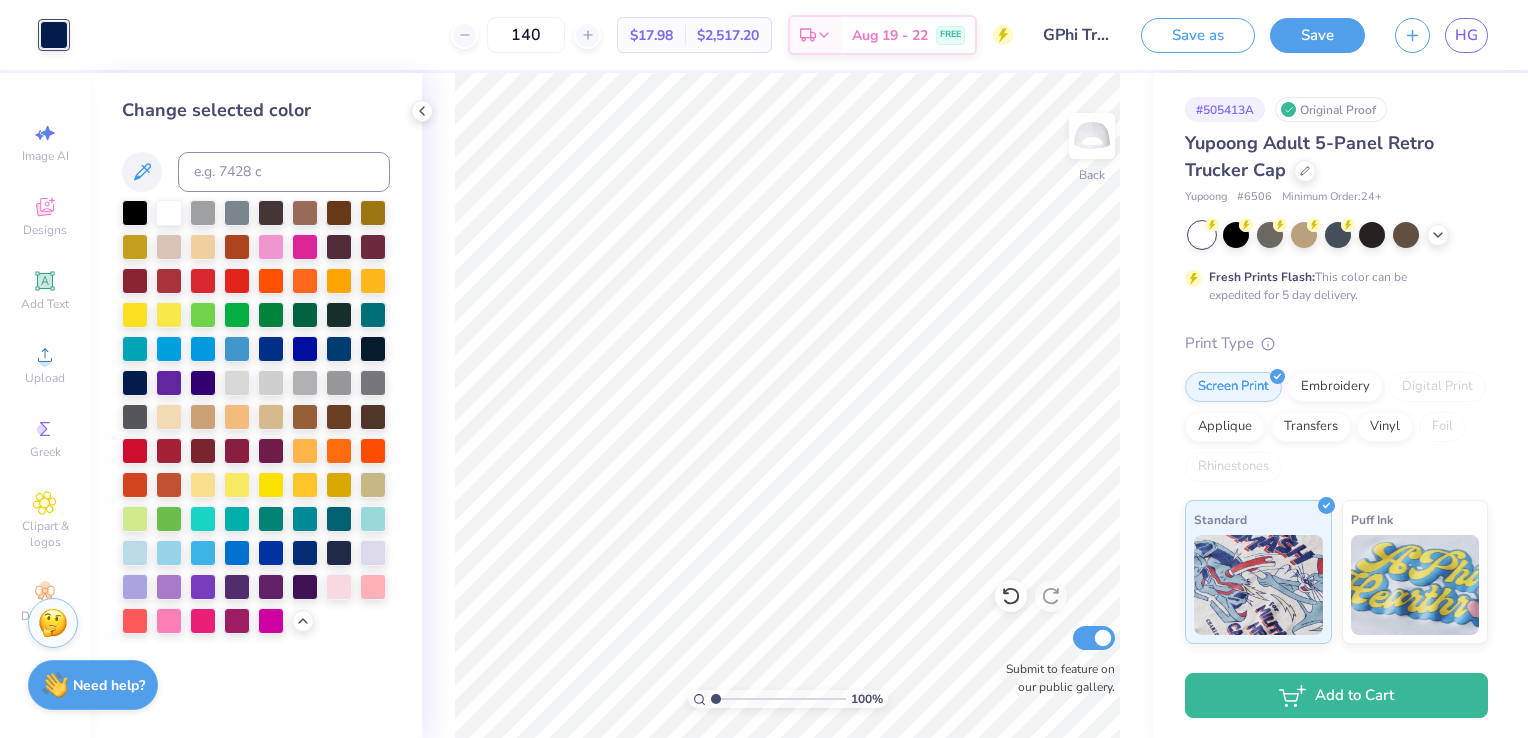 click on "Save" at bounding box center (1317, 35) 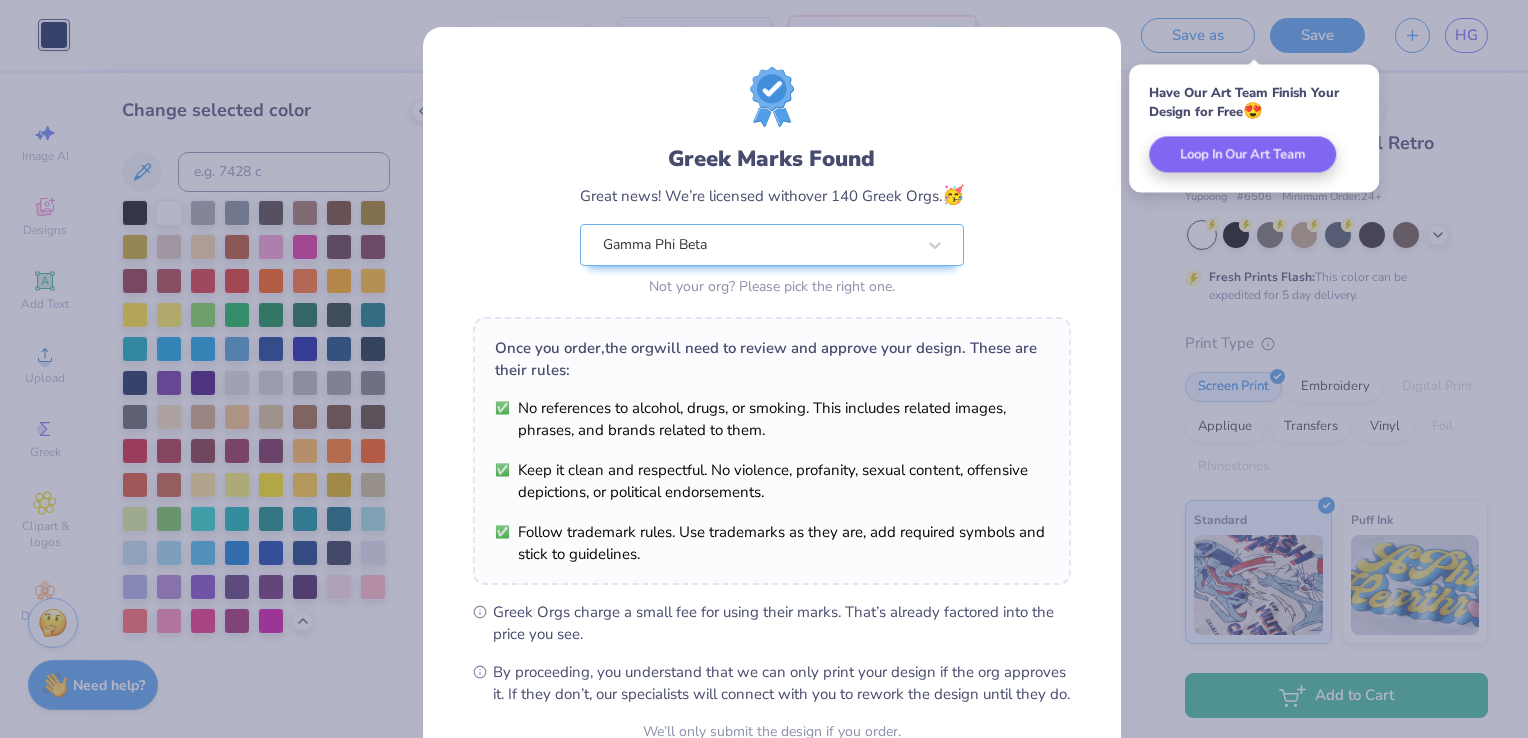 scroll, scrollTop: 196, scrollLeft: 0, axis: vertical 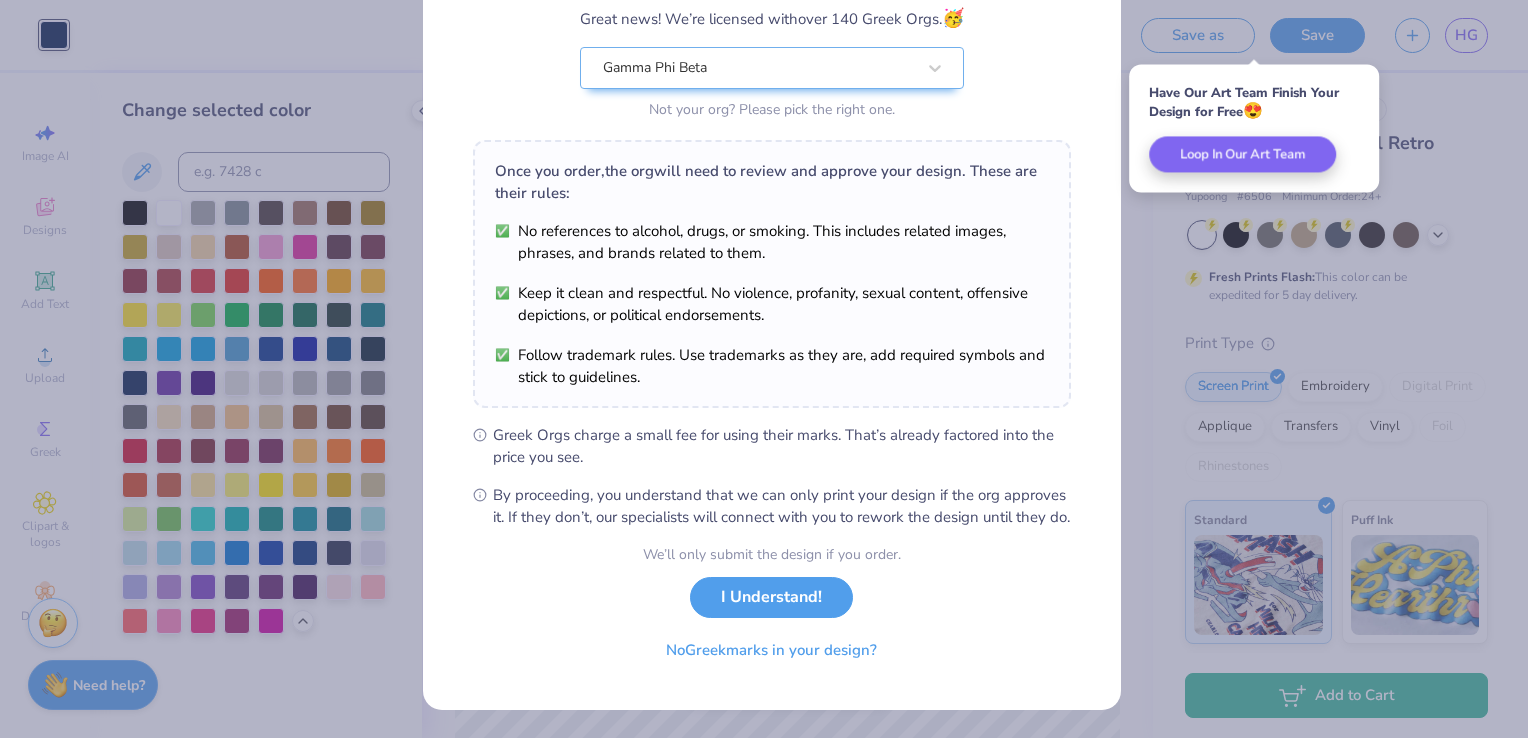 click on "I Understand!" at bounding box center (771, 597) 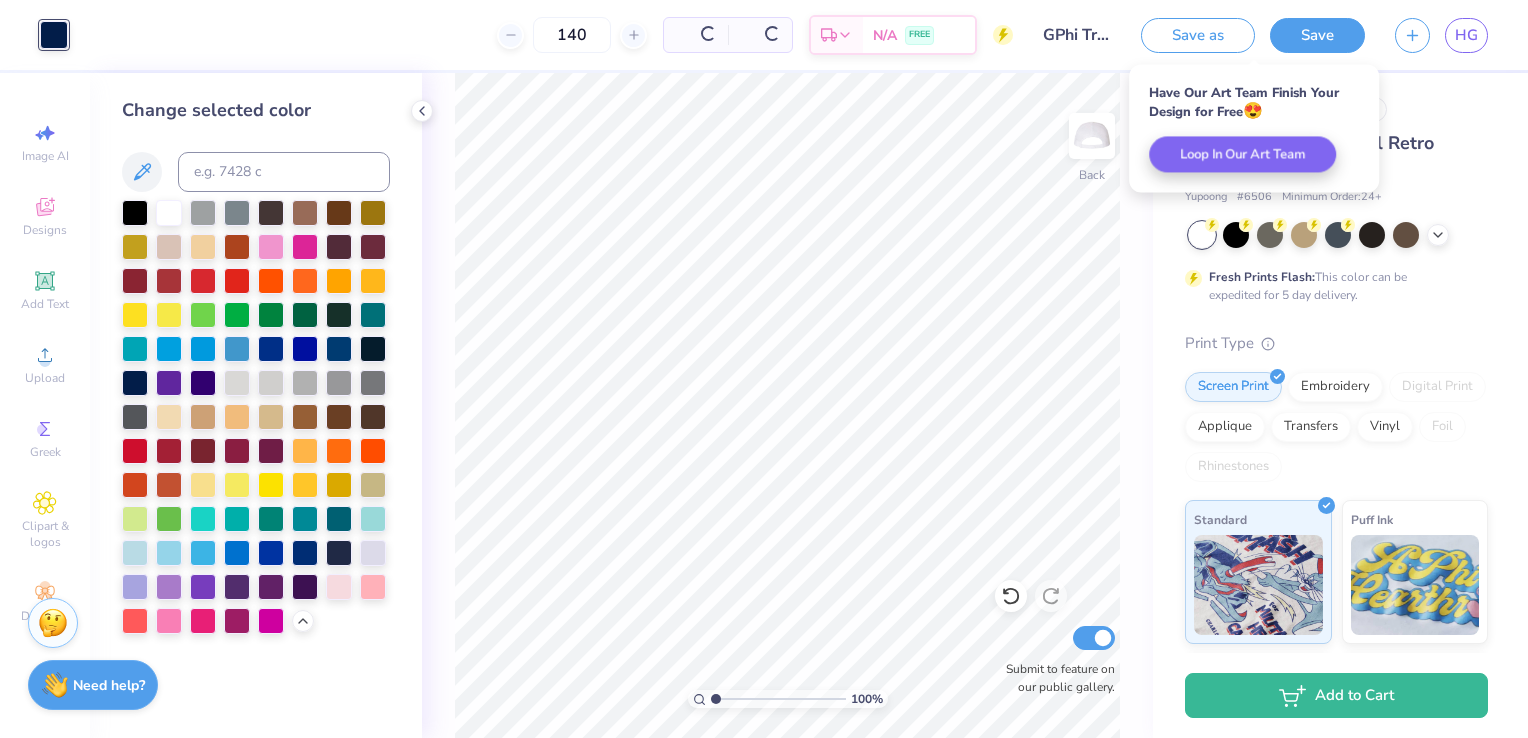 scroll, scrollTop: 0, scrollLeft: 0, axis: both 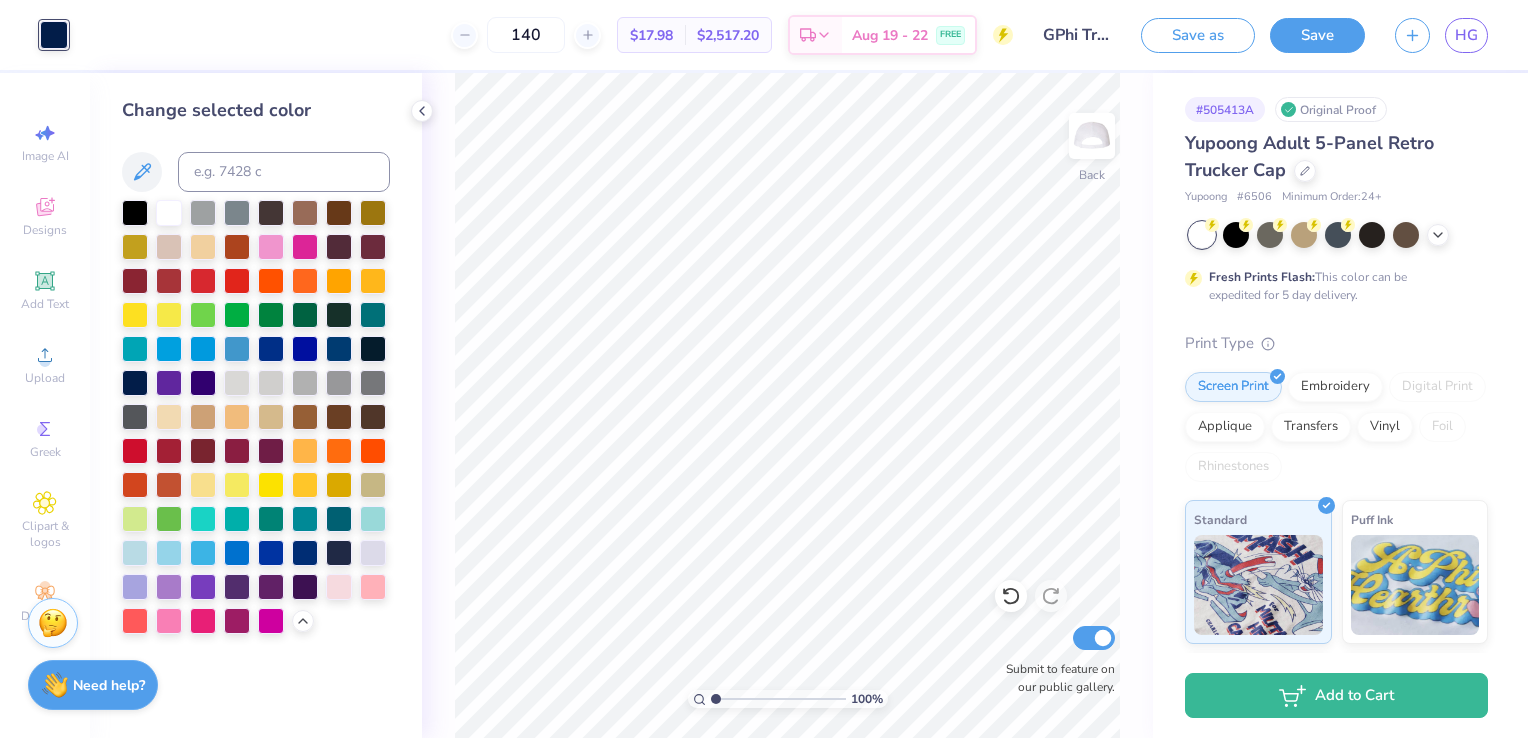 click on "Save" at bounding box center [1317, 35] 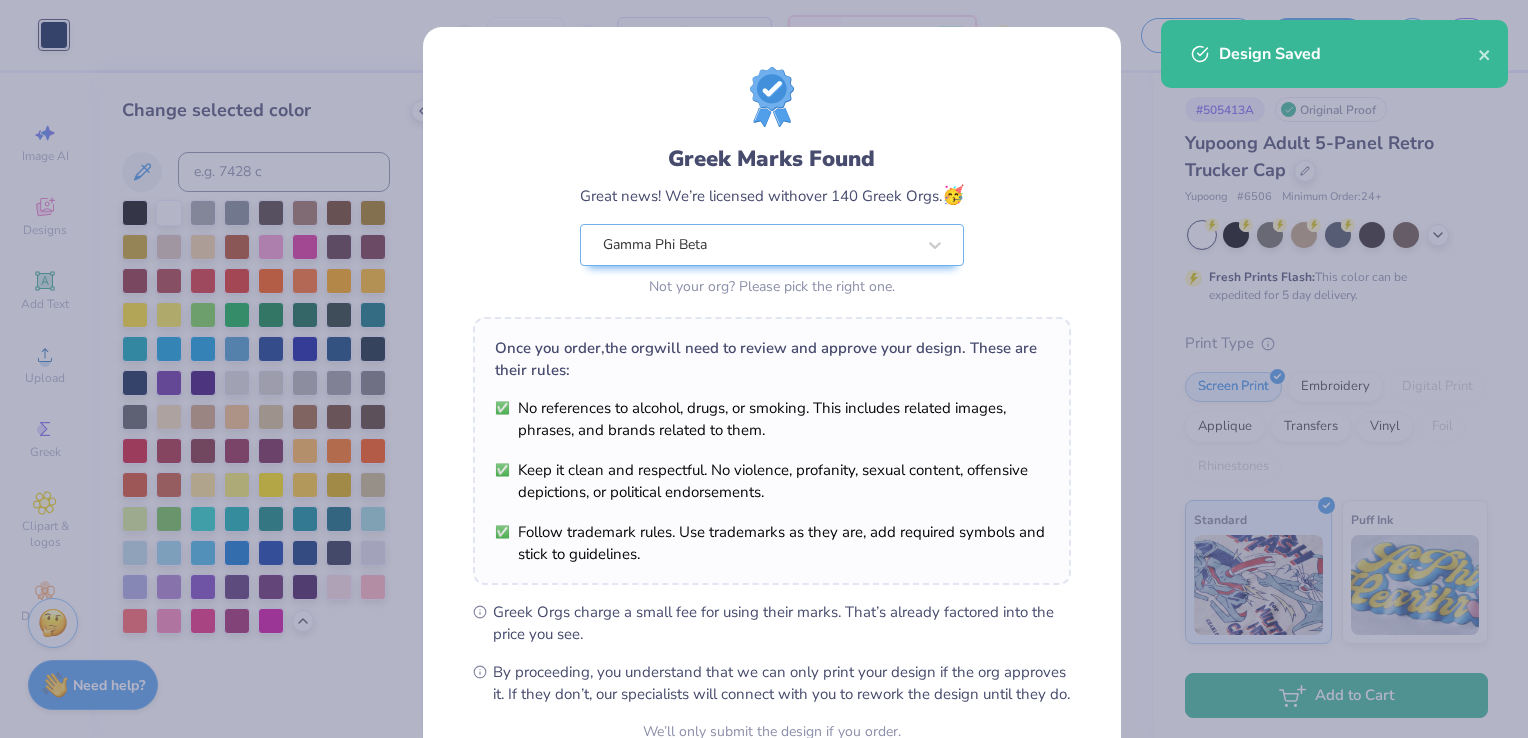 click 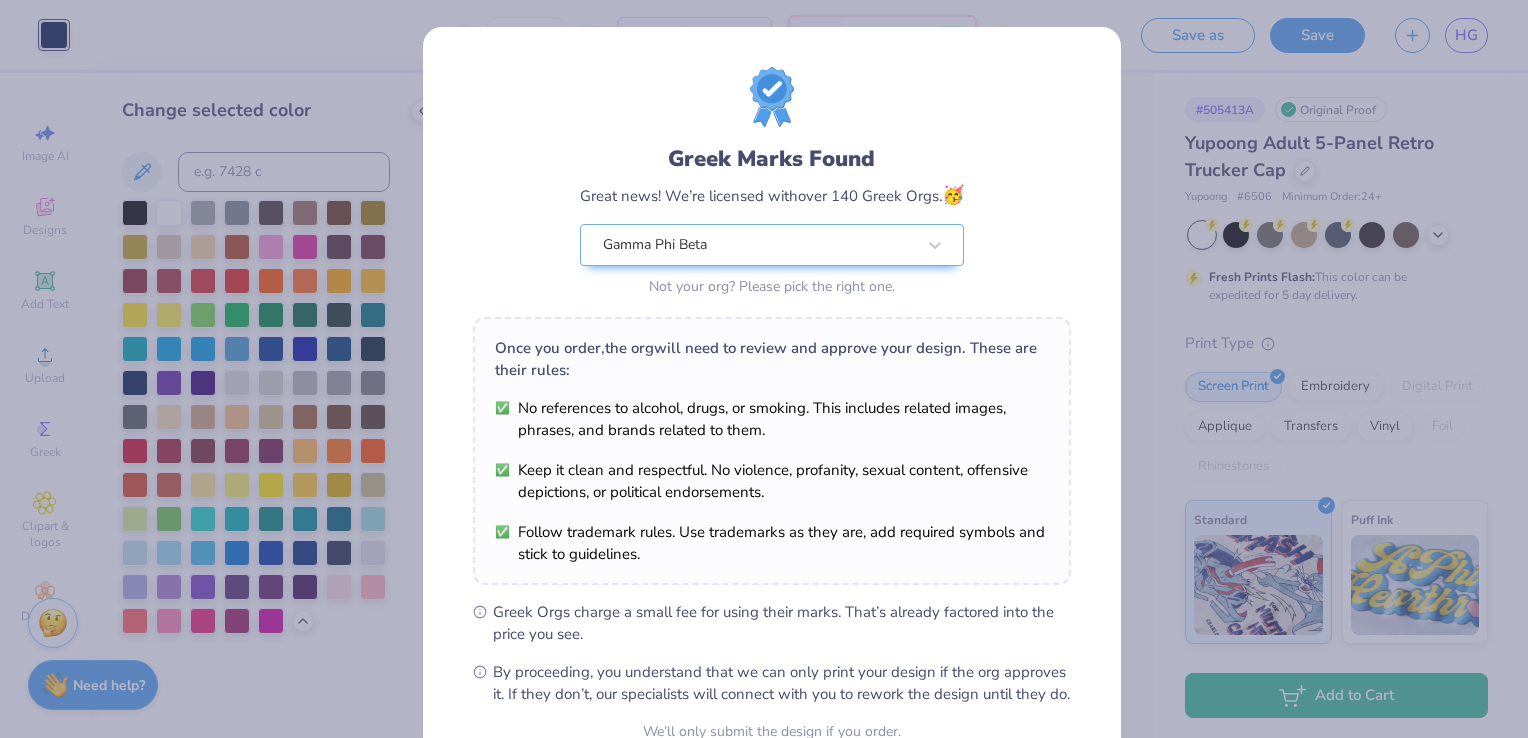 scroll, scrollTop: 196, scrollLeft: 0, axis: vertical 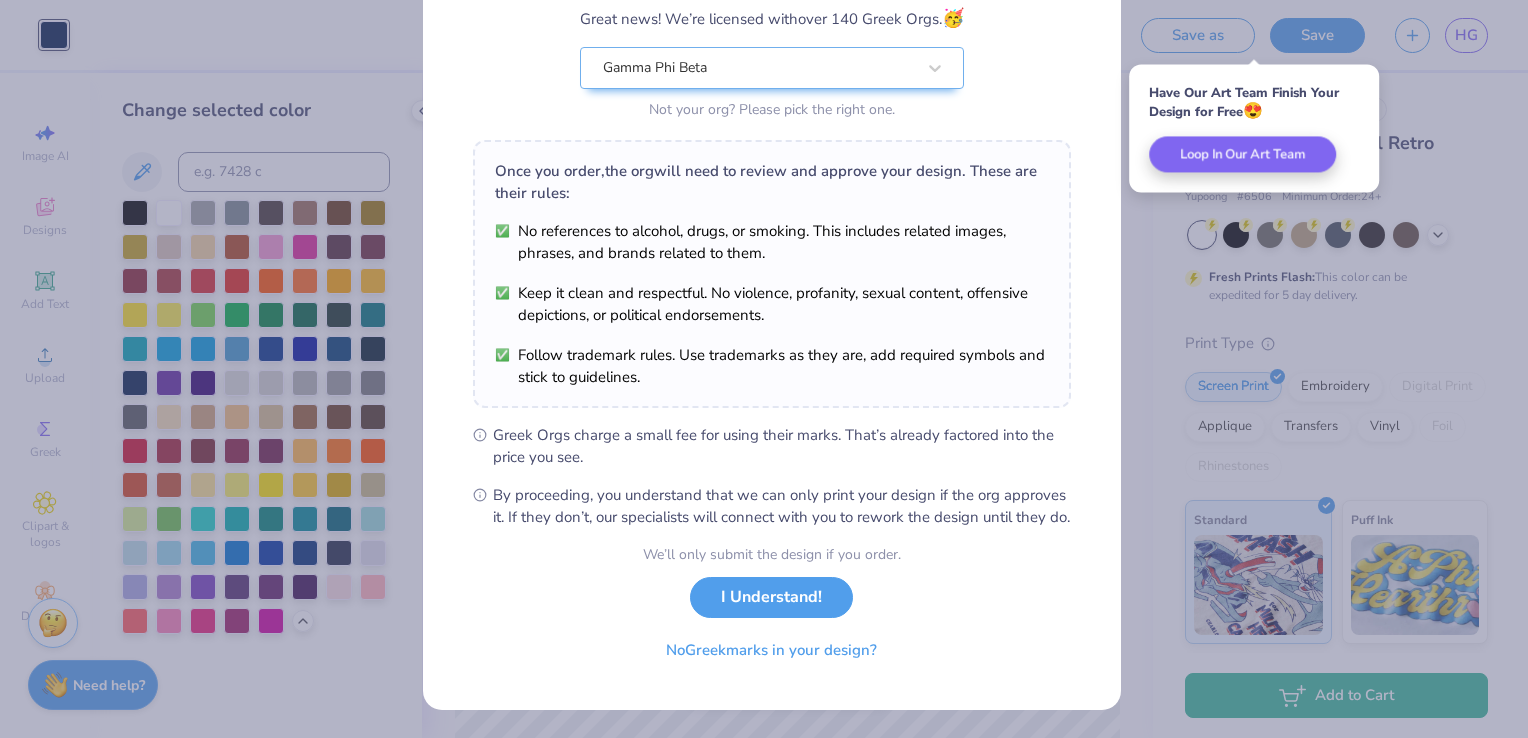 click on "I Understand!" at bounding box center [771, 597] 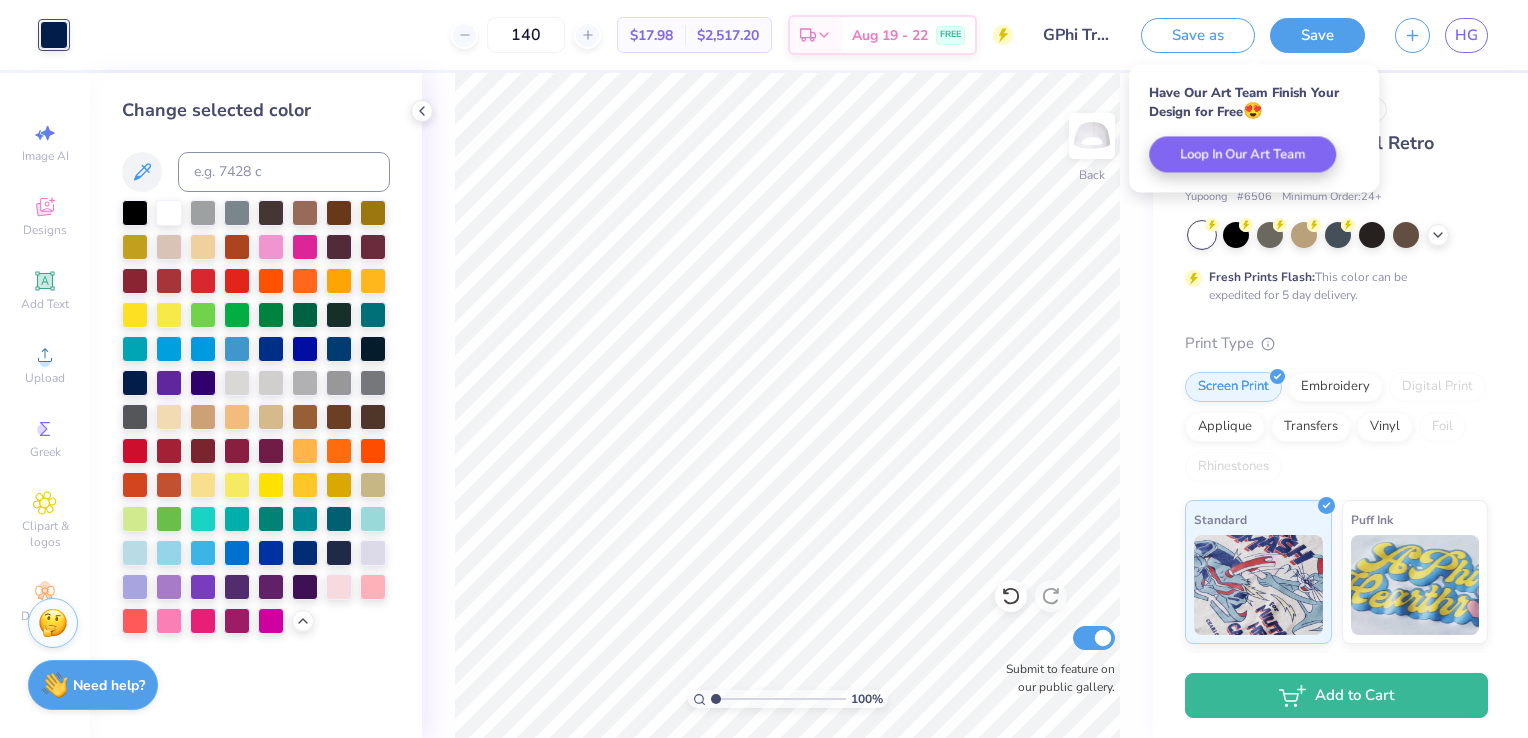 scroll, scrollTop: 0, scrollLeft: 0, axis: both 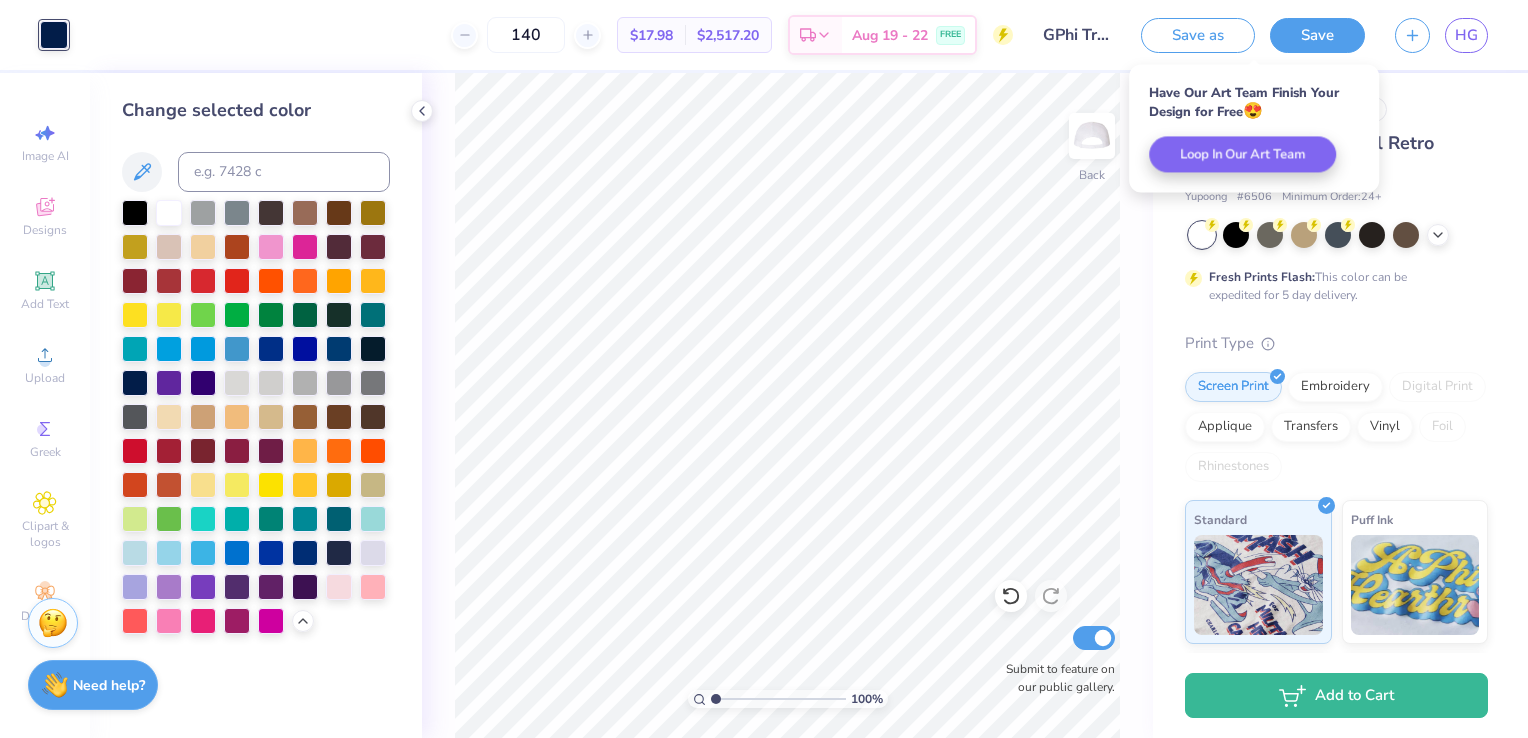 click on "HG" at bounding box center (1466, 35) 